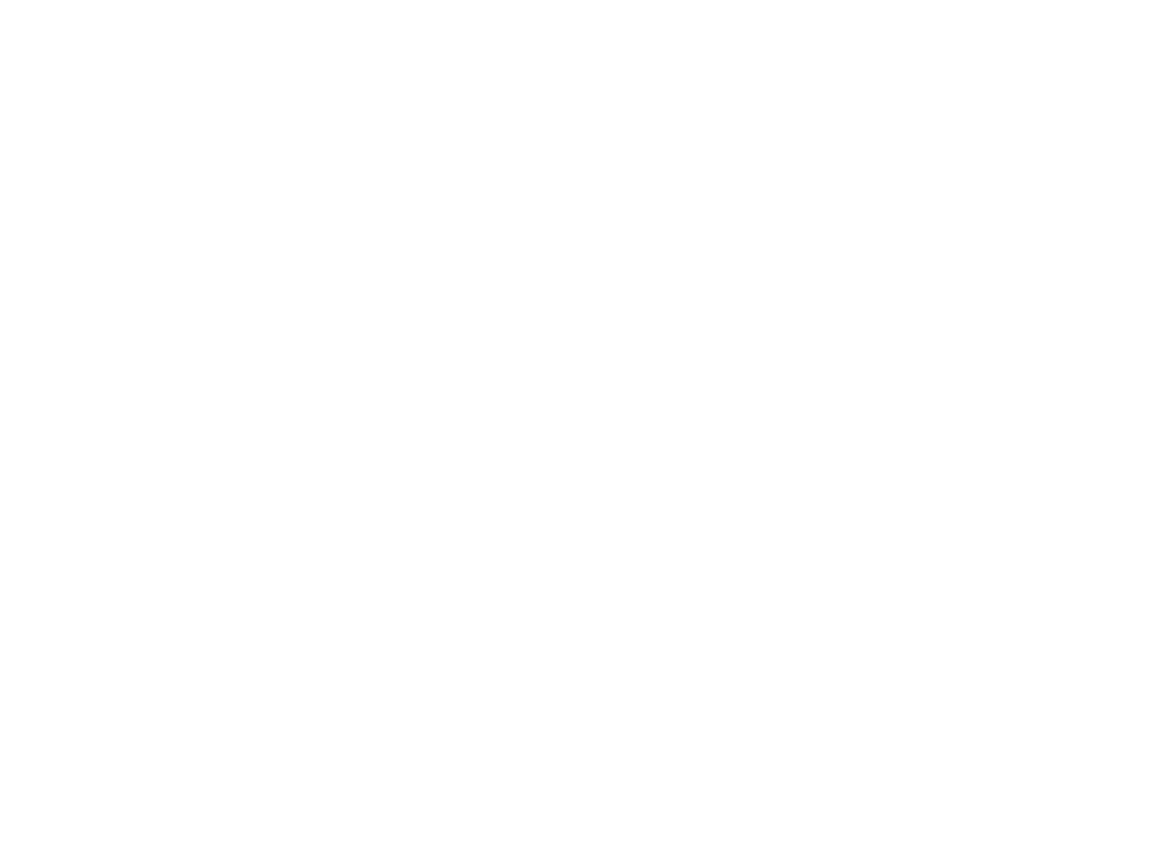 scroll, scrollTop: 0, scrollLeft: 0, axis: both 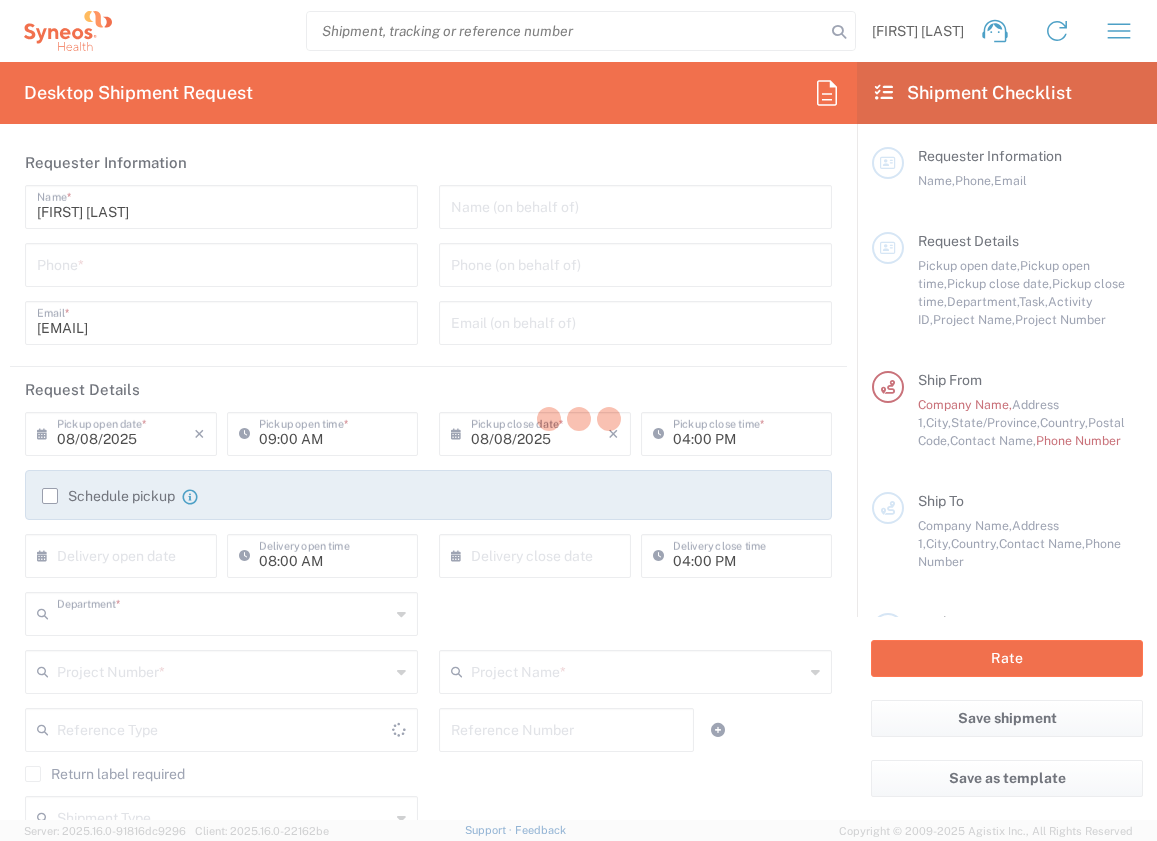 type on "3229" 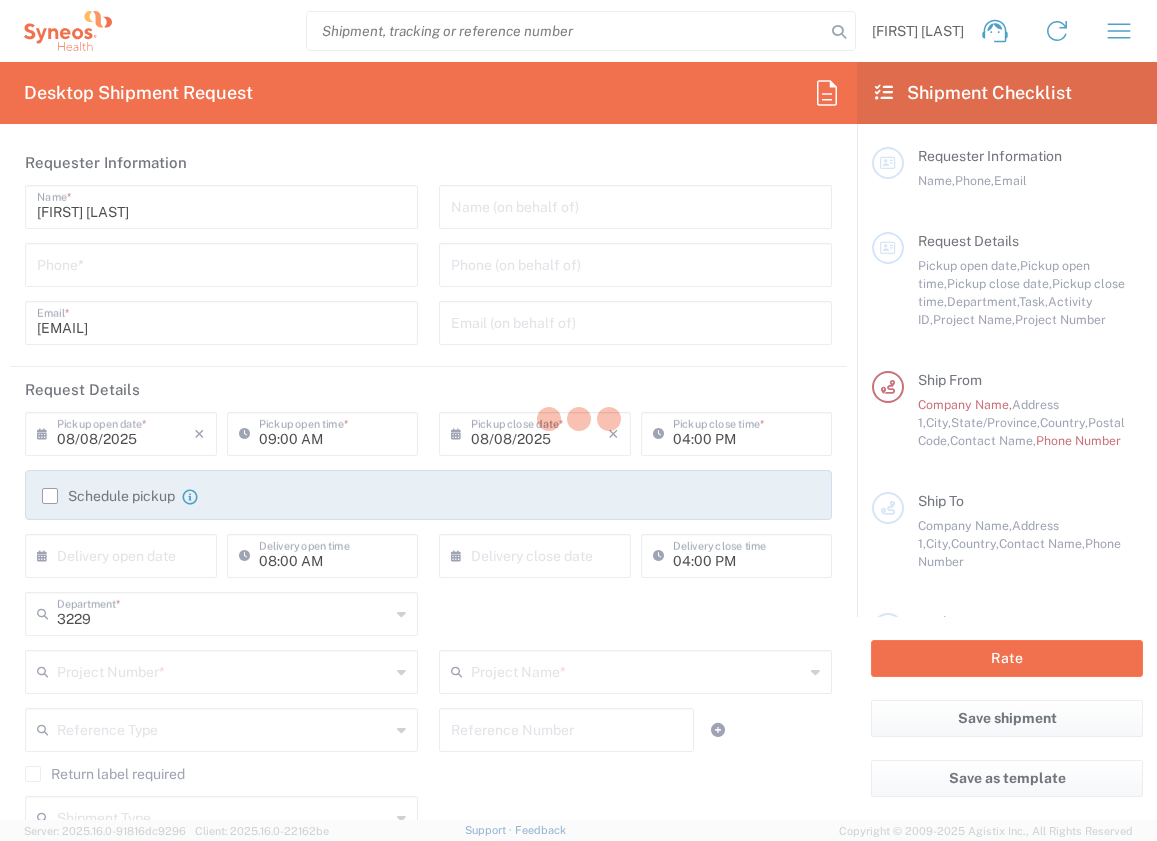 type on "North Carolina" 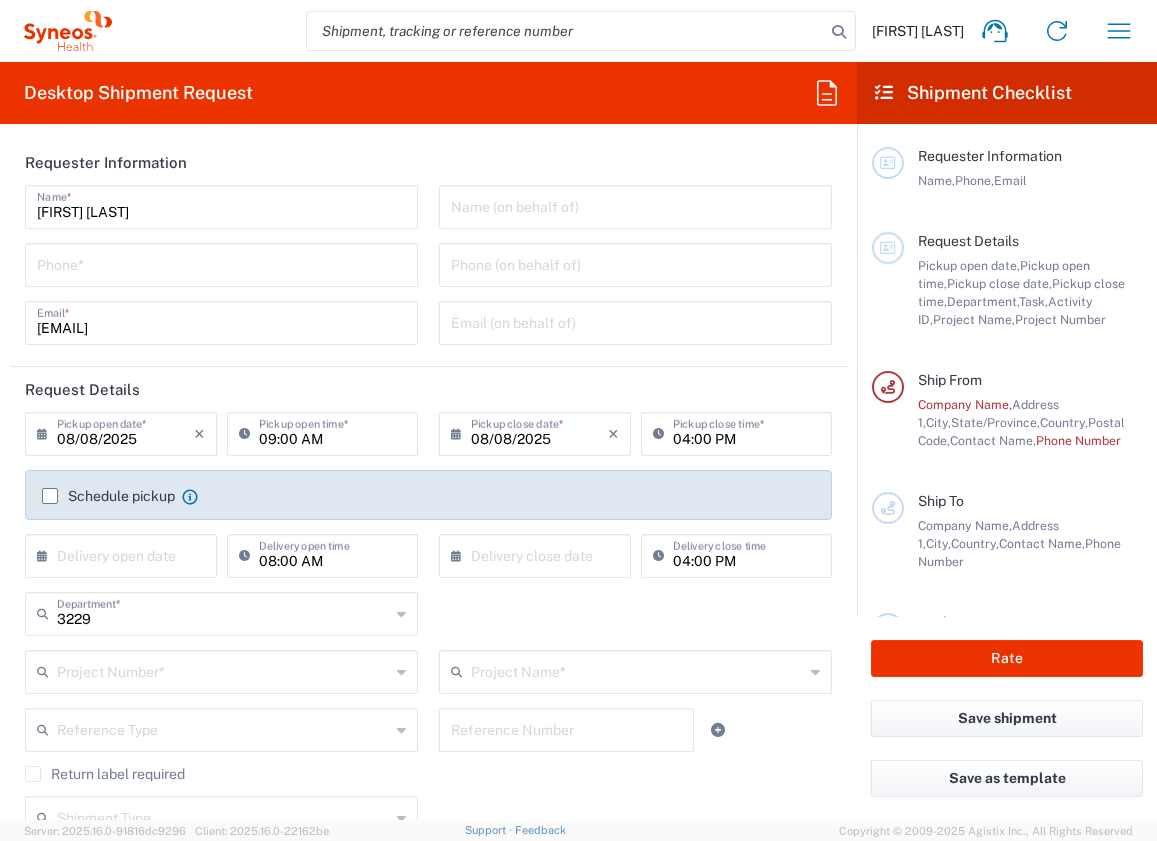 click on "Email (on behalf of)" 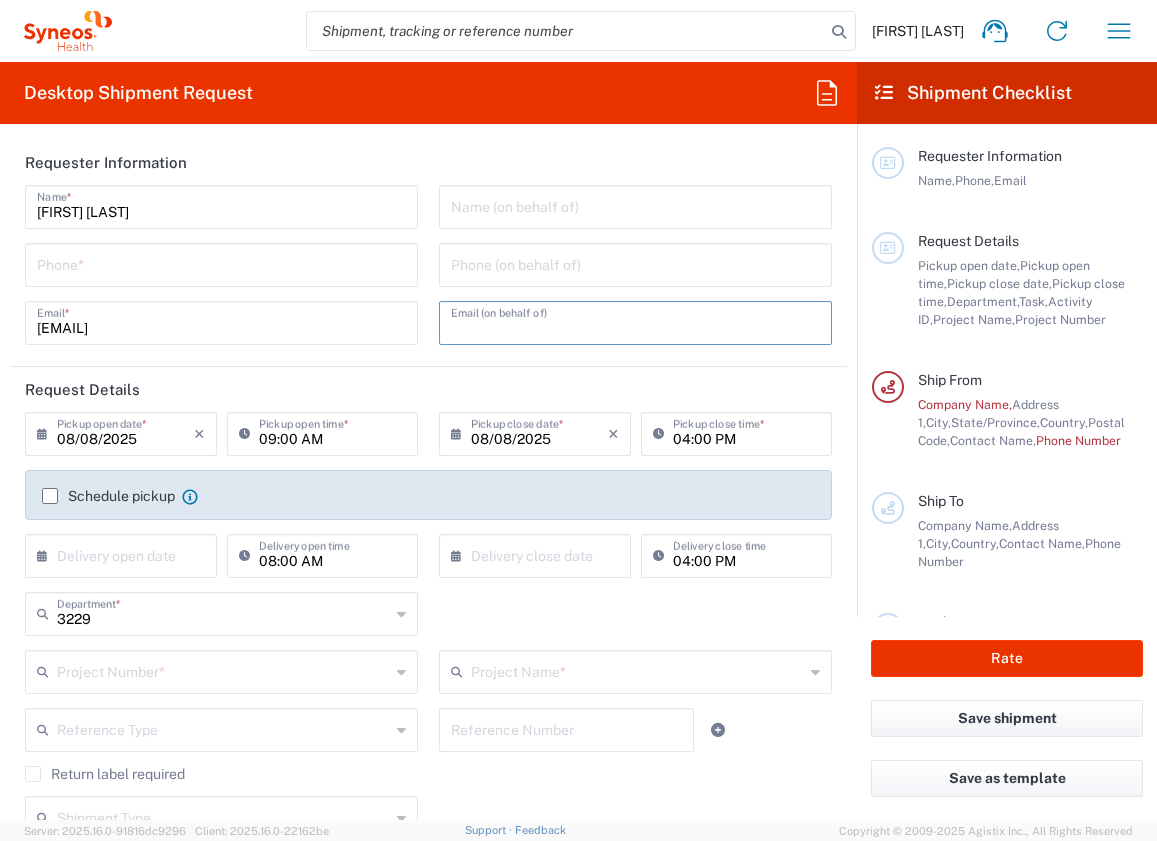 click on "Schedule pickup" 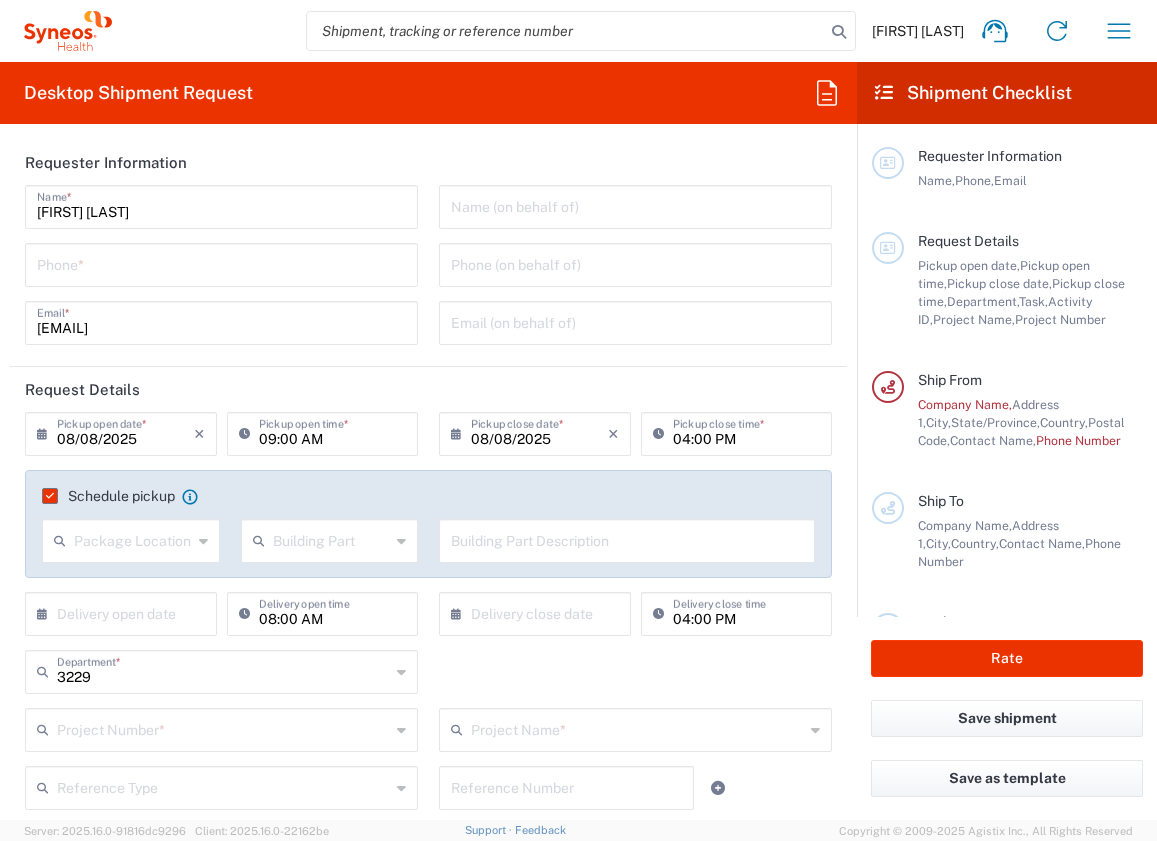 click at bounding box center (133, 539) 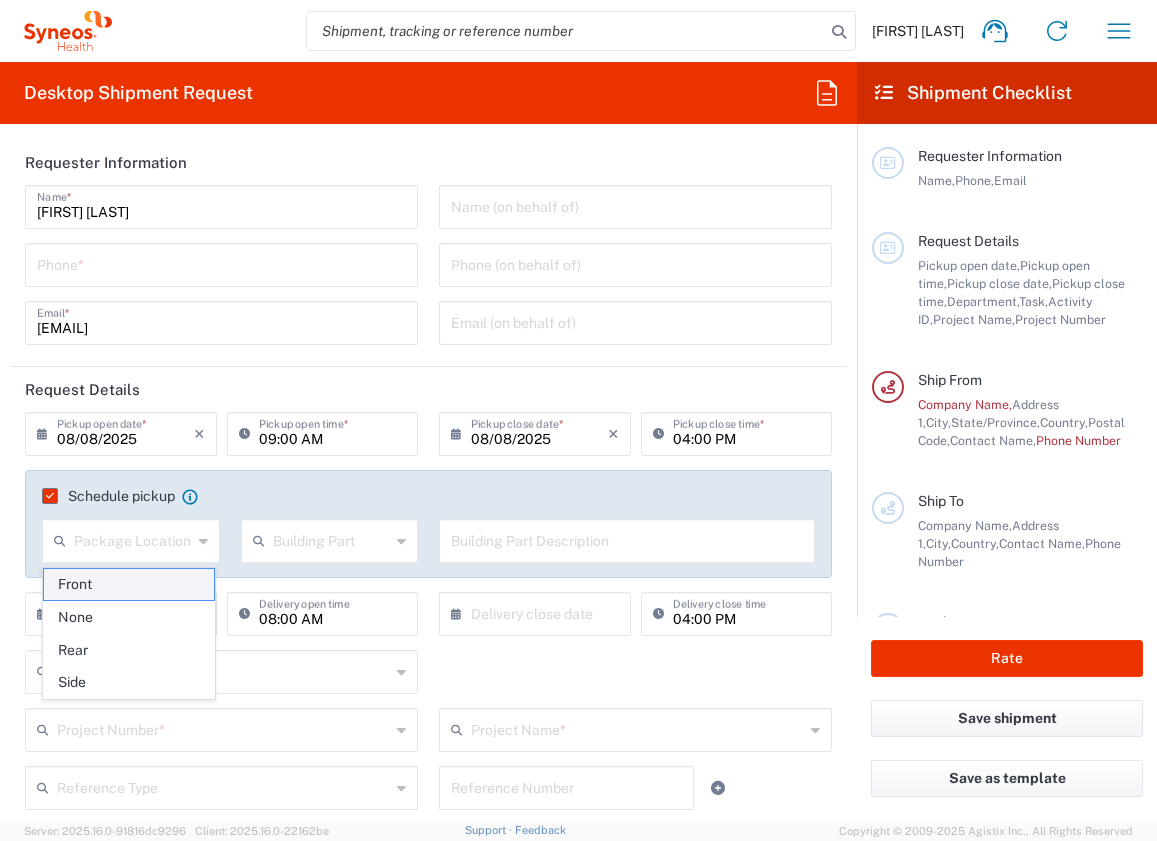 click on "Front" 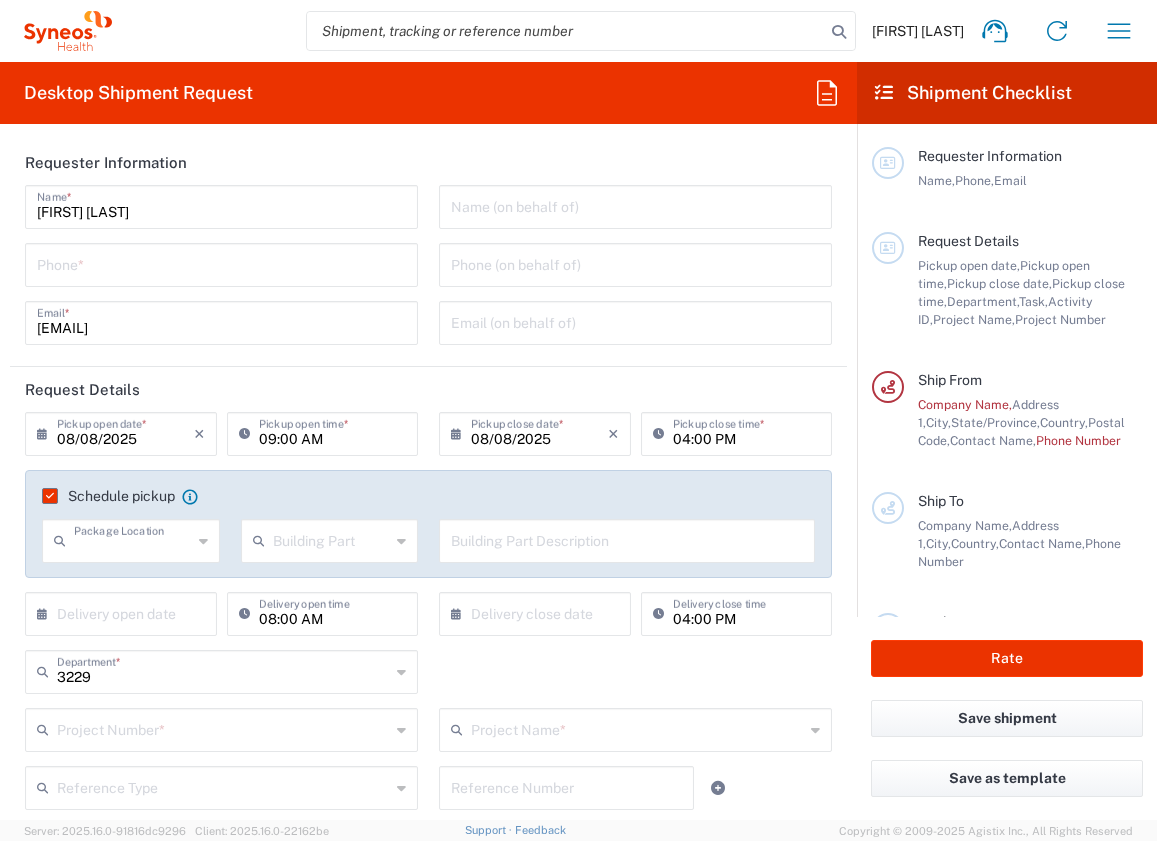 type on "Front" 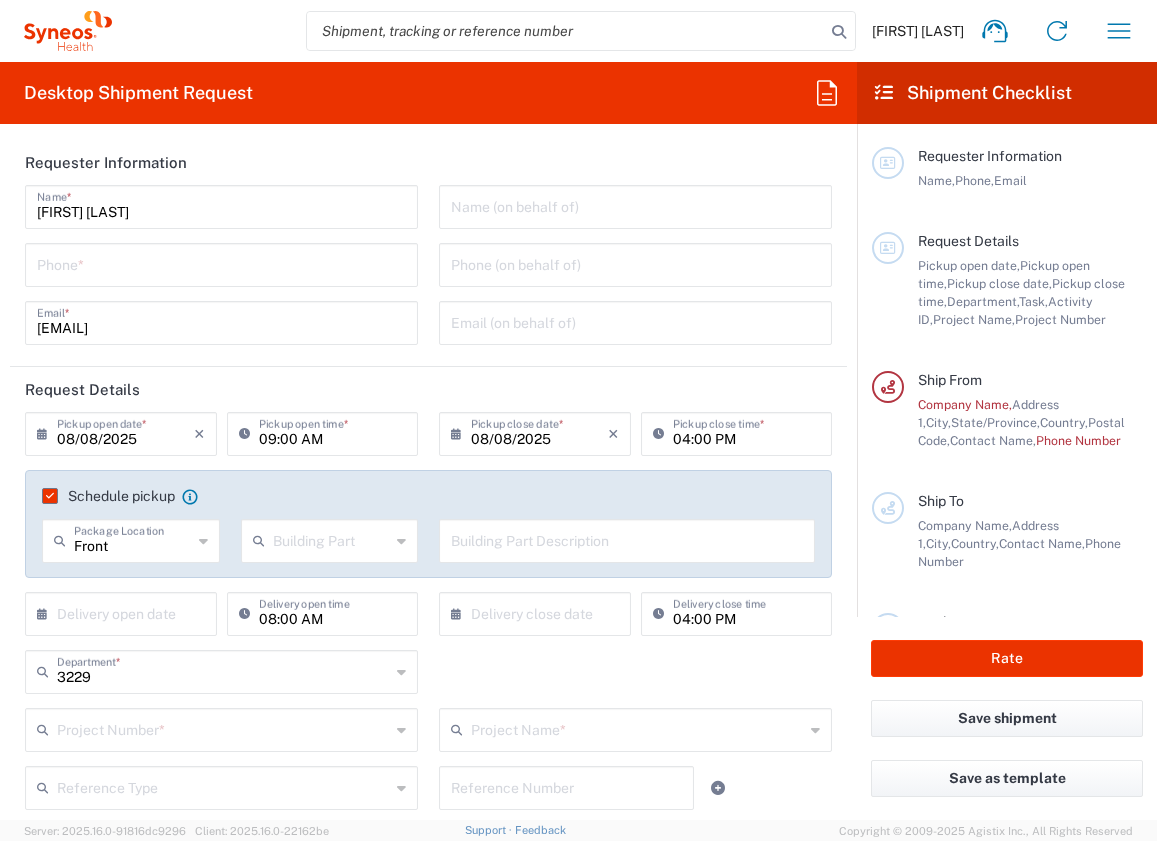click at bounding box center [332, 539] 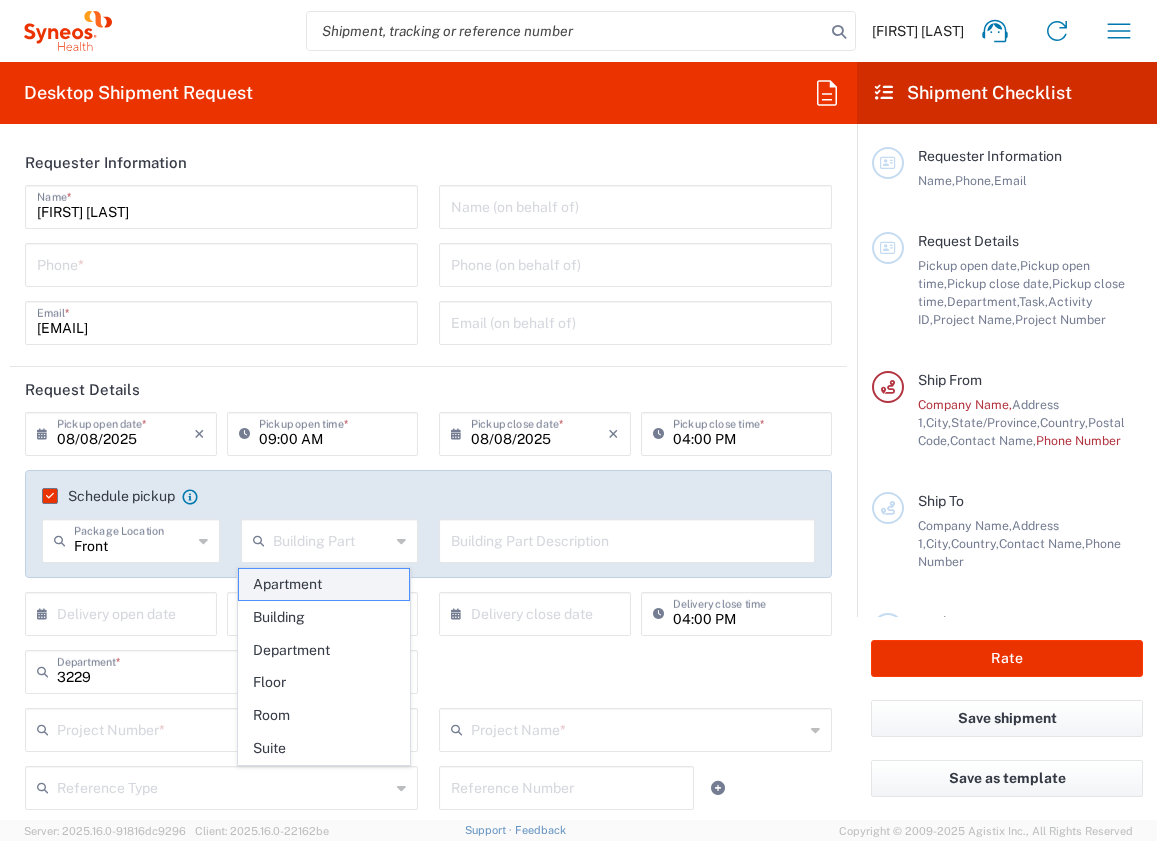 click on "Apartment" 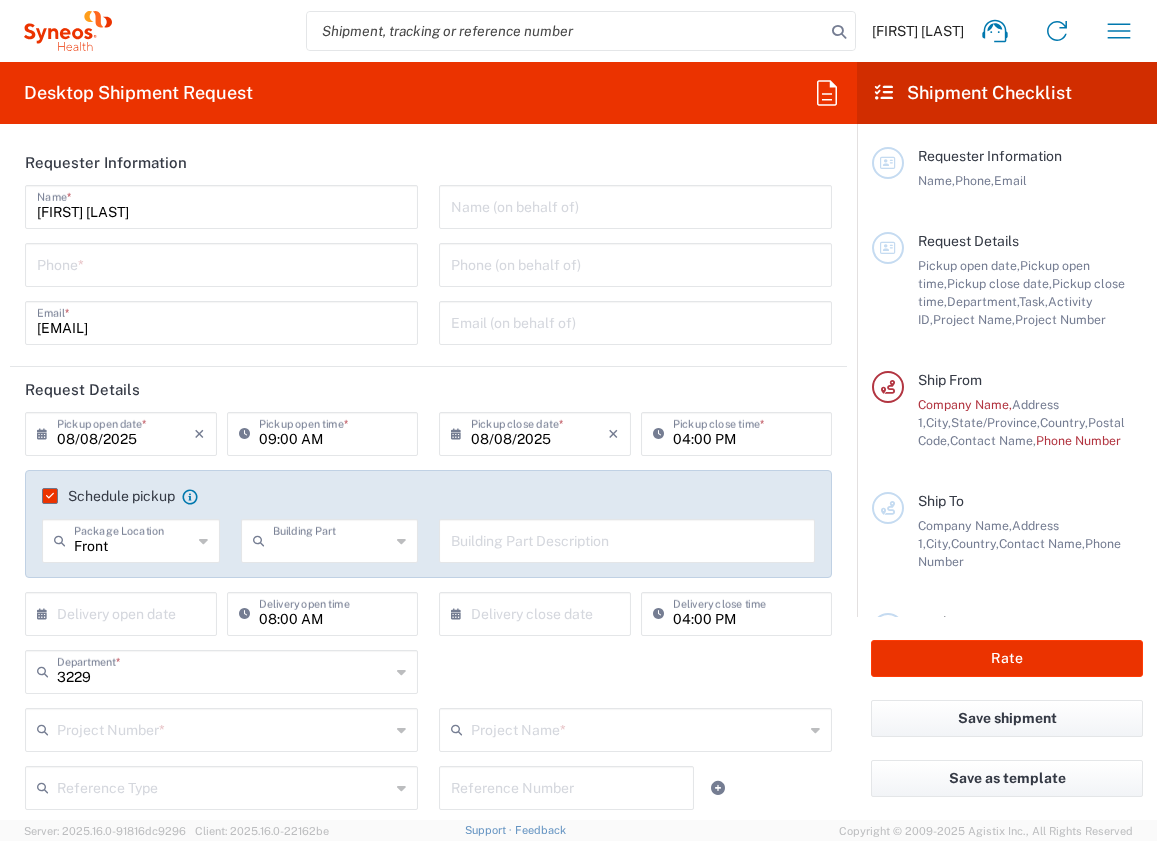 type on "Apartment" 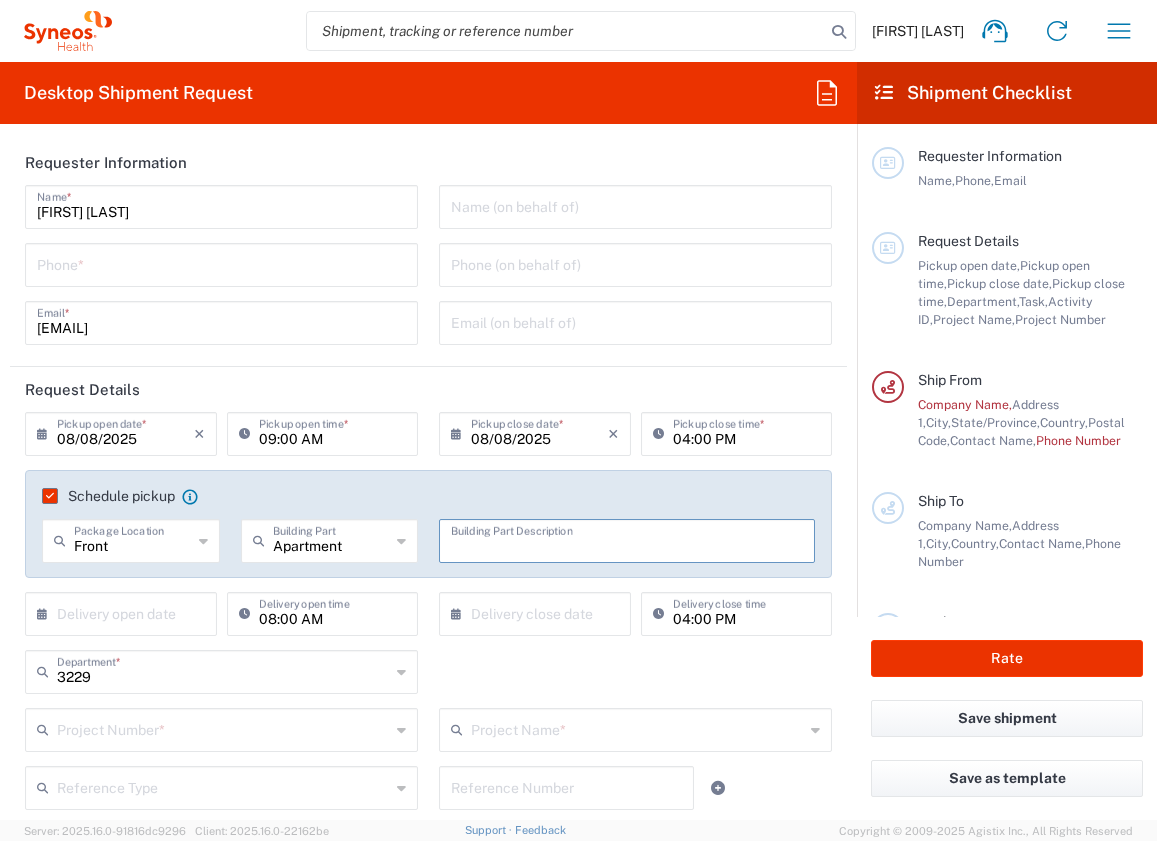 click at bounding box center [627, 539] 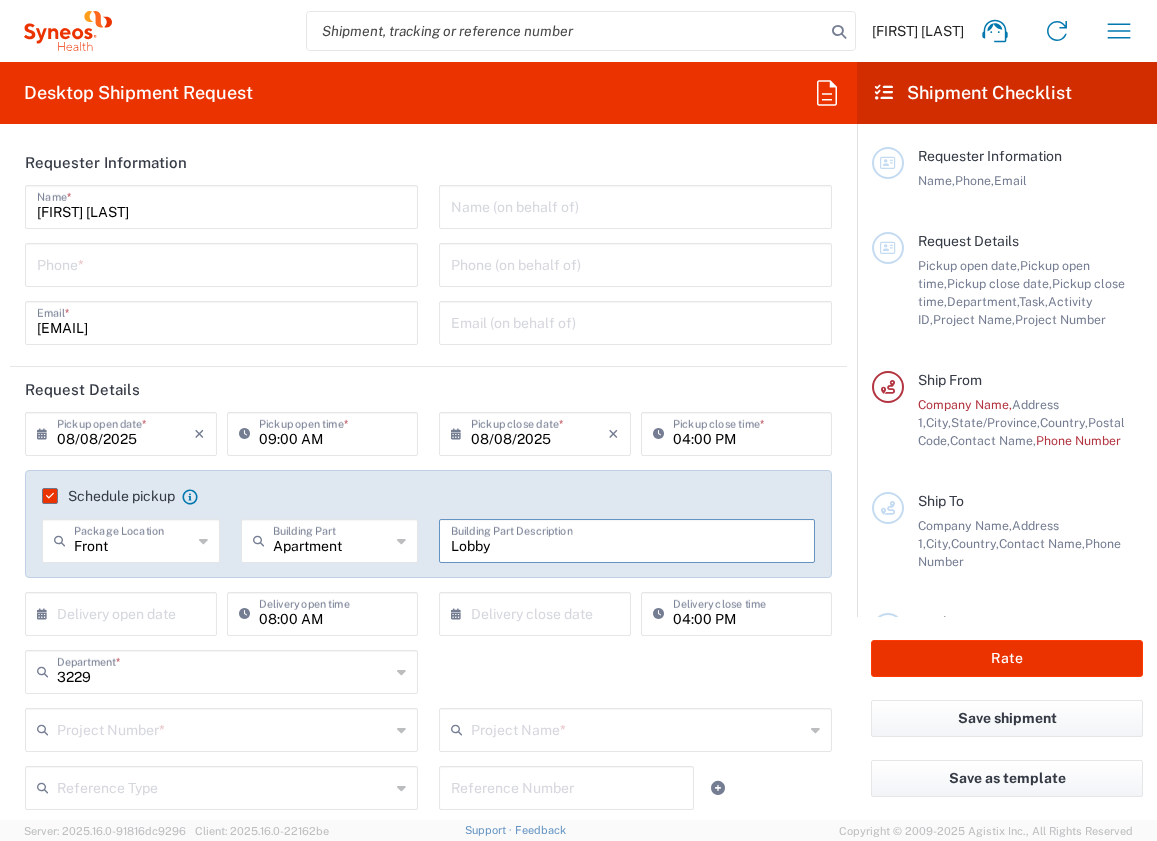 type on "Lobby" 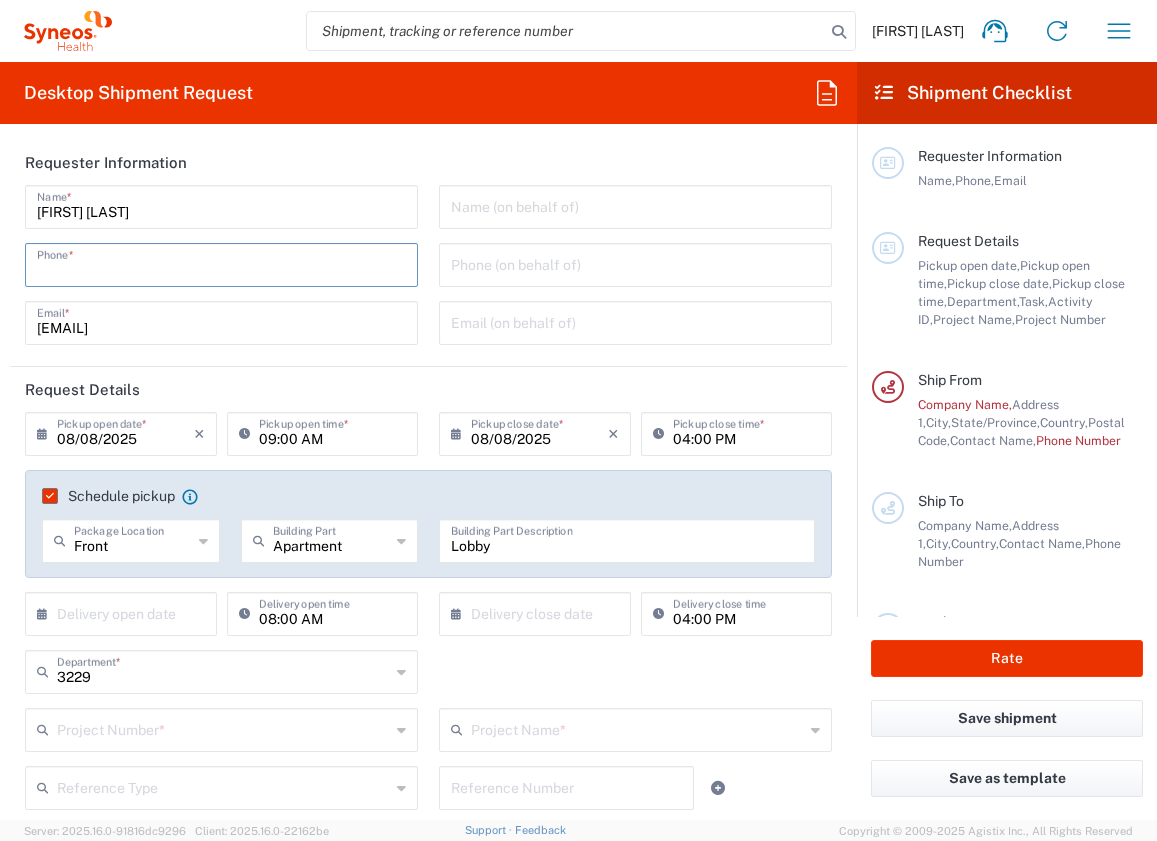 type on "[POSTAL_CODE]" 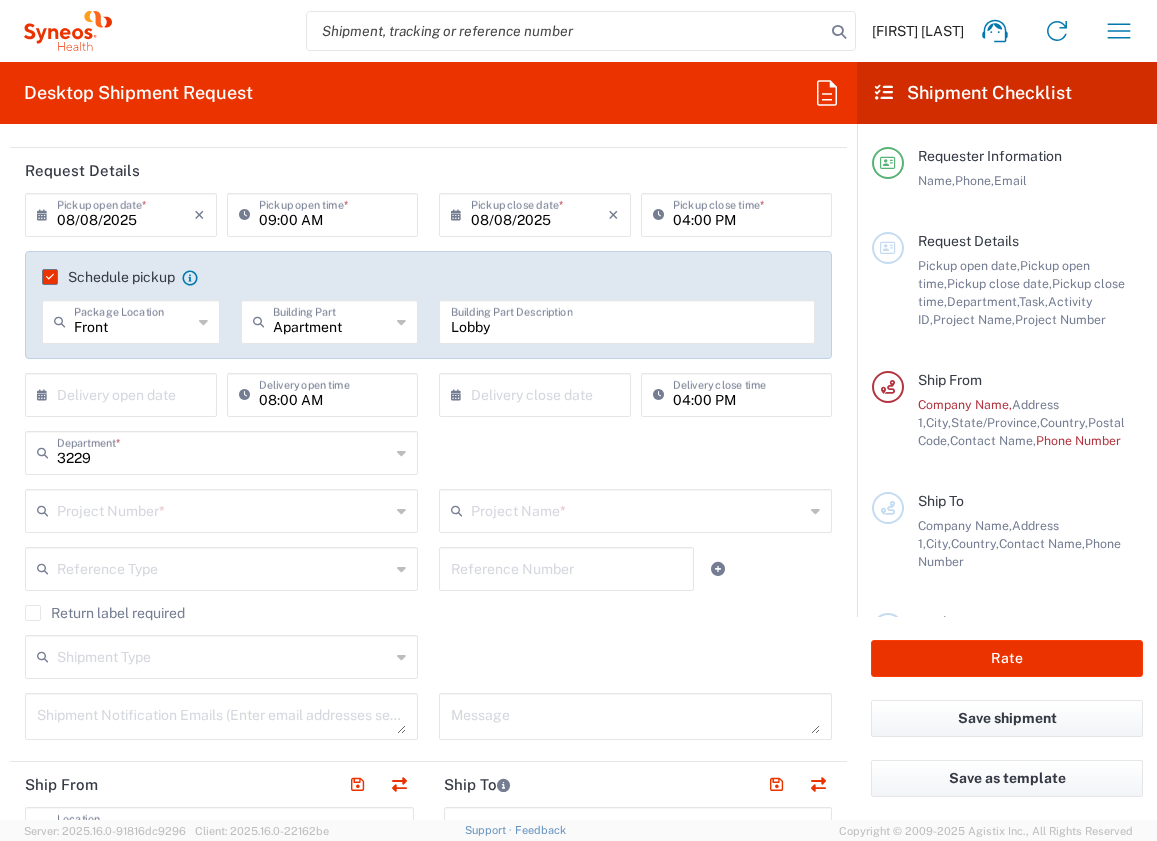 scroll, scrollTop: 231, scrollLeft: 0, axis: vertical 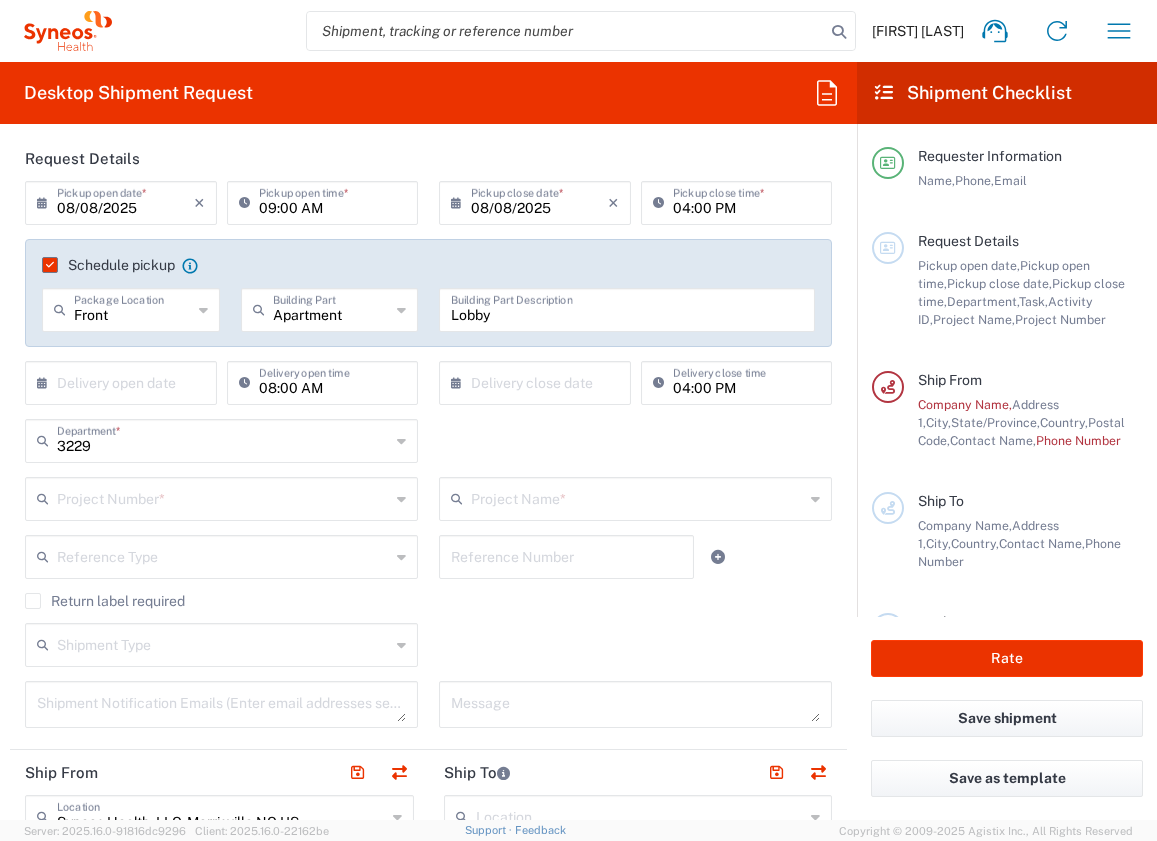 click on "3229  Department  * 3229 3000 3100 3109 3110 3111 3112 3125 3130 3135 3136 3150 3155 3165 3171 3172 3190 3191 3192 3193 3194 3200 3201 3202 3210 3211 Dept 3212 3213 3214 3215 3216 3218 3220 3221 3222 3223 3225 3226 3227 3228 3230 3231 3232 3233 3234 3235 3236 3237 3238 3240 3241" 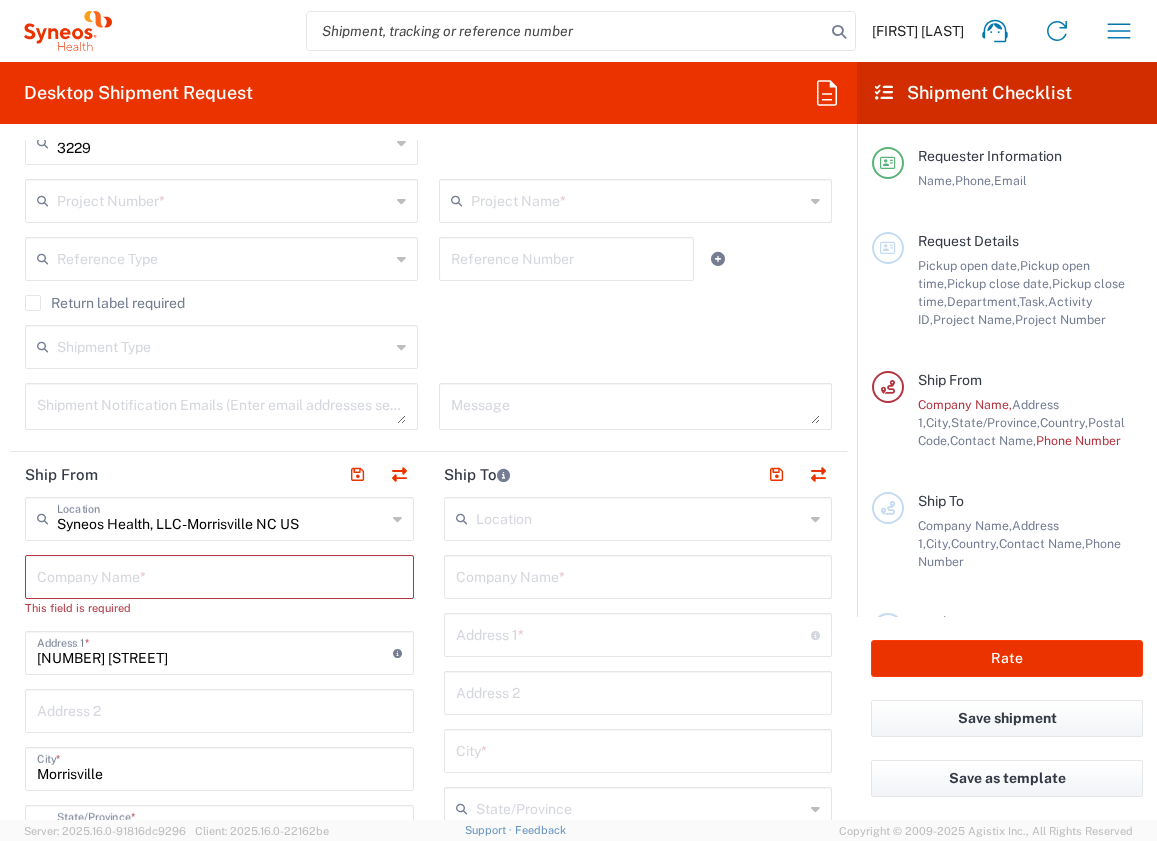 scroll, scrollTop: 530, scrollLeft: 0, axis: vertical 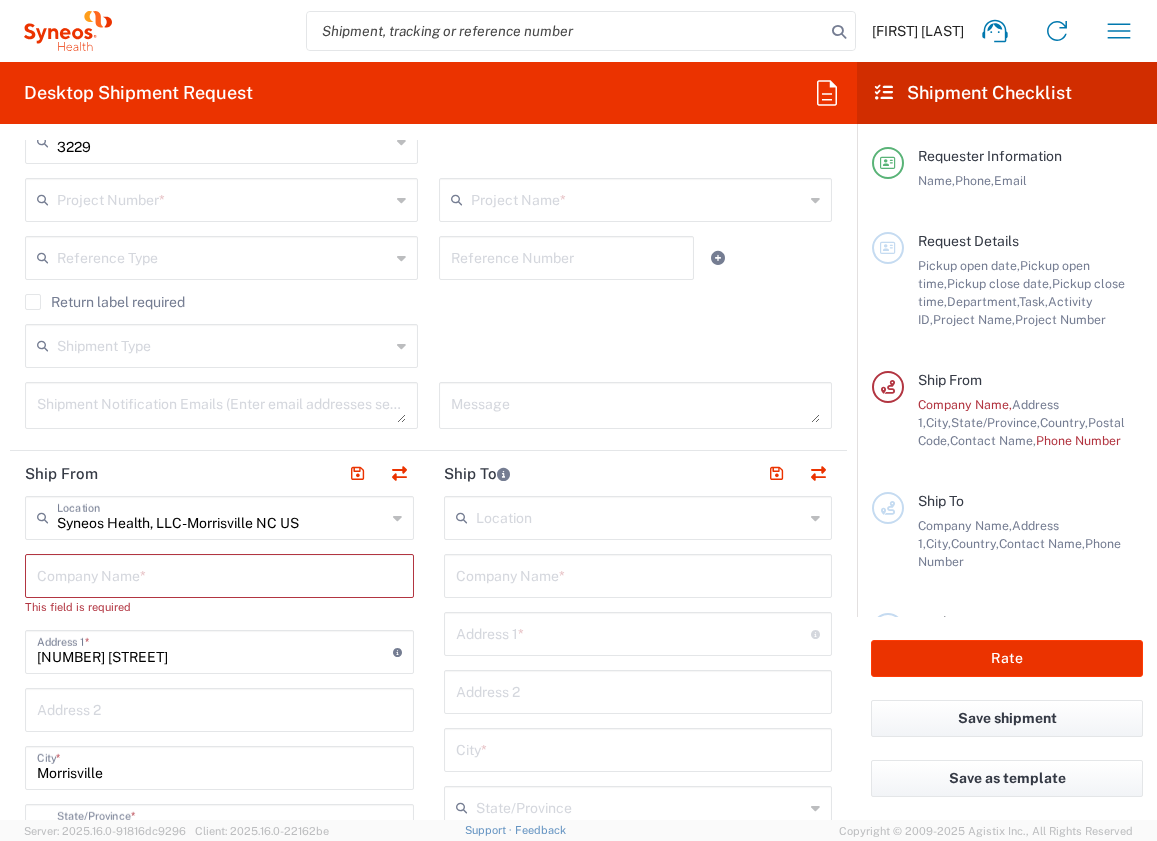 click at bounding box center [219, 574] 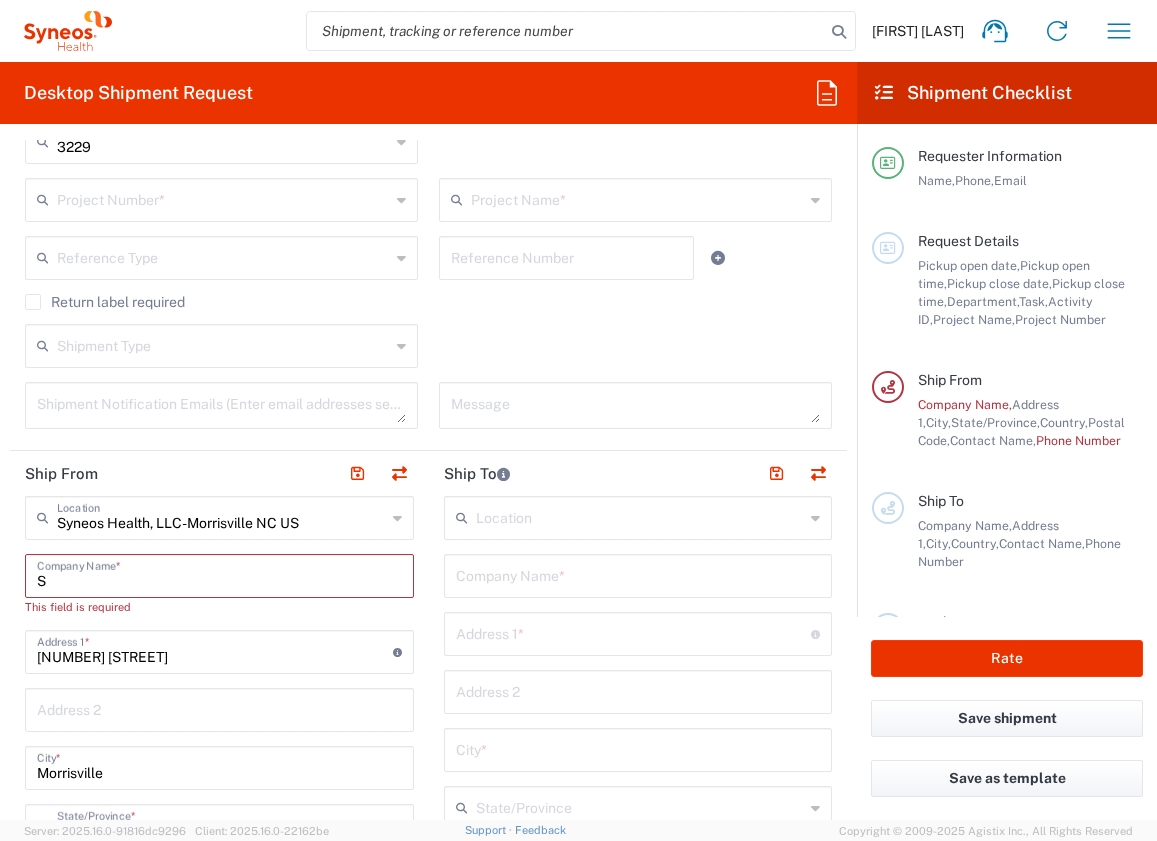 type on "Sy" 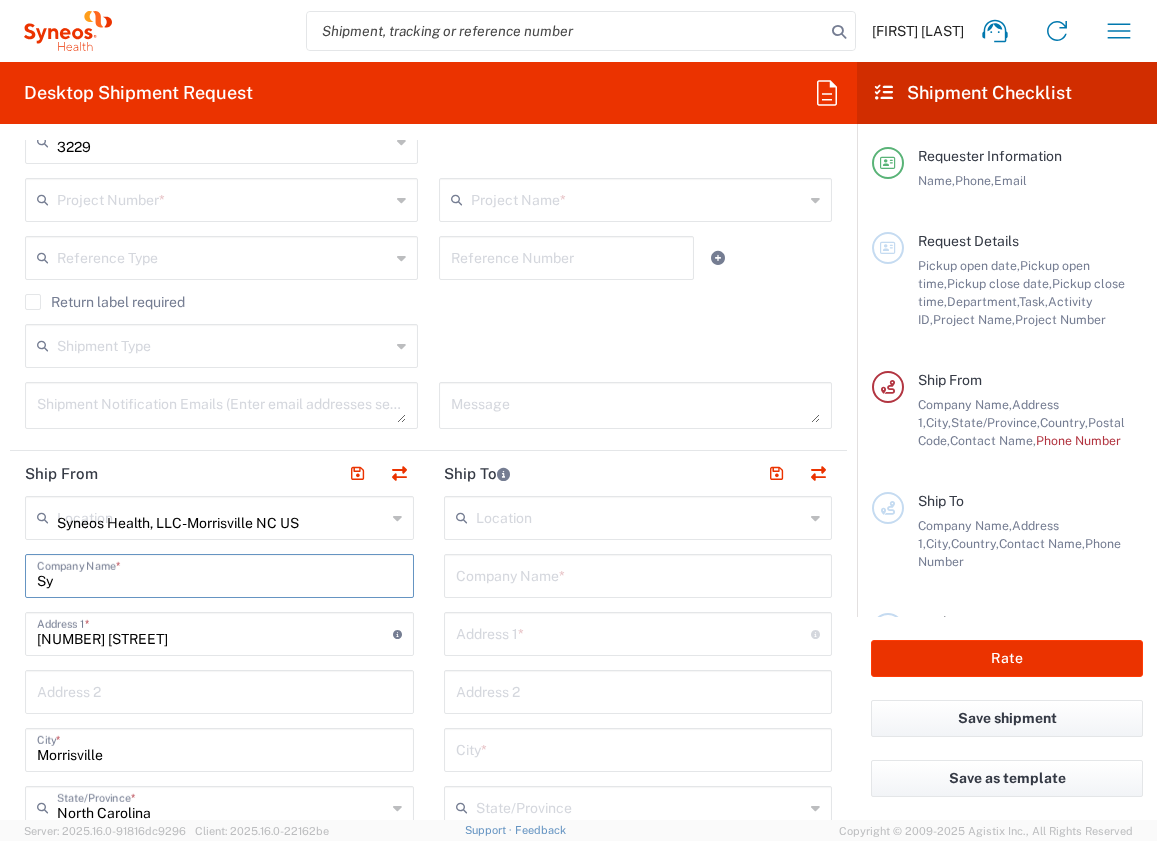 type 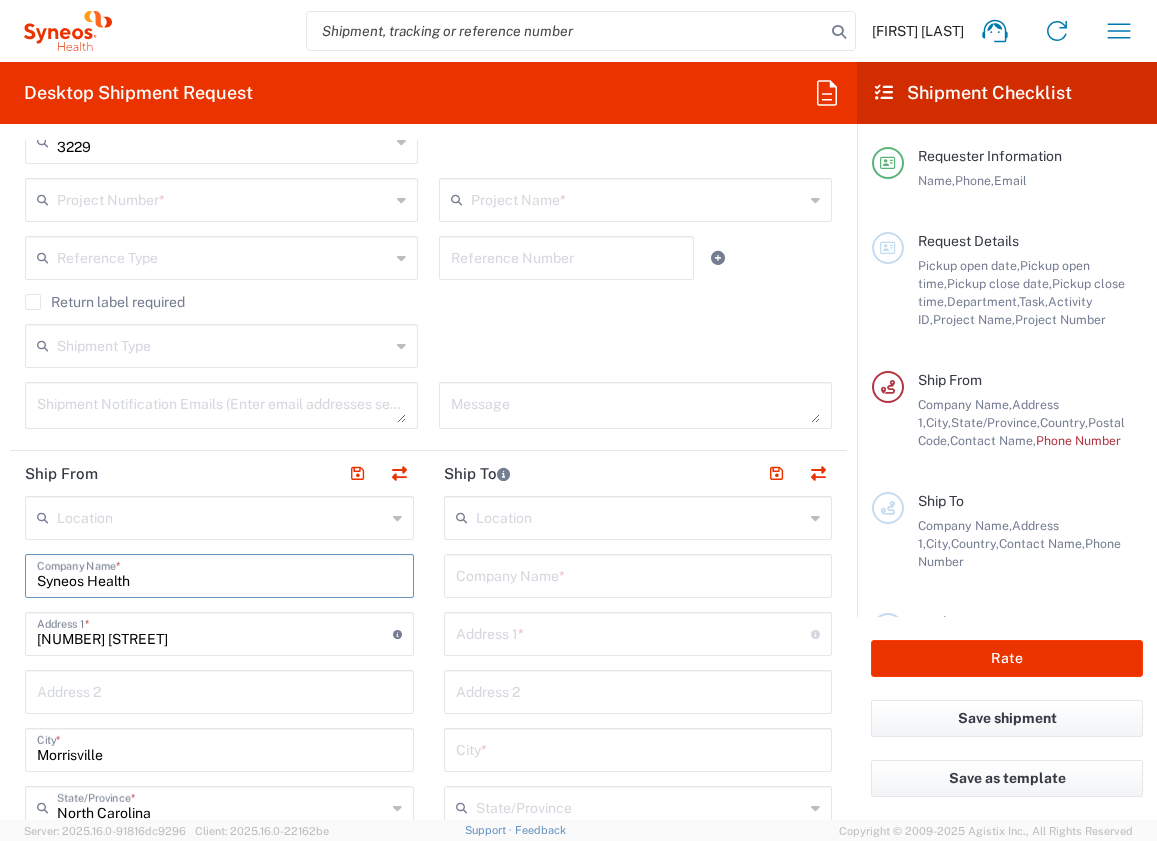 click on "Syneos Health" at bounding box center (219, 574) 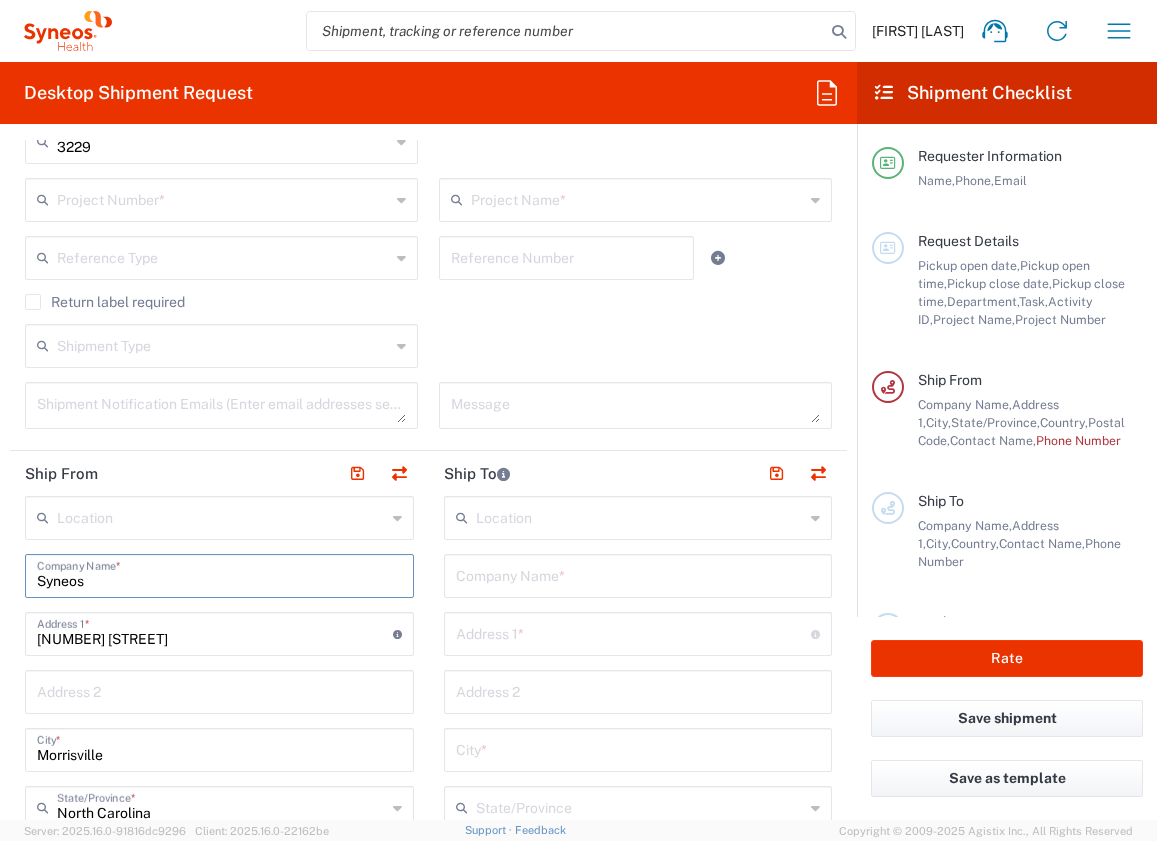 type on "S" 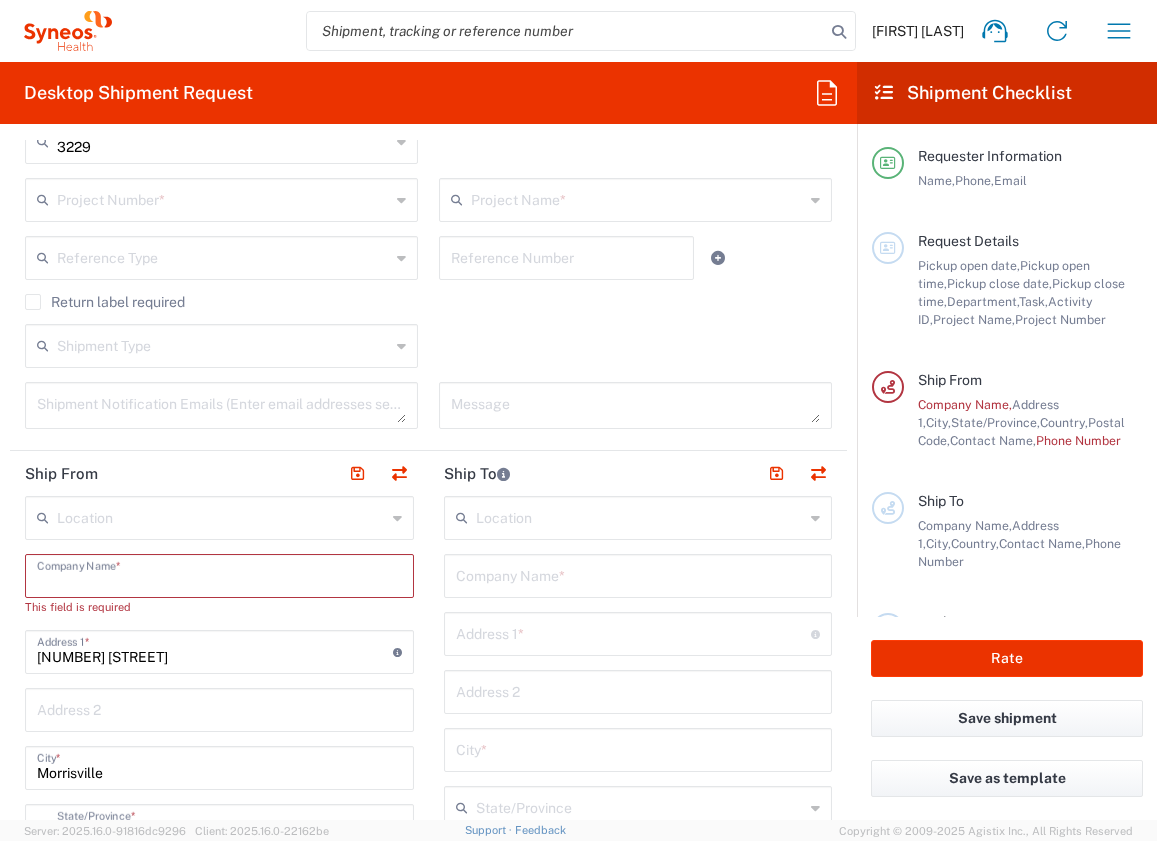 type 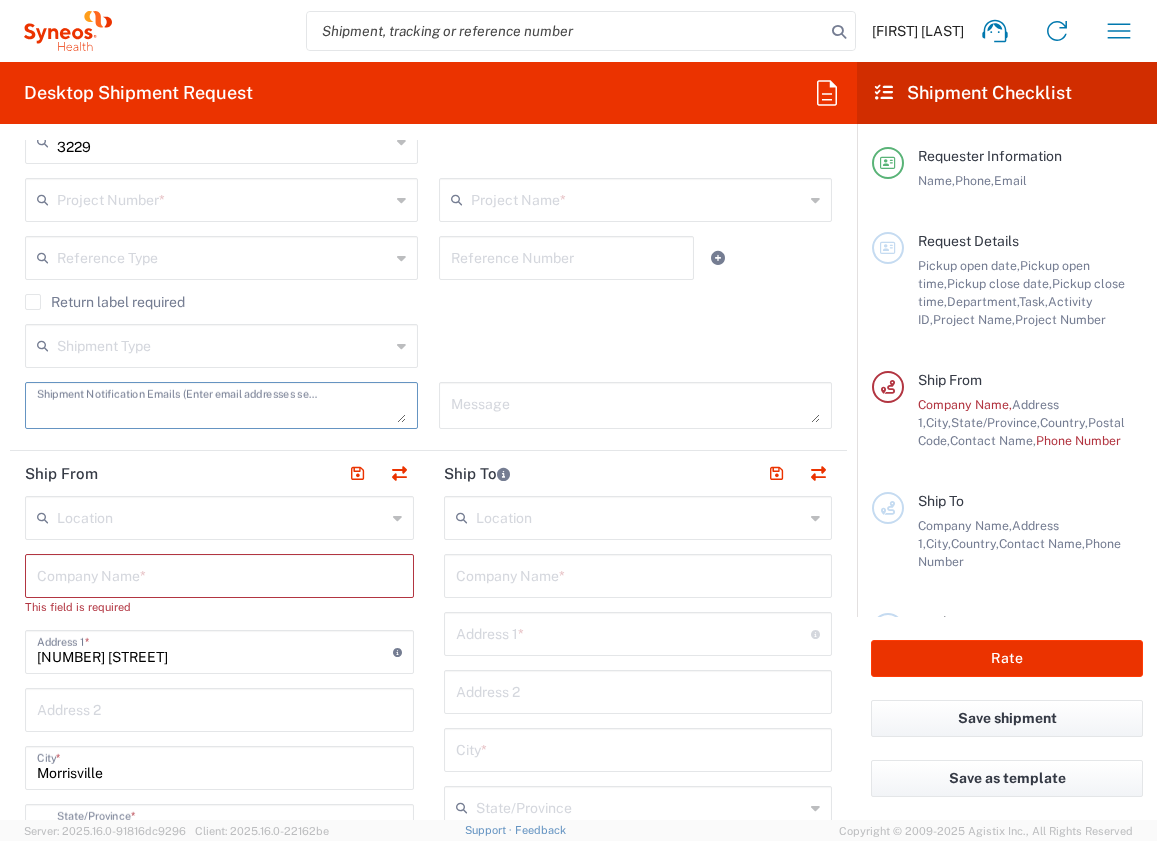 click at bounding box center (221, 405) 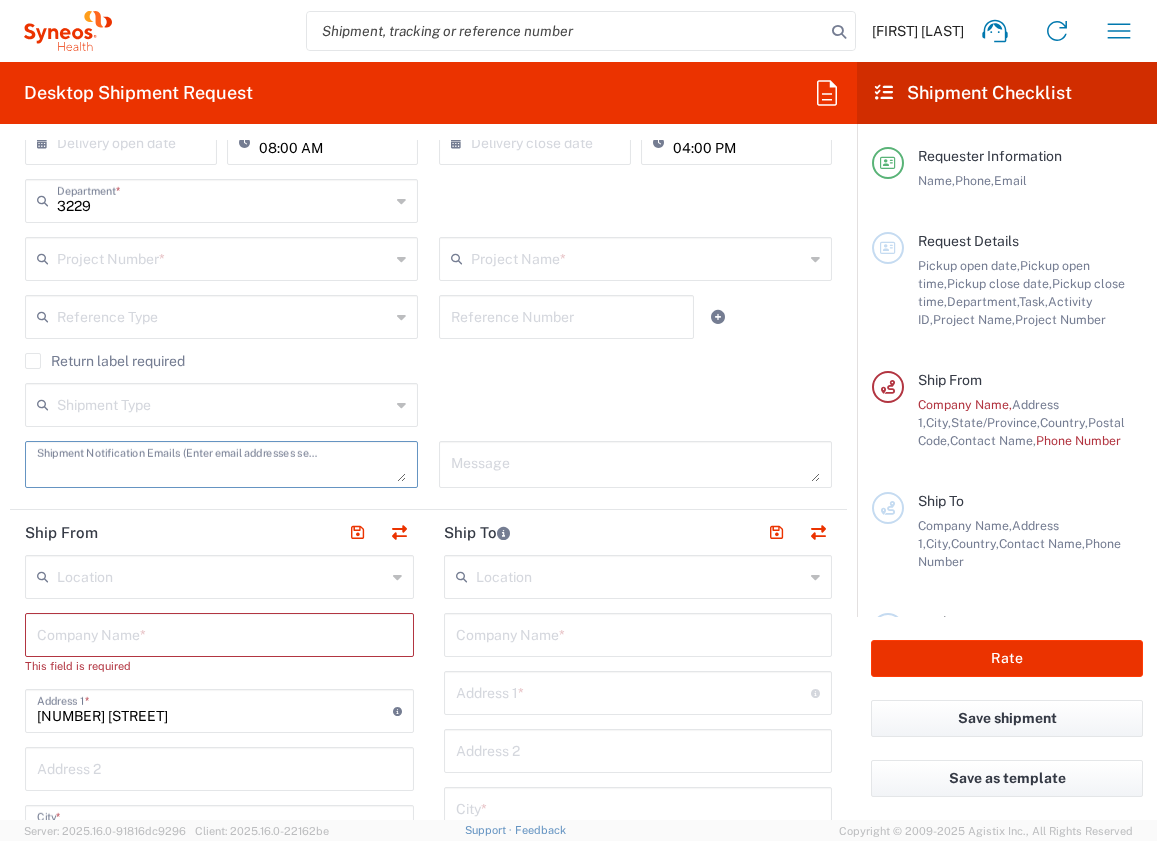 scroll, scrollTop: 472, scrollLeft: 0, axis: vertical 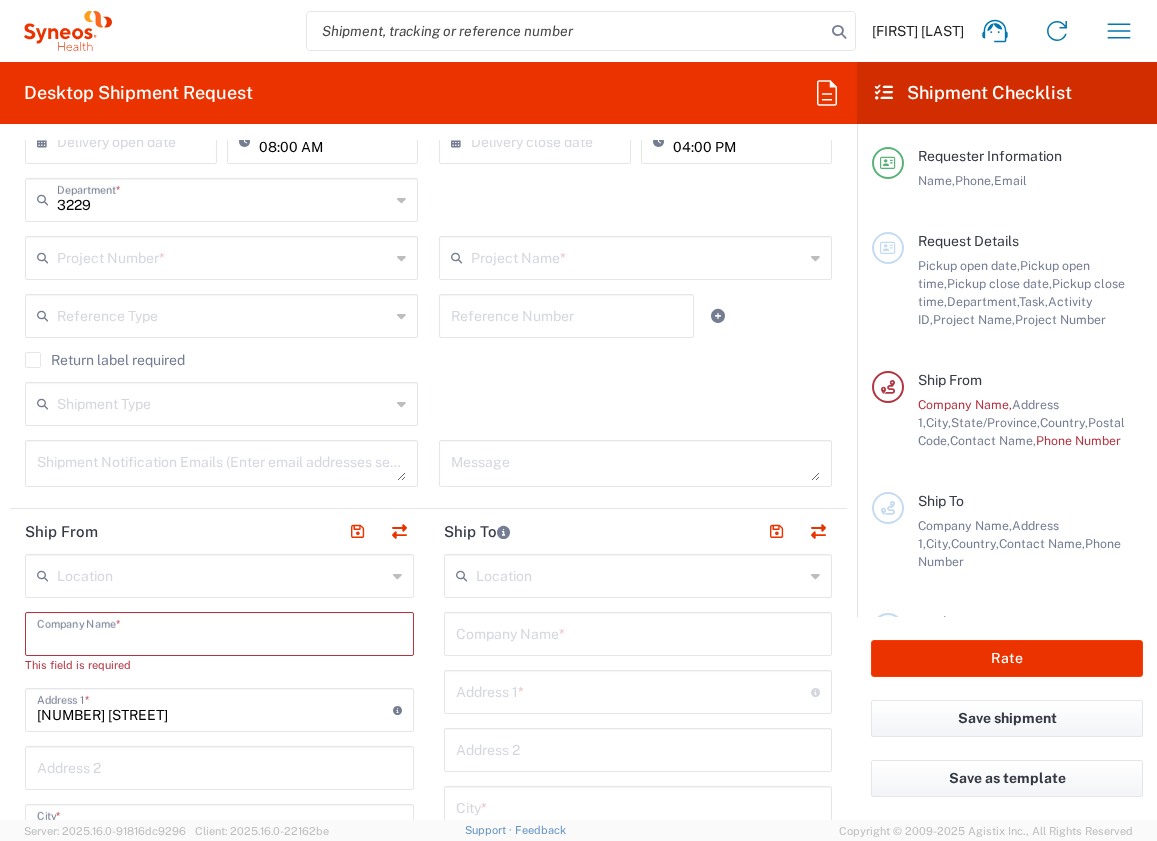 click at bounding box center (219, 632) 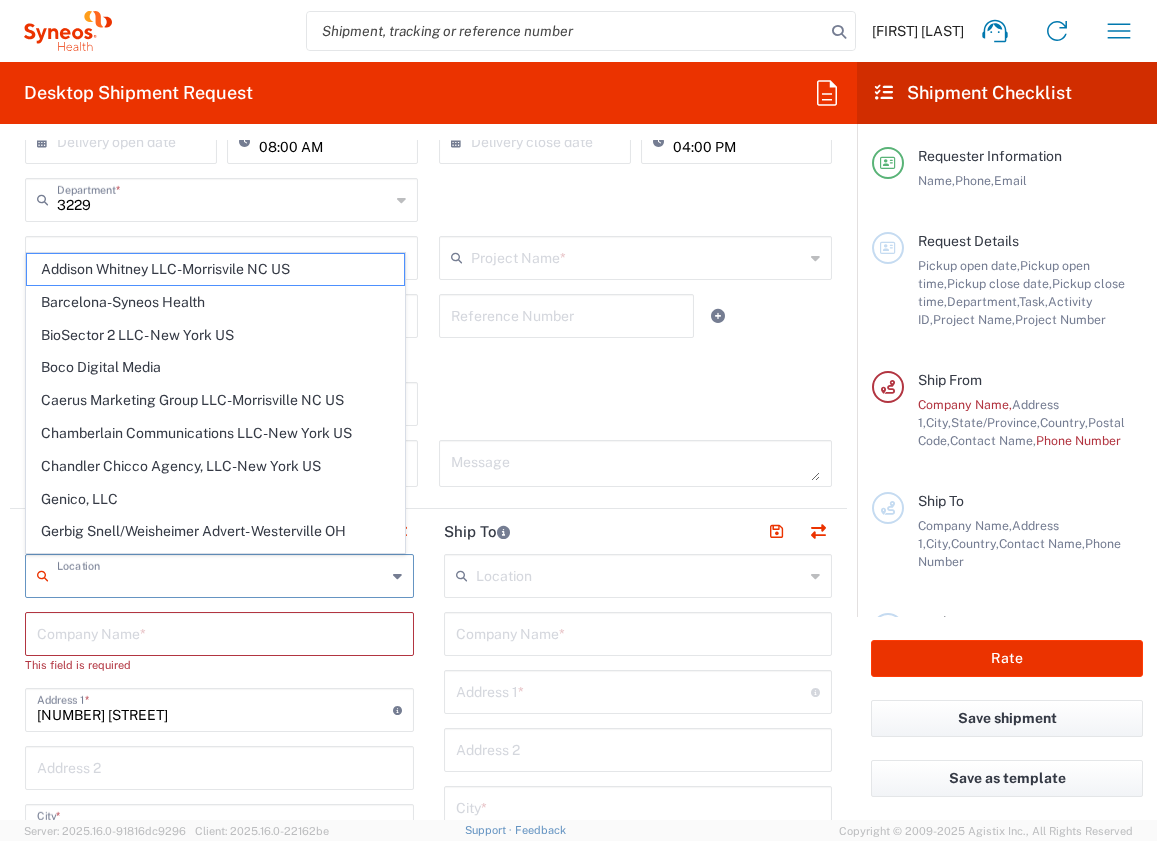 click at bounding box center [221, 574] 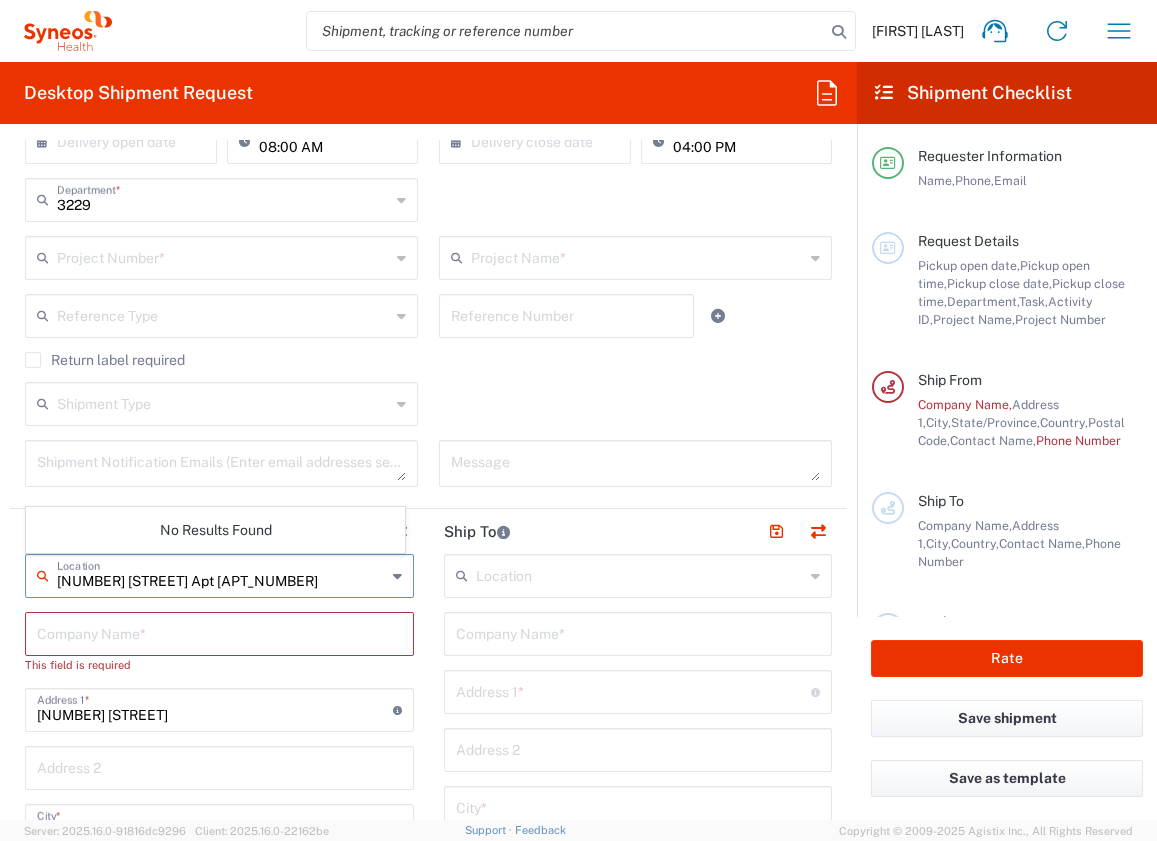 type on "[NUMBER] [STREET] Apt [APT_NUMBER]" 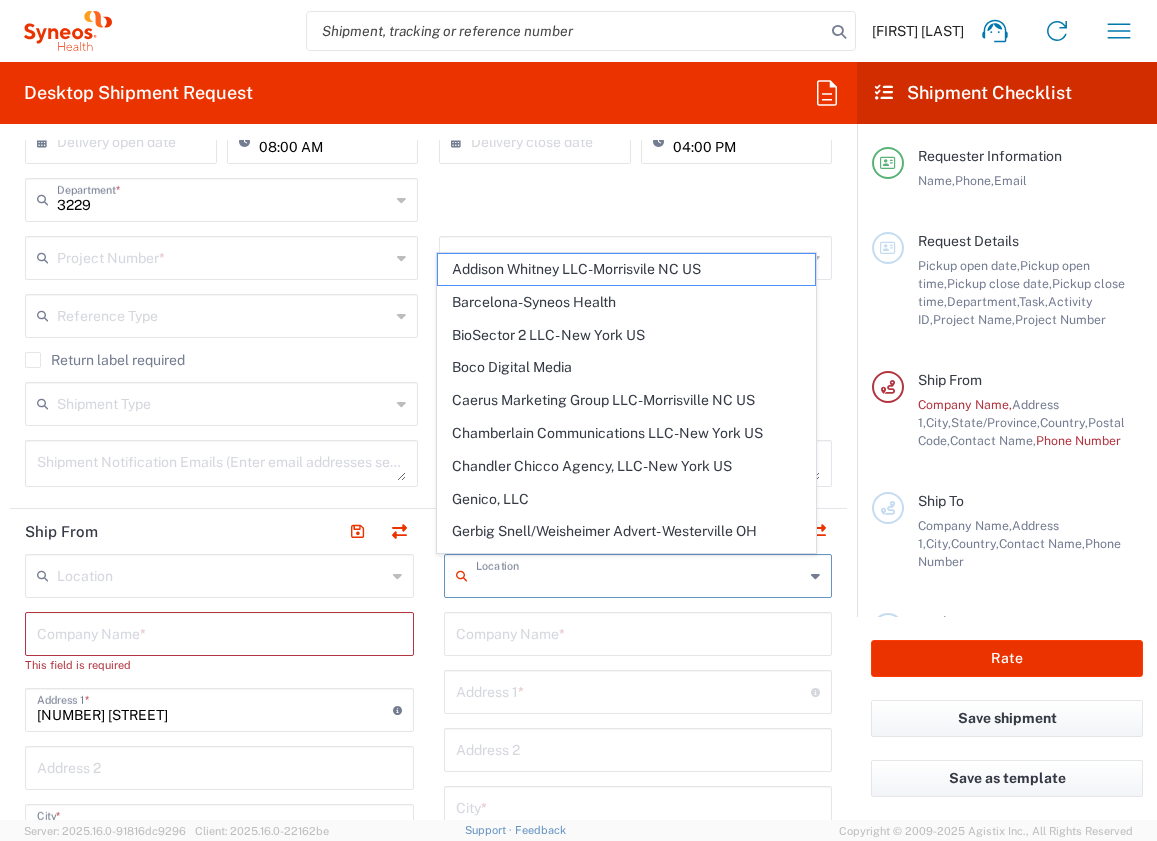 click at bounding box center [638, 632] 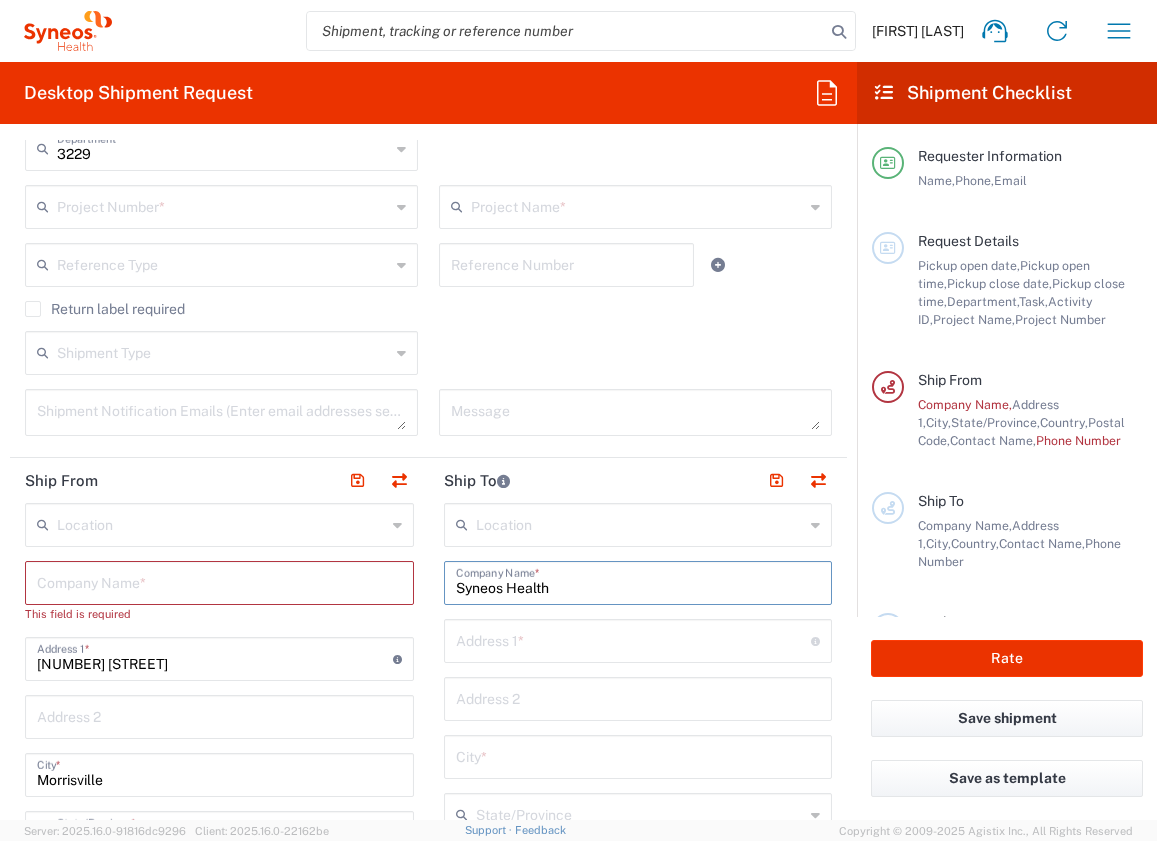 scroll, scrollTop: 528, scrollLeft: 0, axis: vertical 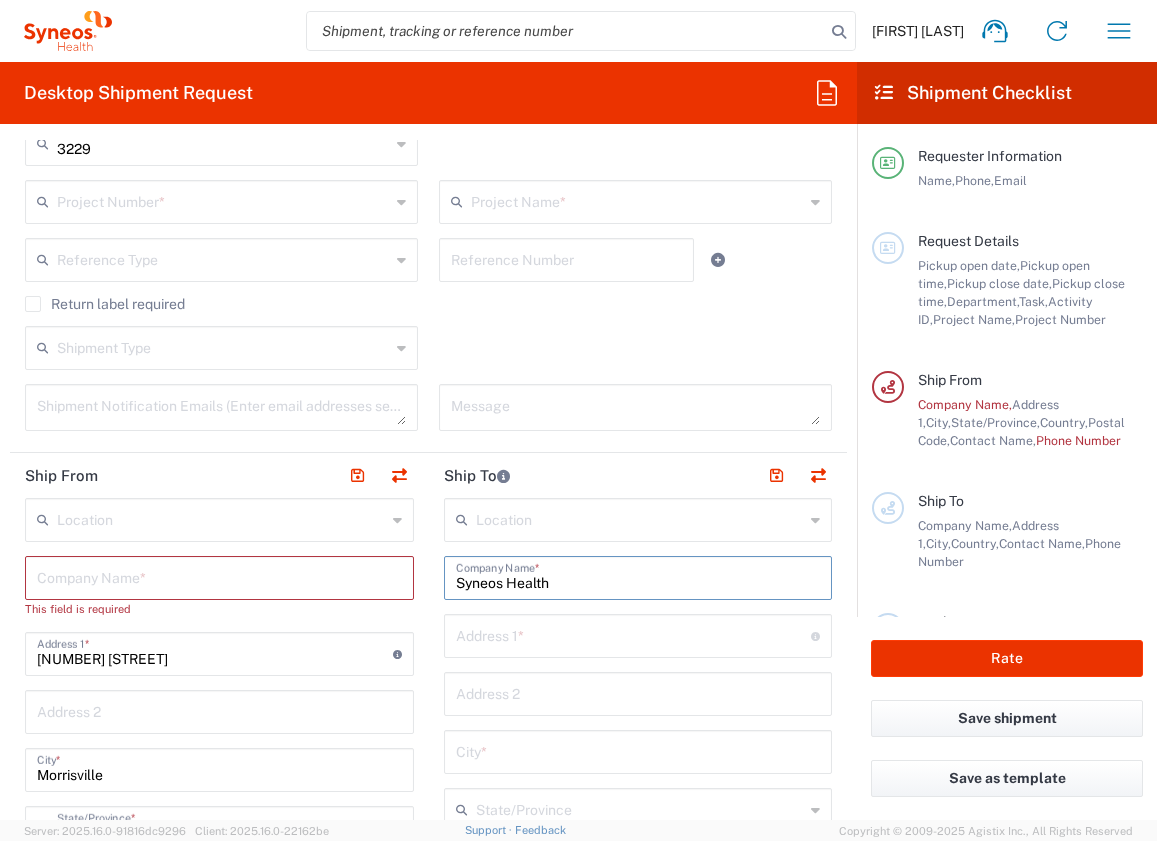 type on "Syneos Health" 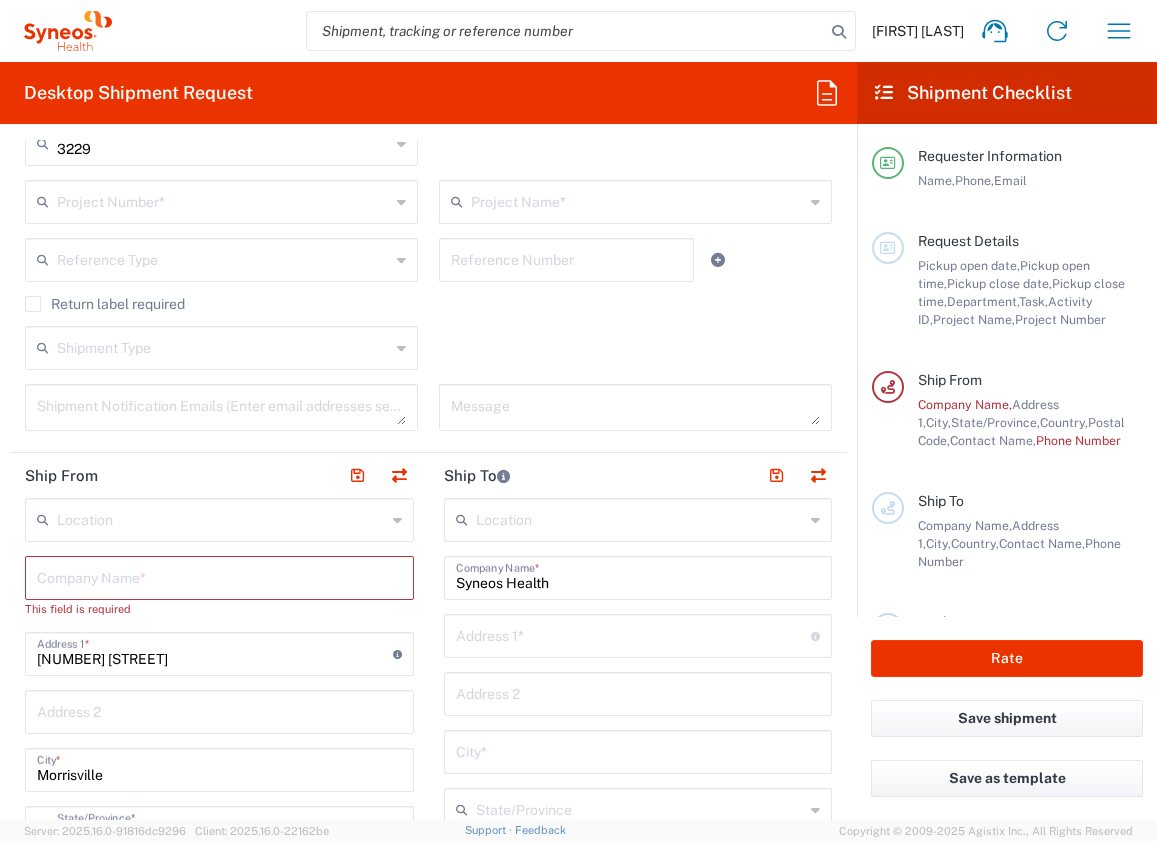 drag, startPoint x: 533, startPoint y: 537, endPoint x: 512, endPoint y: 529, distance: 22.472204 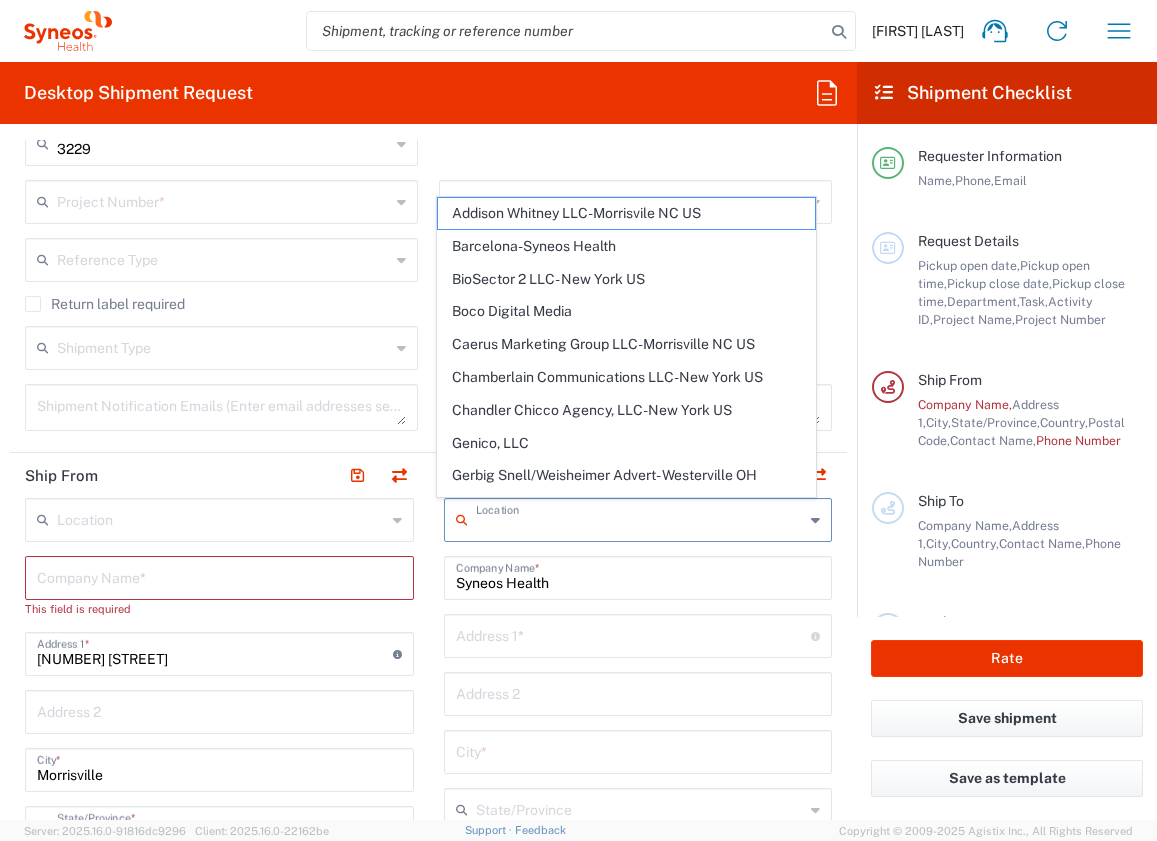 click at bounding box center [640, 518] 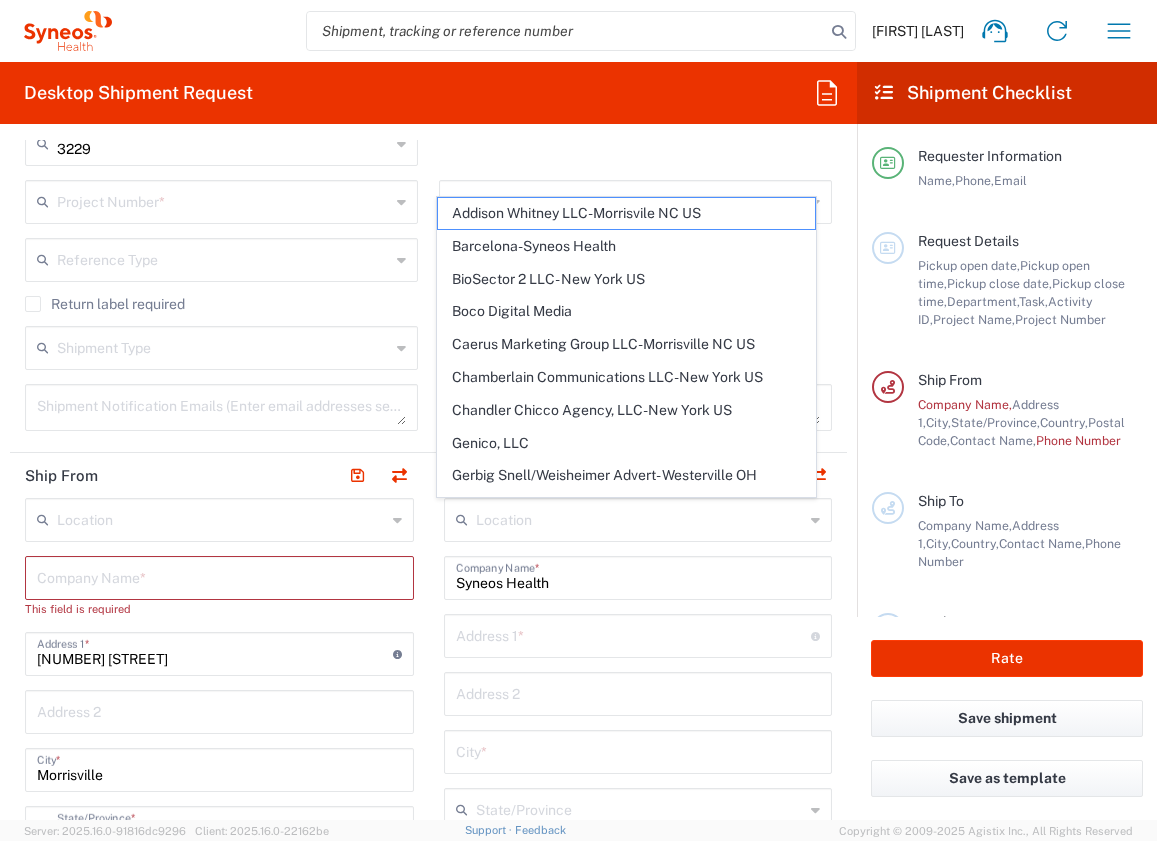 click on "Request Details  Pickup open date,   Pickup open time,   Pickup close date,   Pickup close time,   Department,   Task,   Activity ID,   Project Name,   Project Number" 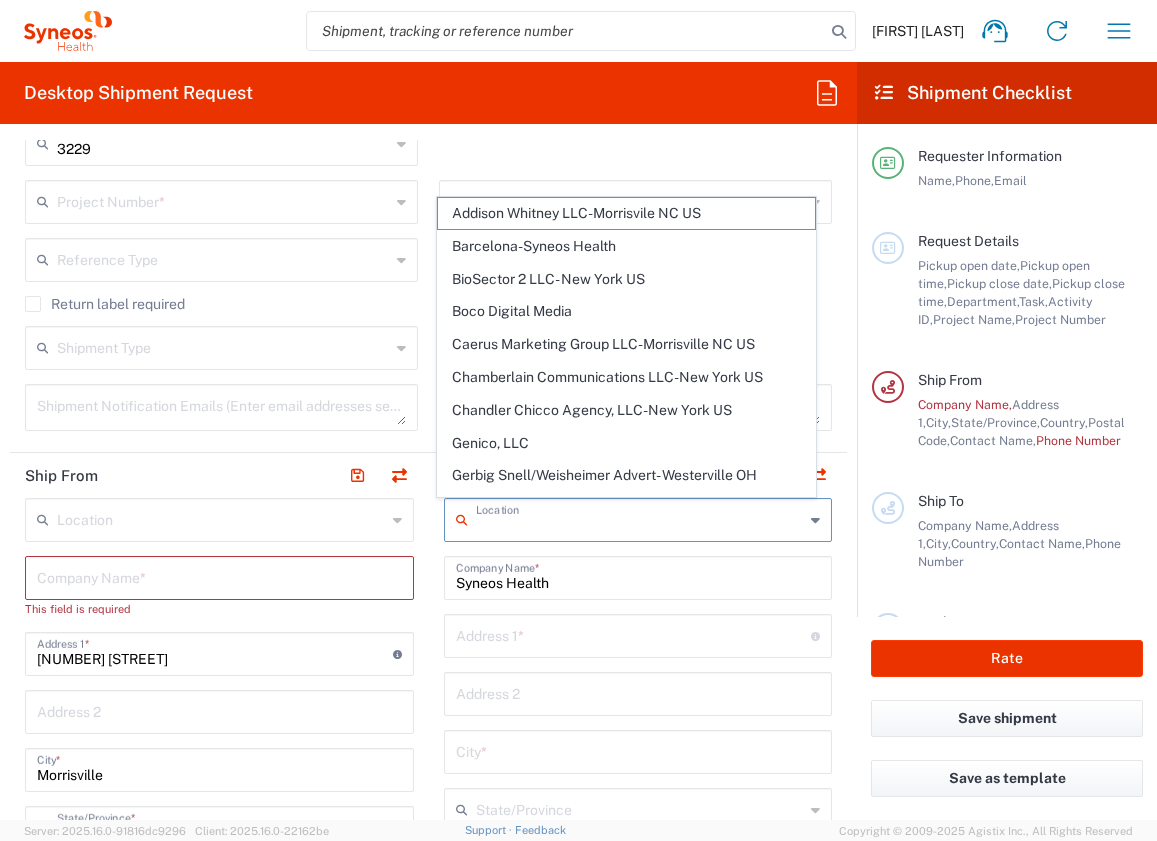 click at bounding box center (640, 518) 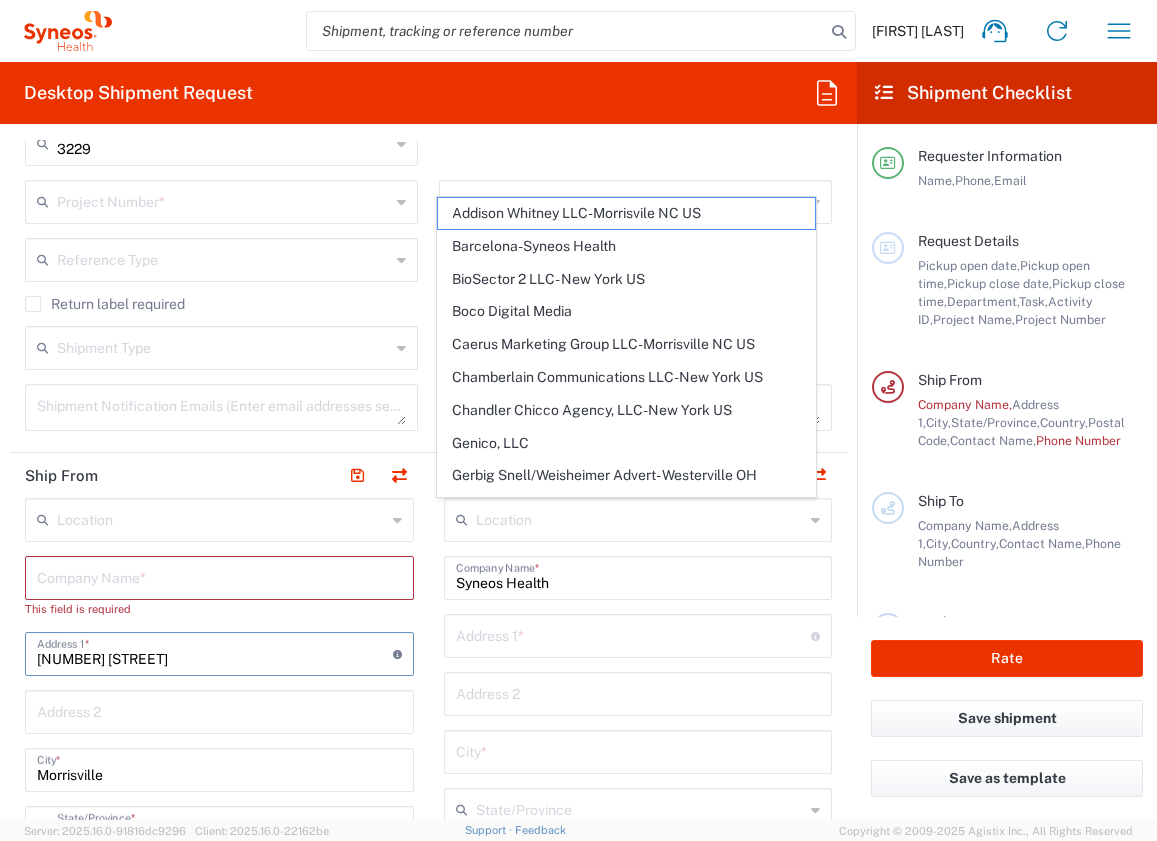 drag, startPoint x: 163, startPoint y: 661, endPoint x: 6, endPoint y: 666, distance: 157.0796 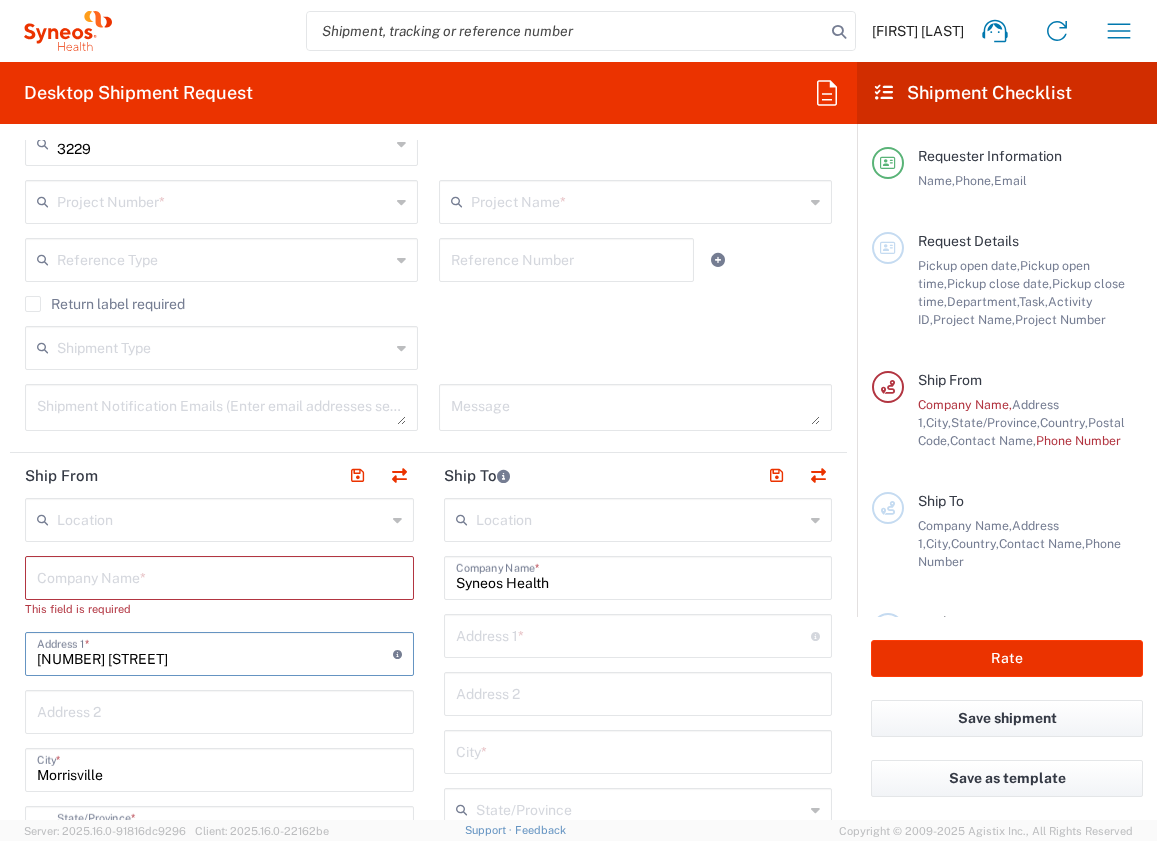 click at bounding box center [634, 634] 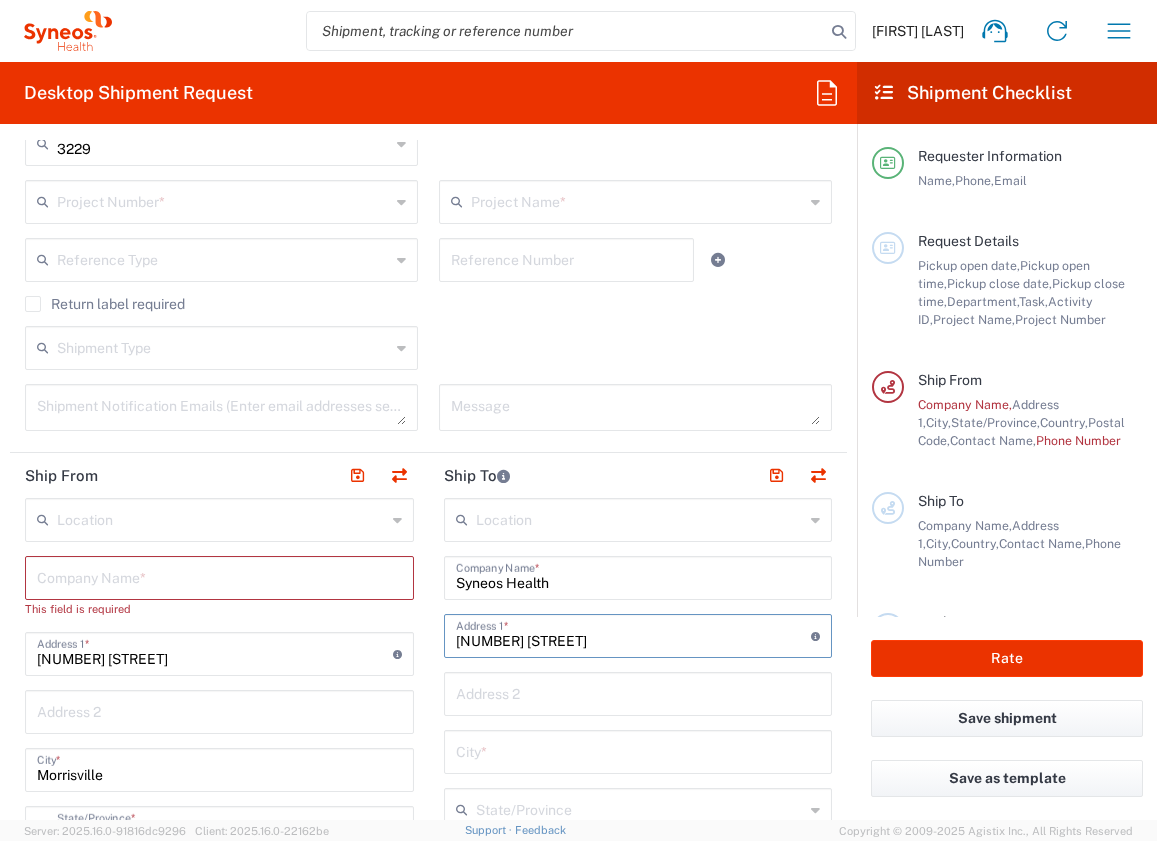 type on "[NUMBER] [STREET]" 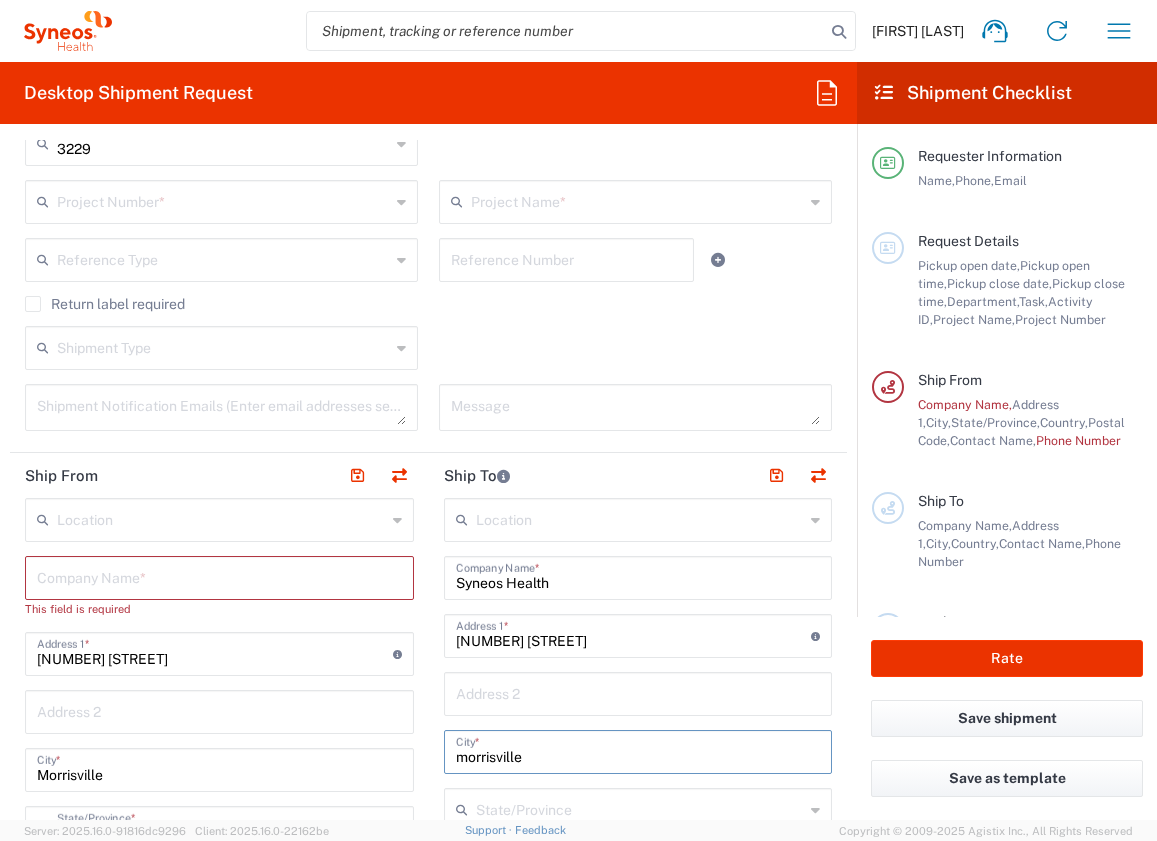 scroll, scrollTop: 598, scrollLeft: 0, axis: vertical 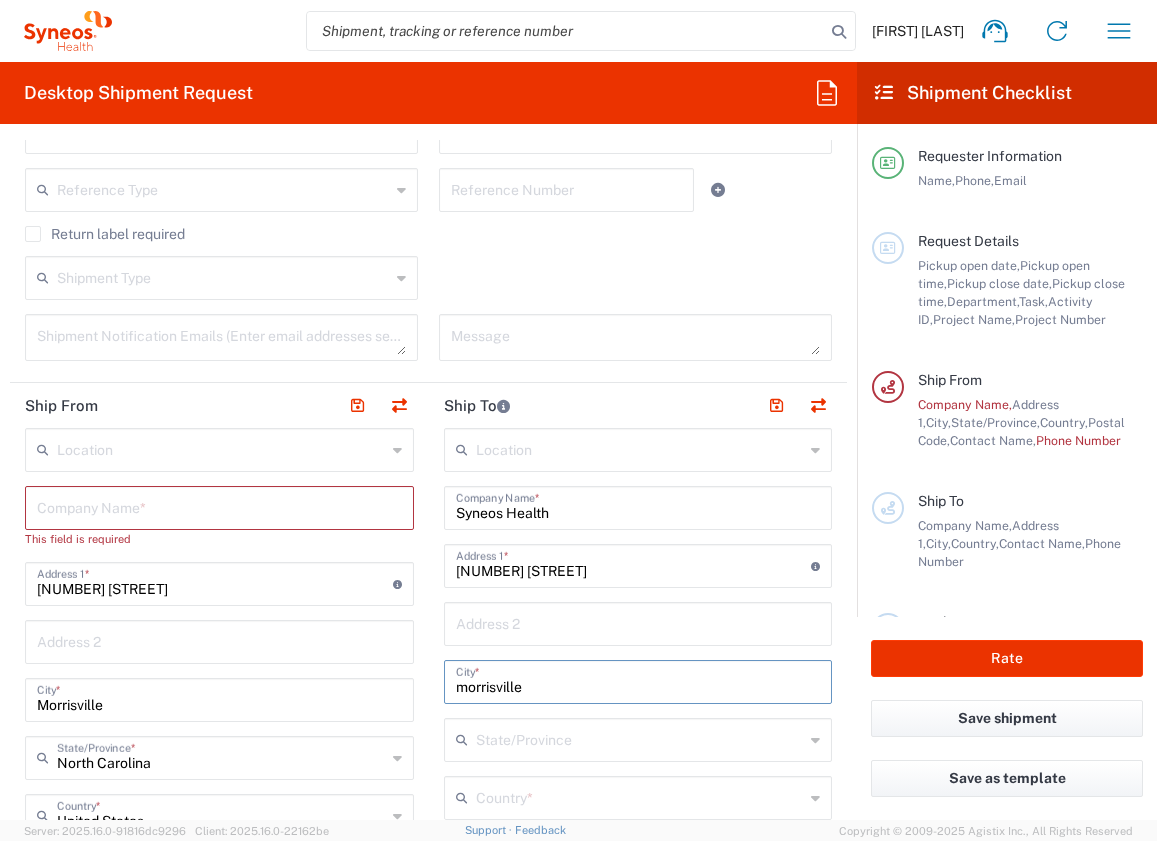 type on "morrisville" 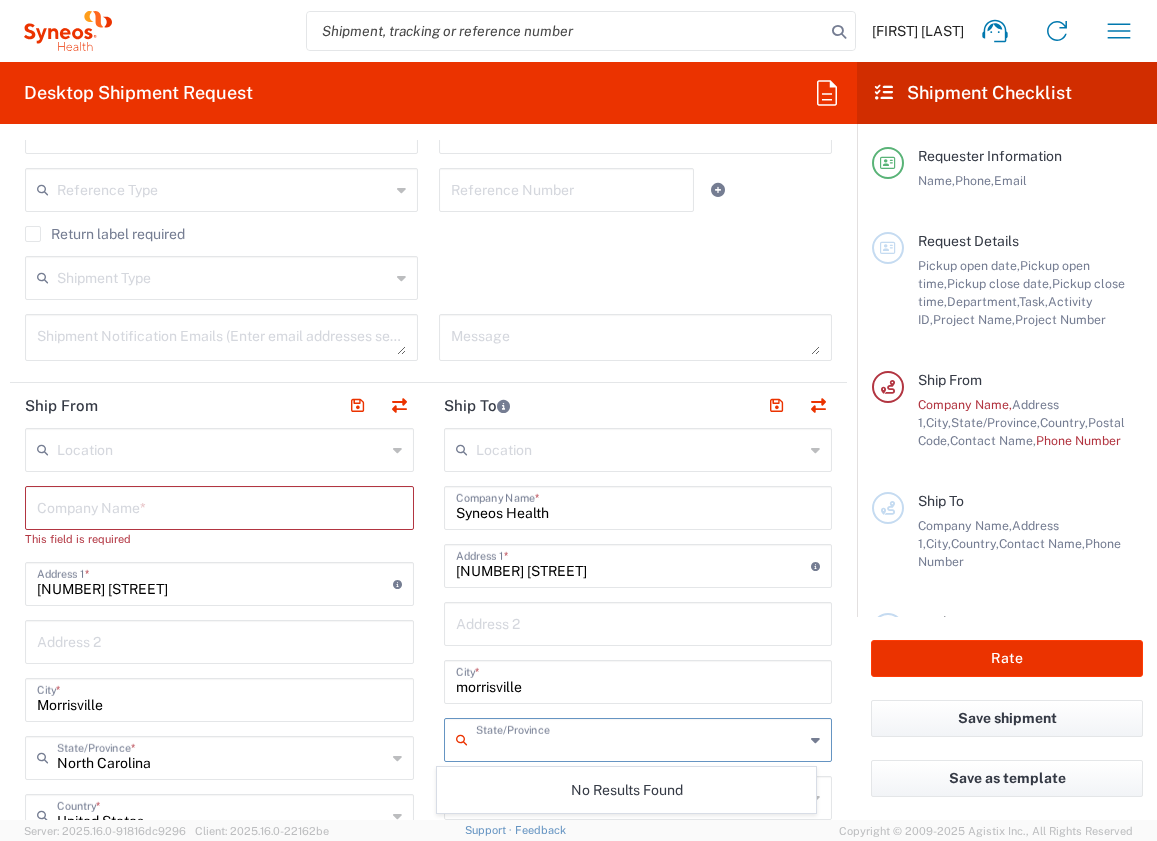 click at bounding box center [640, 738] 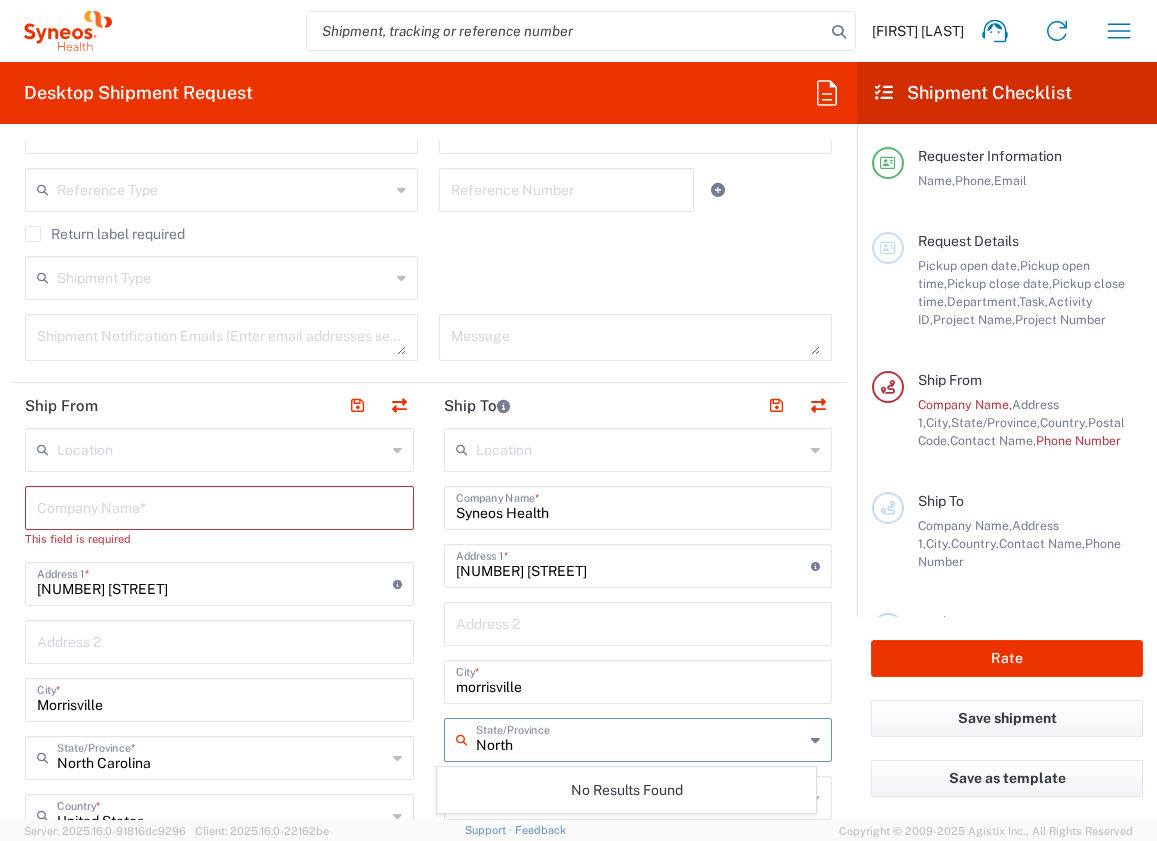type on "North Carolina" 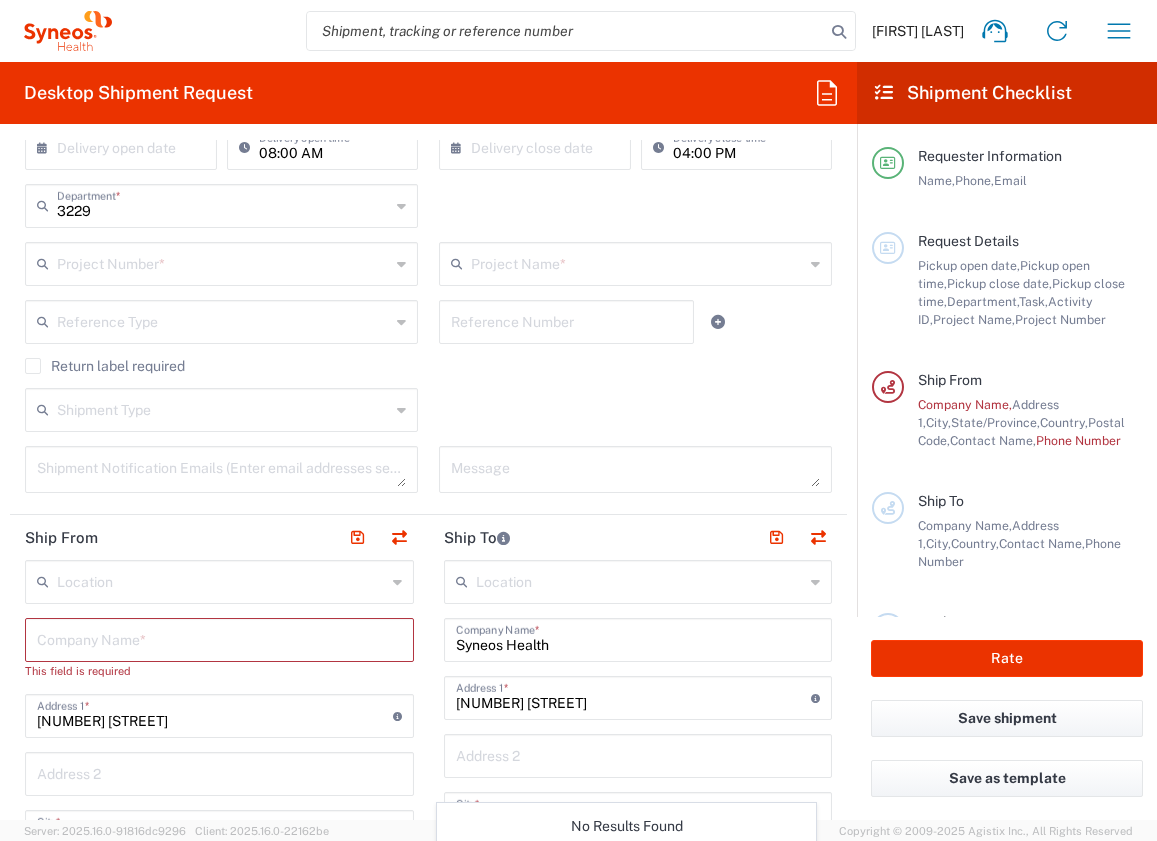 scroll, scrollTop: 578, scrollLeft: 0, axis: vertical 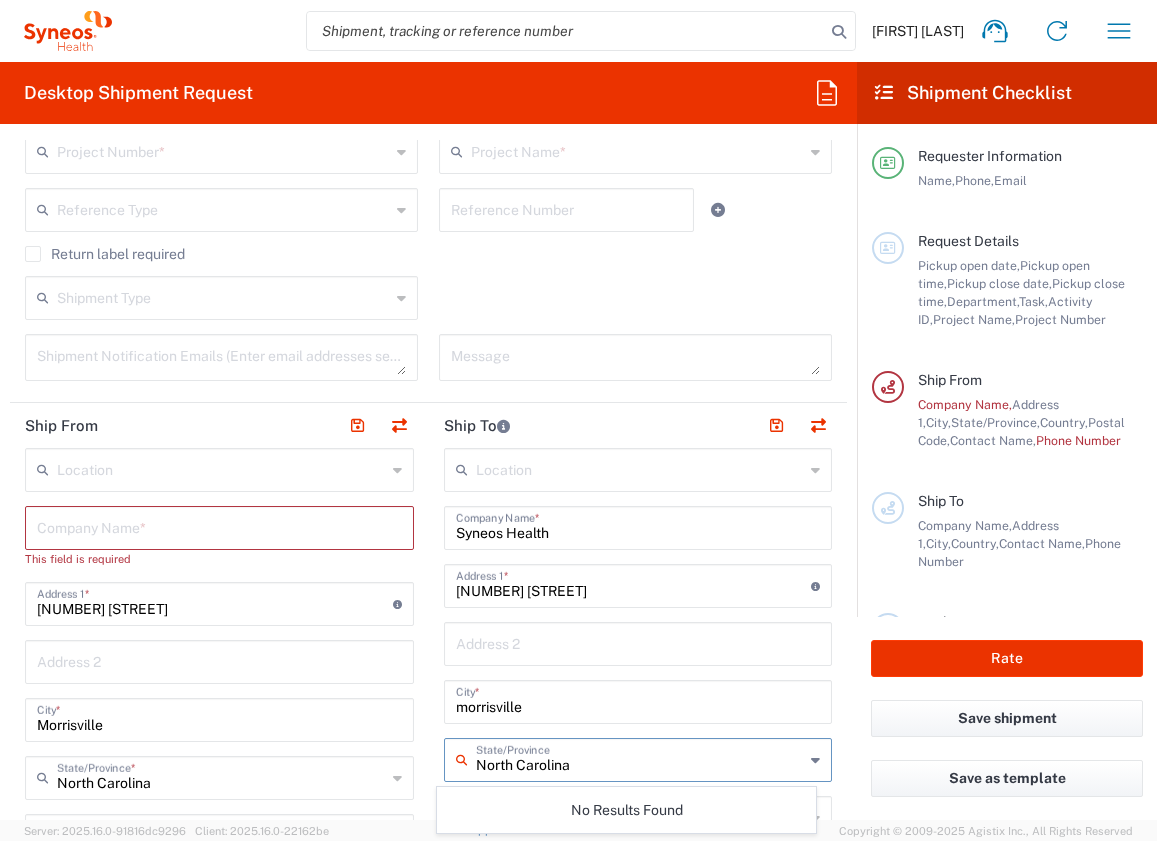 drag, startPoint x: 586, startPoint y: 754, endPoint x: 65, endPoint y: 474, distance: 591.4736 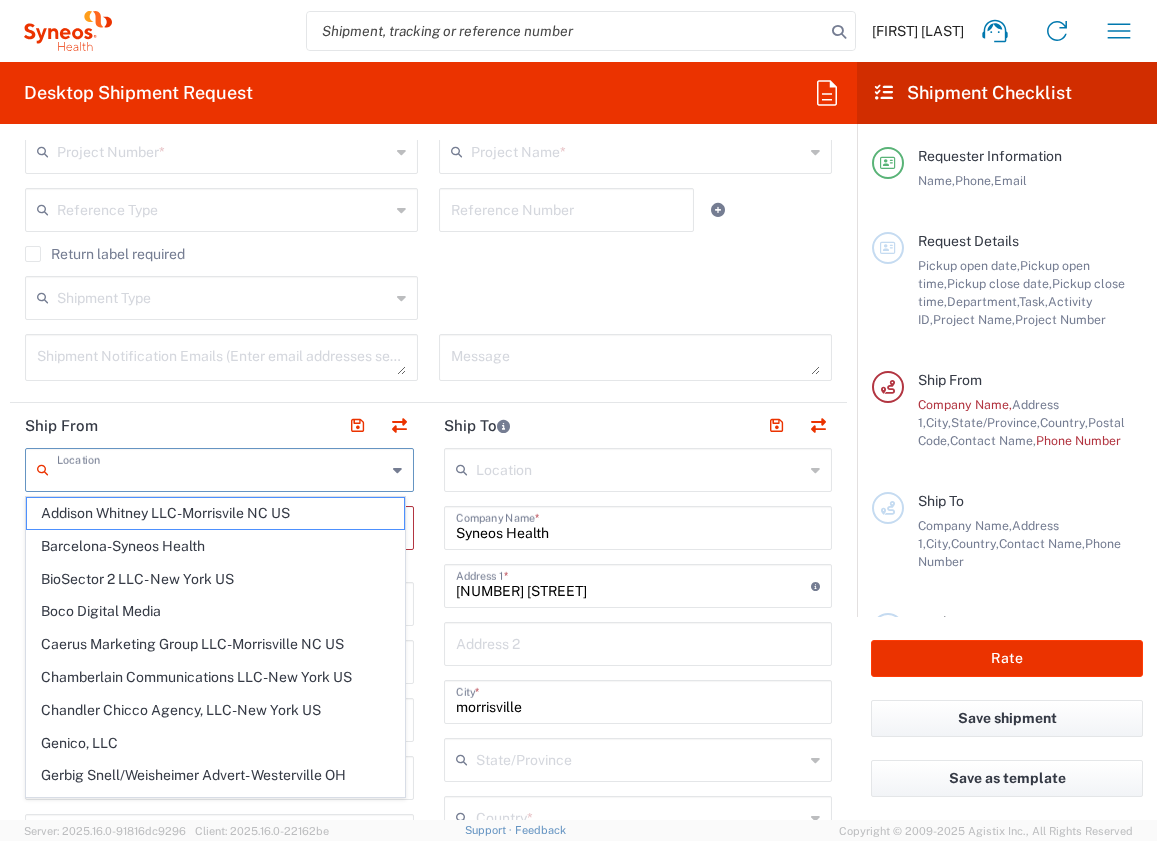 click on "Ship From" 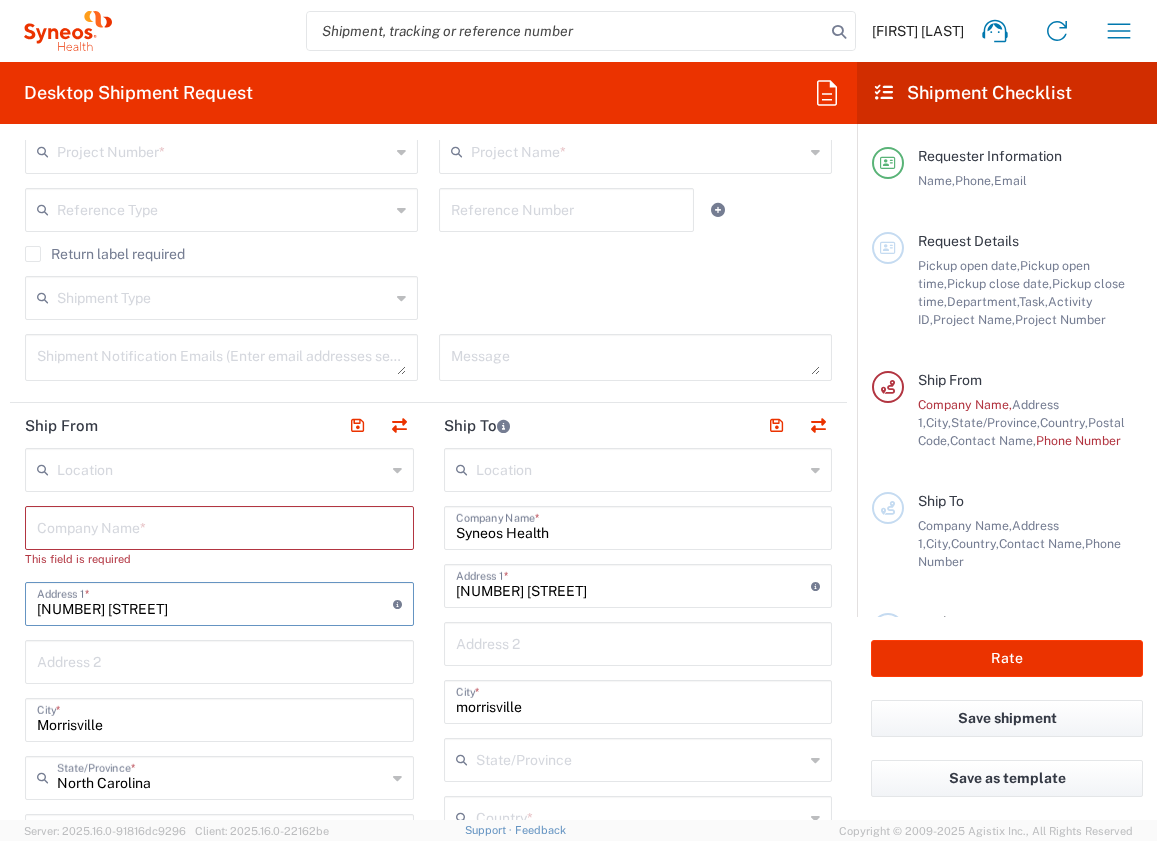 drag, startPoint x: 168, startPoint y: 612, endPoint x: 15, endPoint y: 615, distance: 153.0294 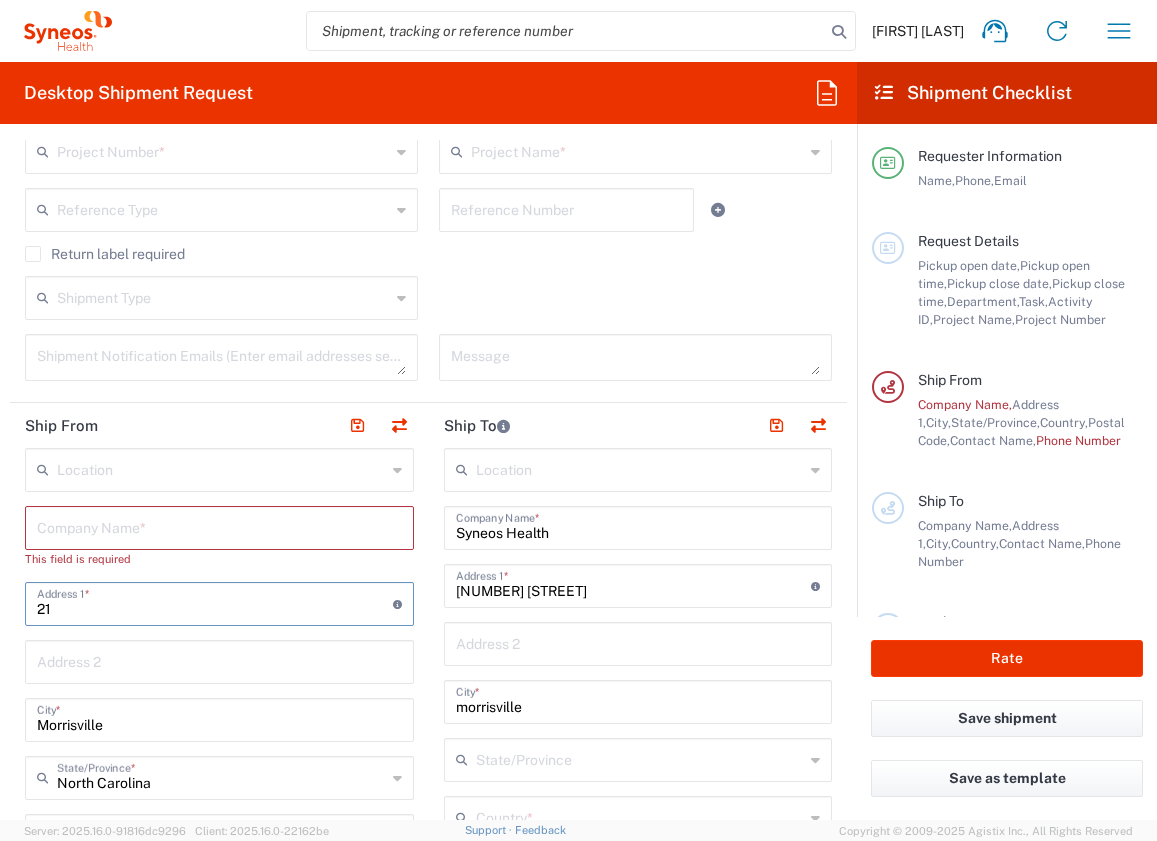 type on "[NUMBER] [STREET]" 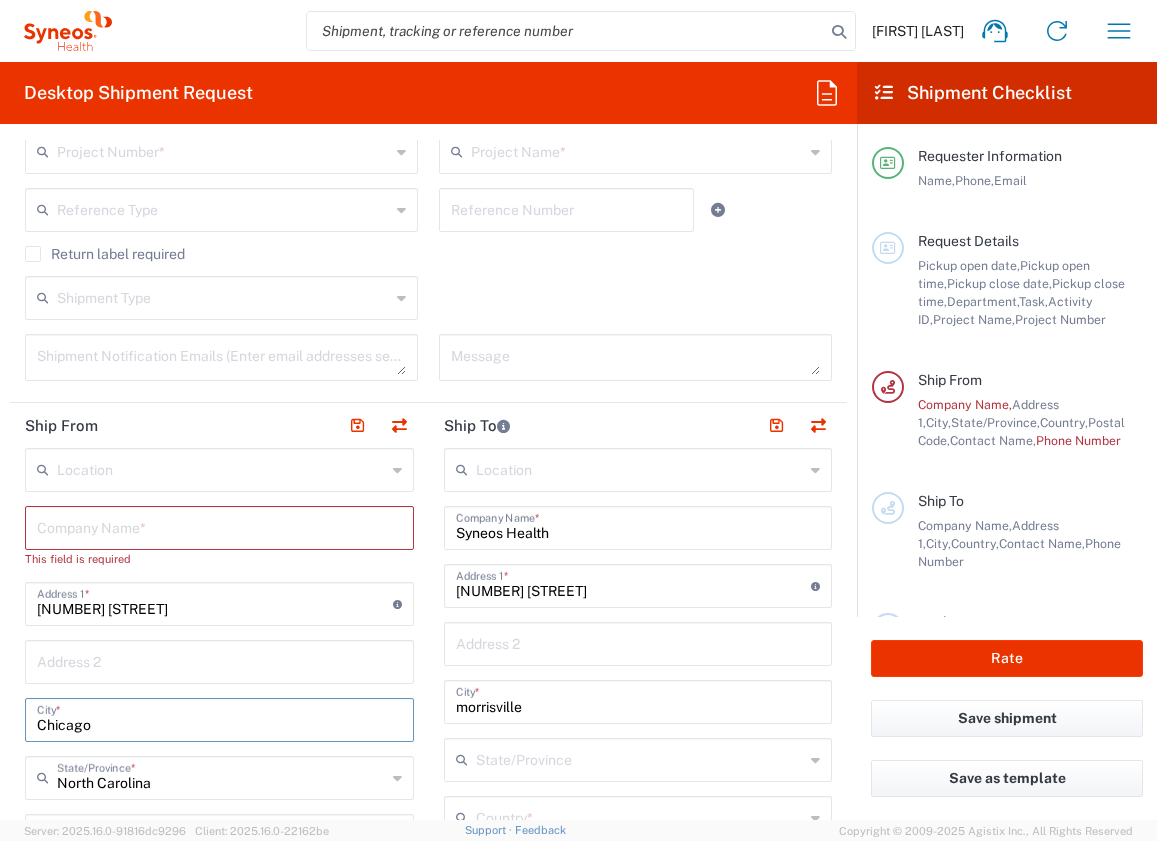 type on "Chicago" 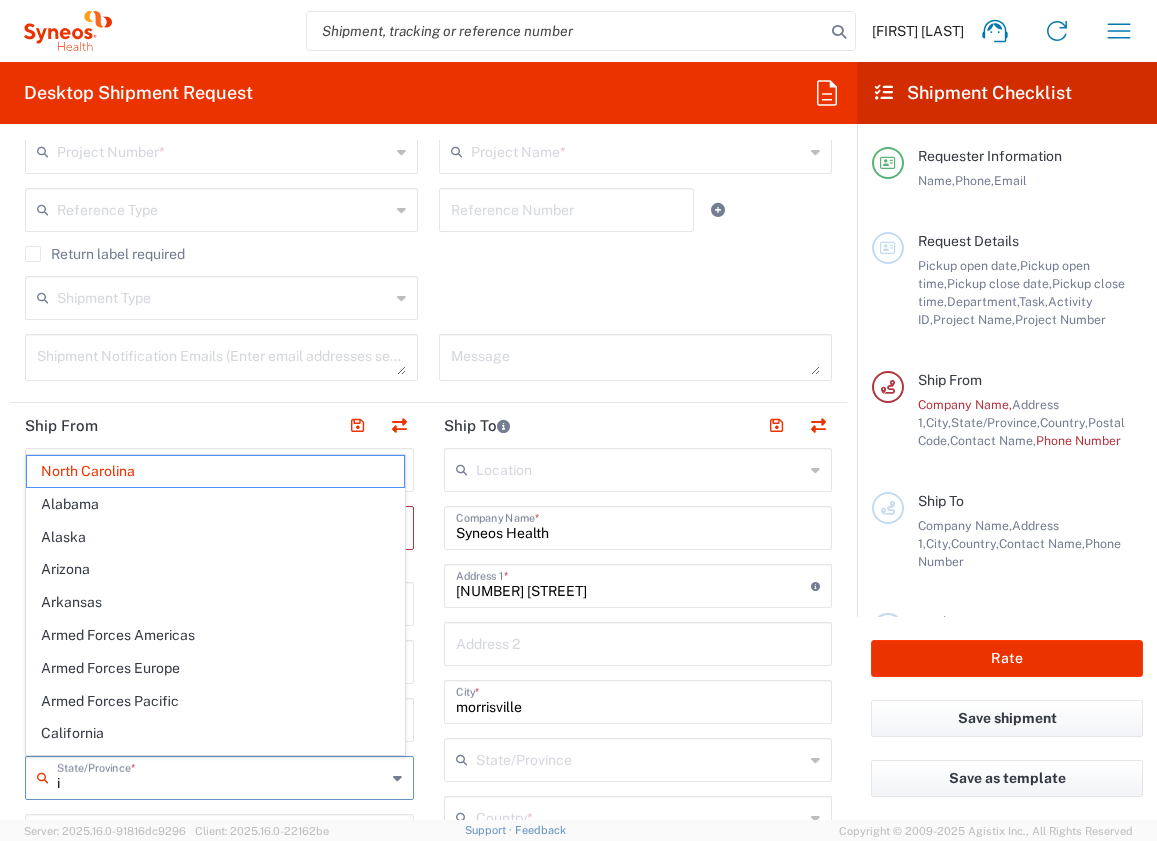 type on "il" 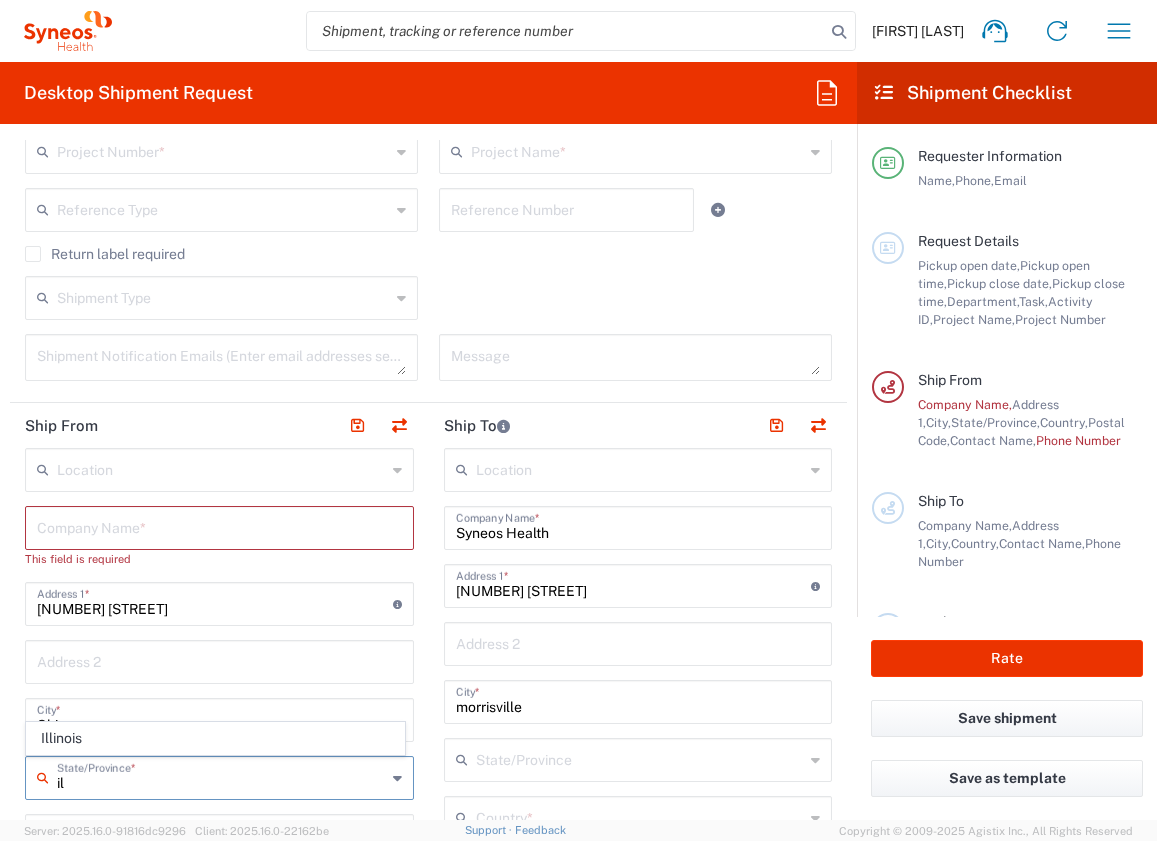 type 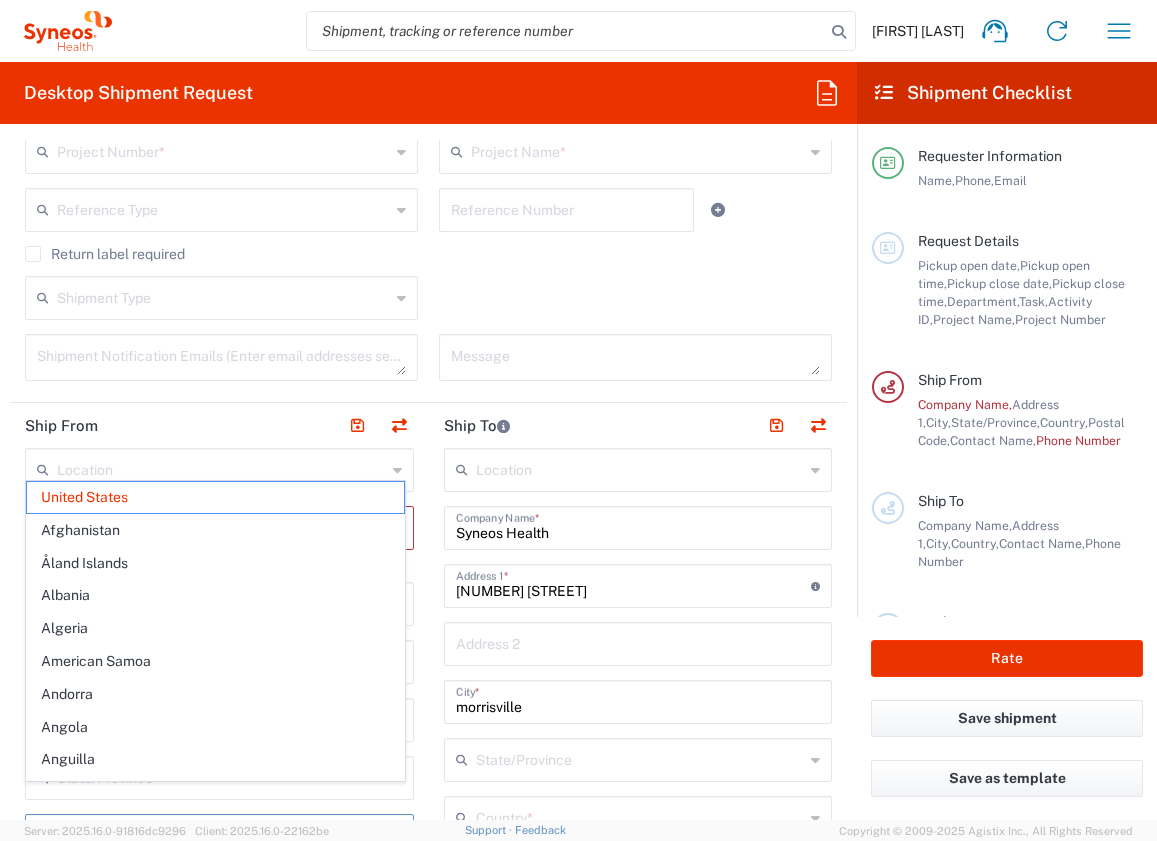 scroll, scrollTop: 610, scrollLeft: 0, axis: vertical 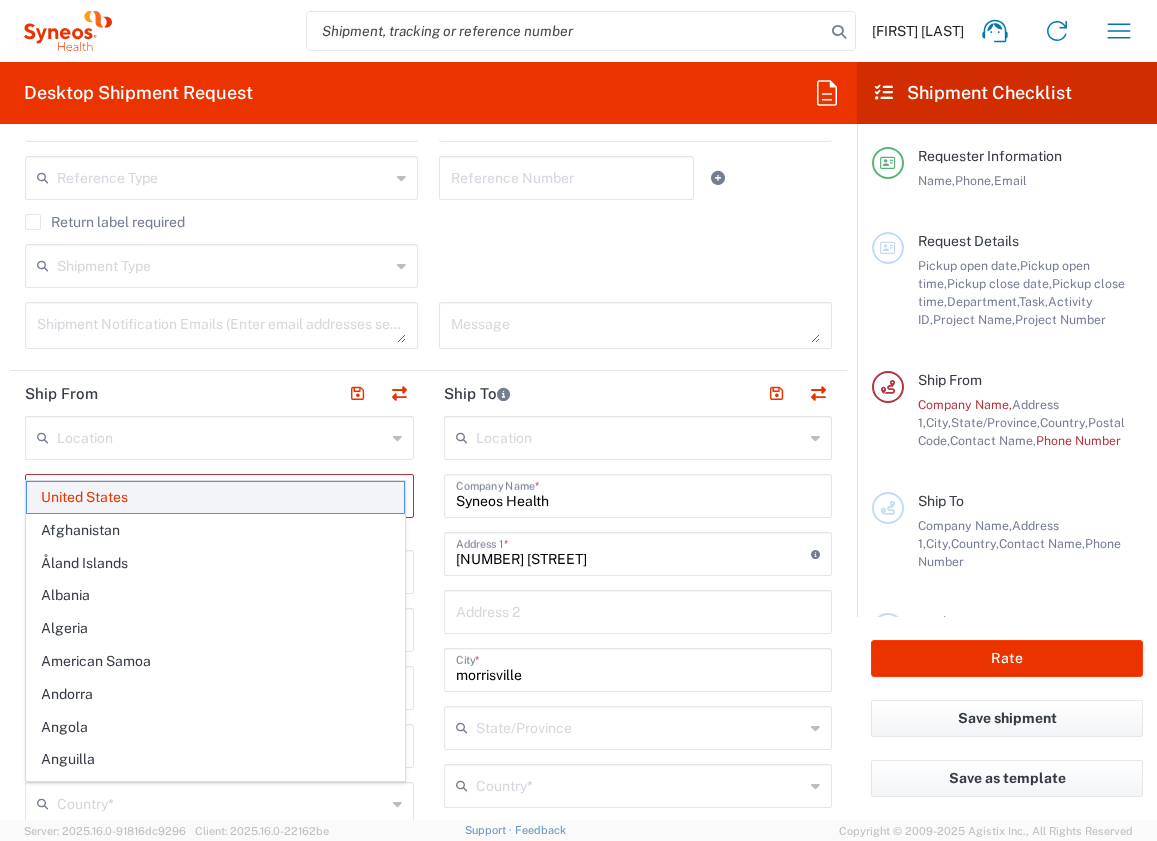 click on "United States" 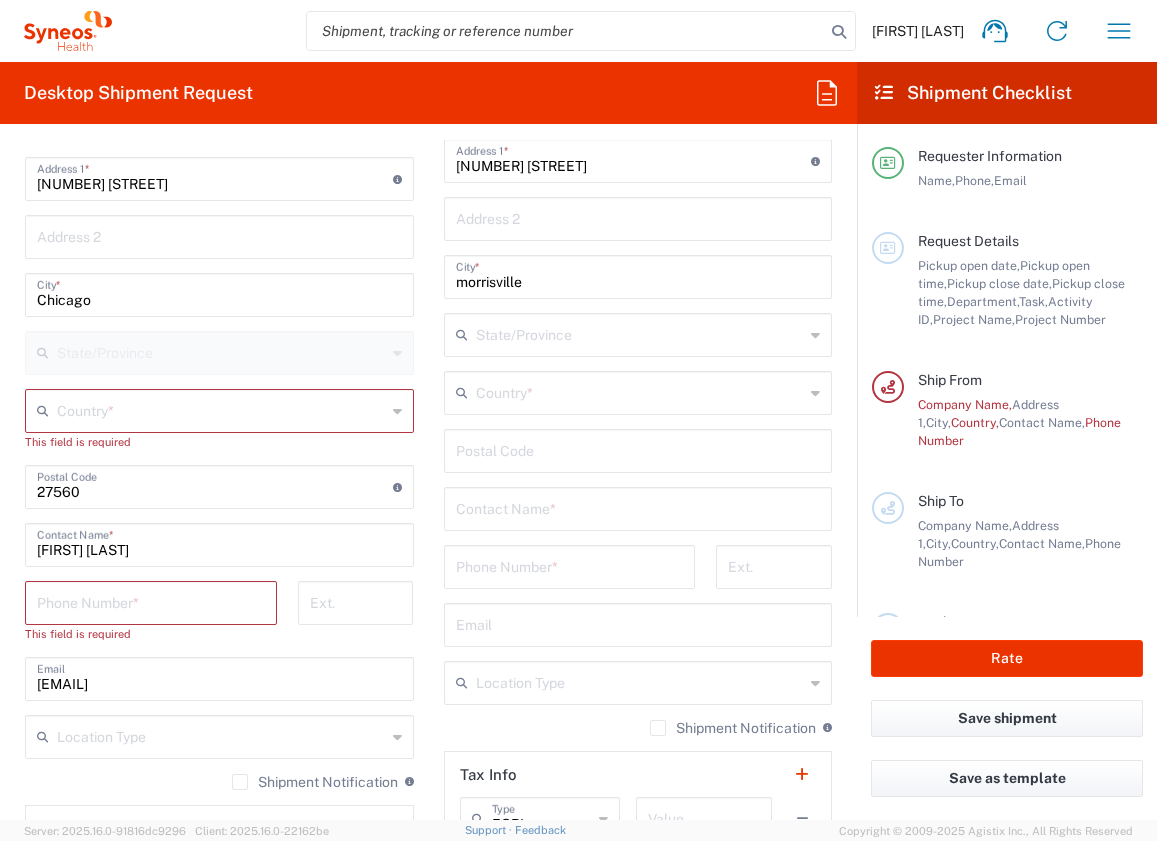 scroll, scrollTop: 1010, scrollLeft: 0, axis: vertical 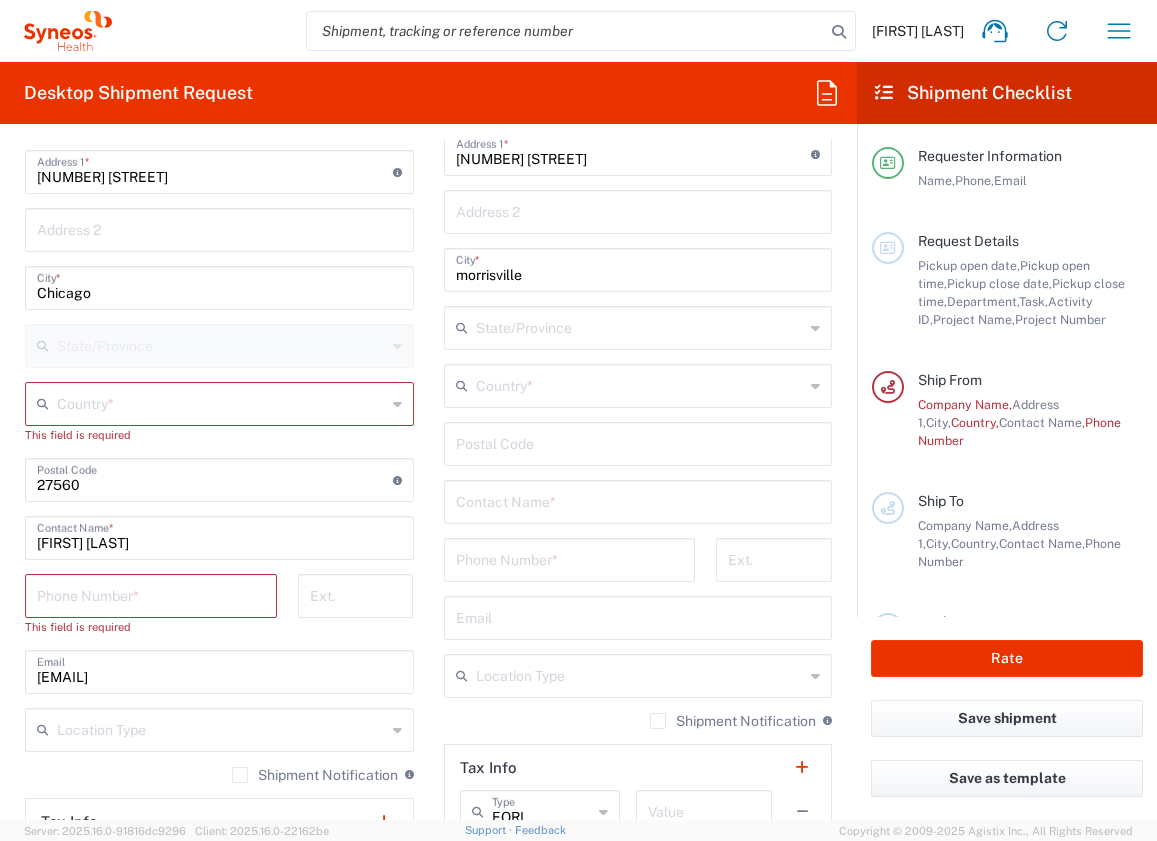 click at bounding box center (151, 594) 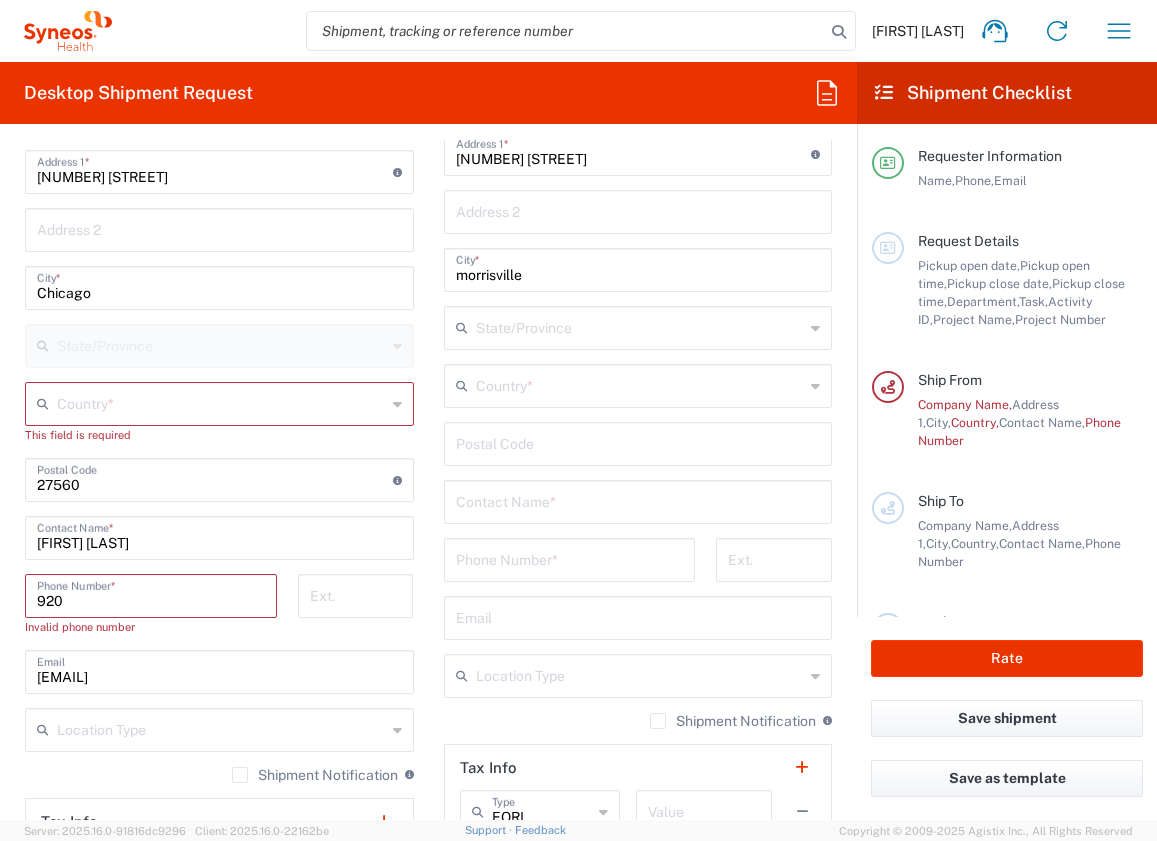 type on "[POSTAL_CODE]" 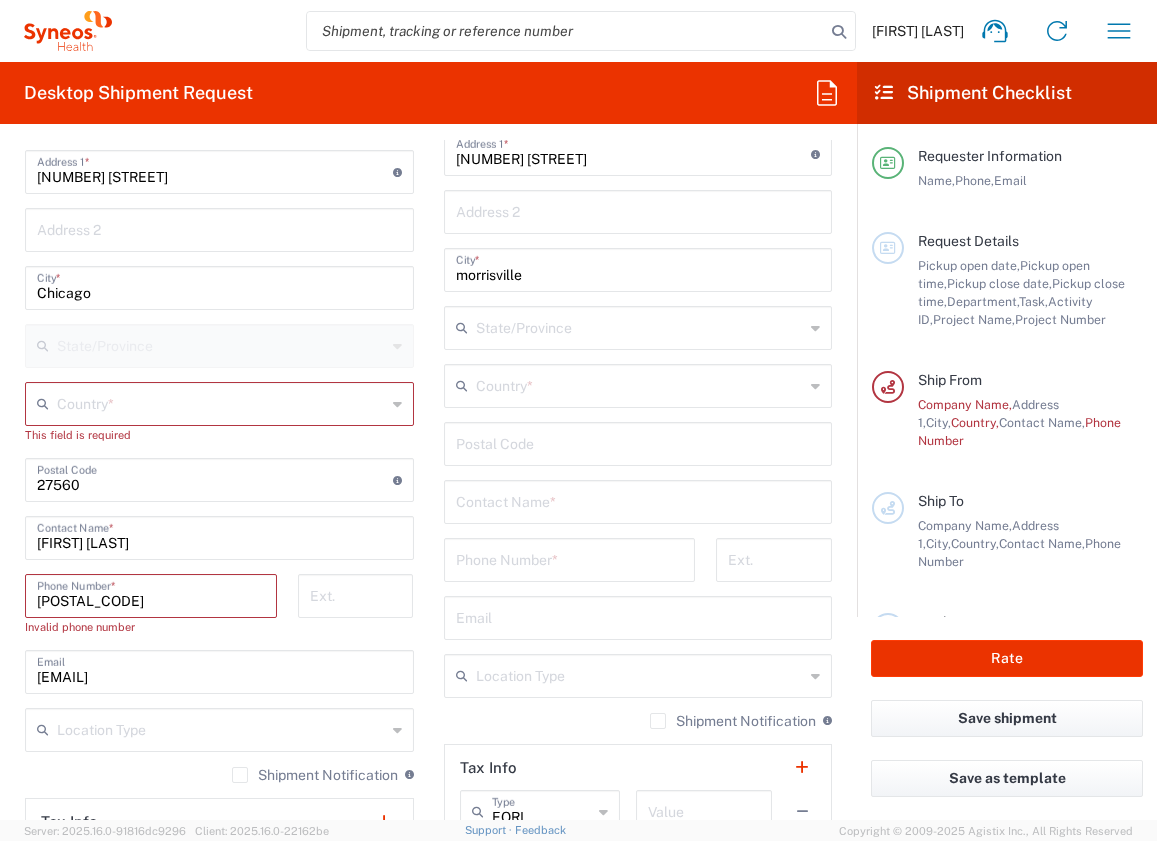 type on "[EMAIL]" 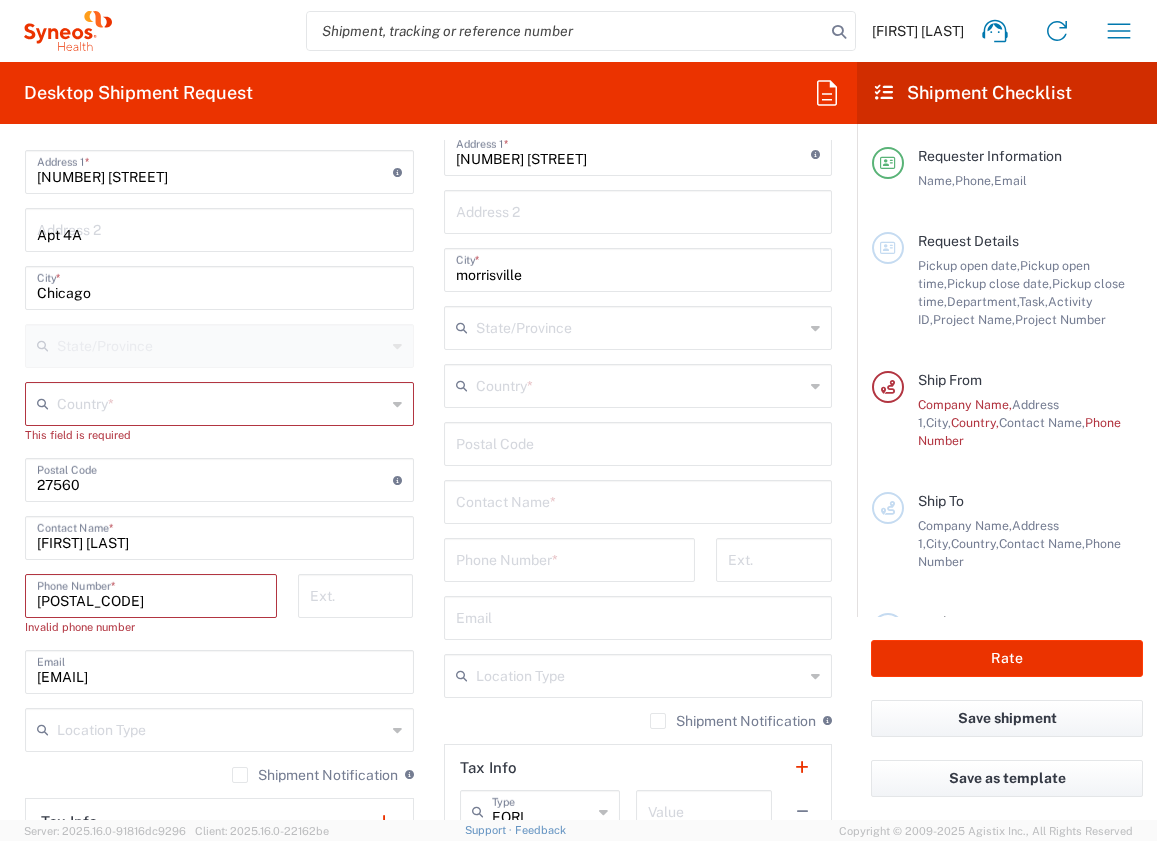 type on "United States" 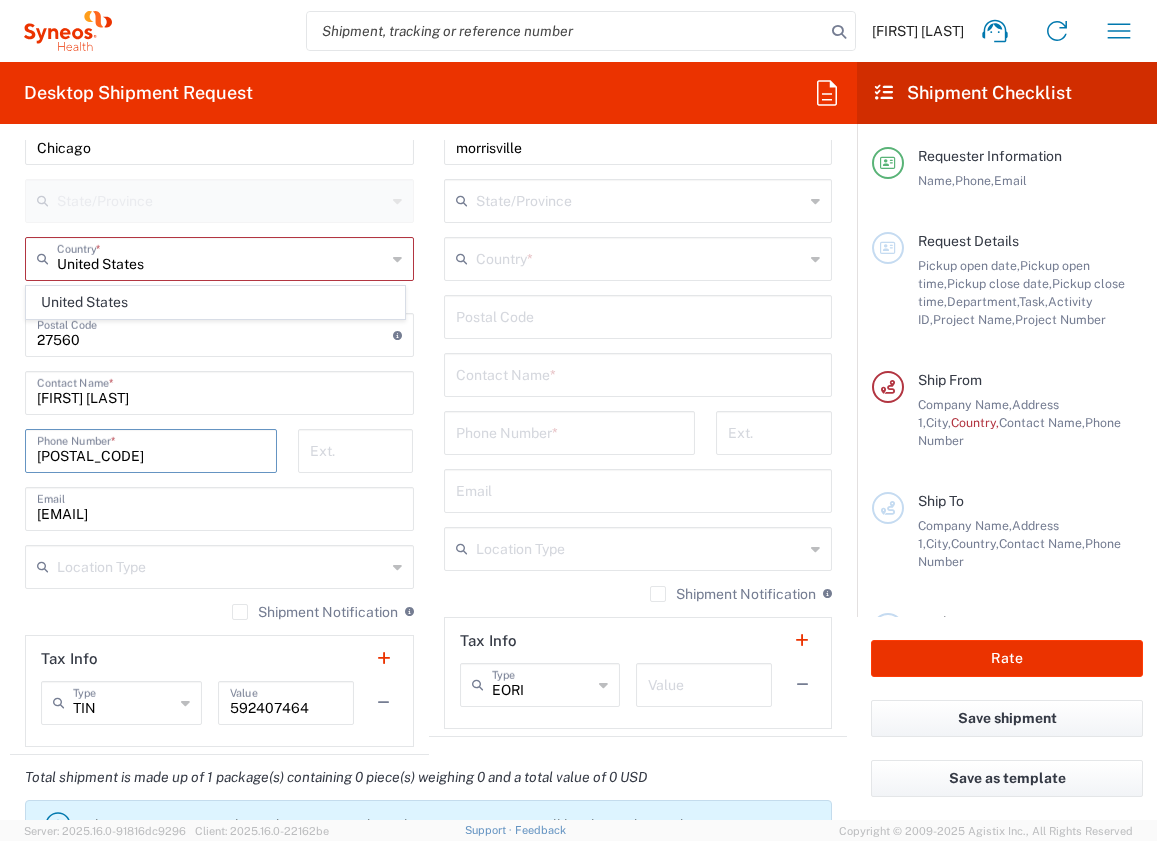 scroll, scrollTop: 1140, scrollLeft: 0, axis: vertical 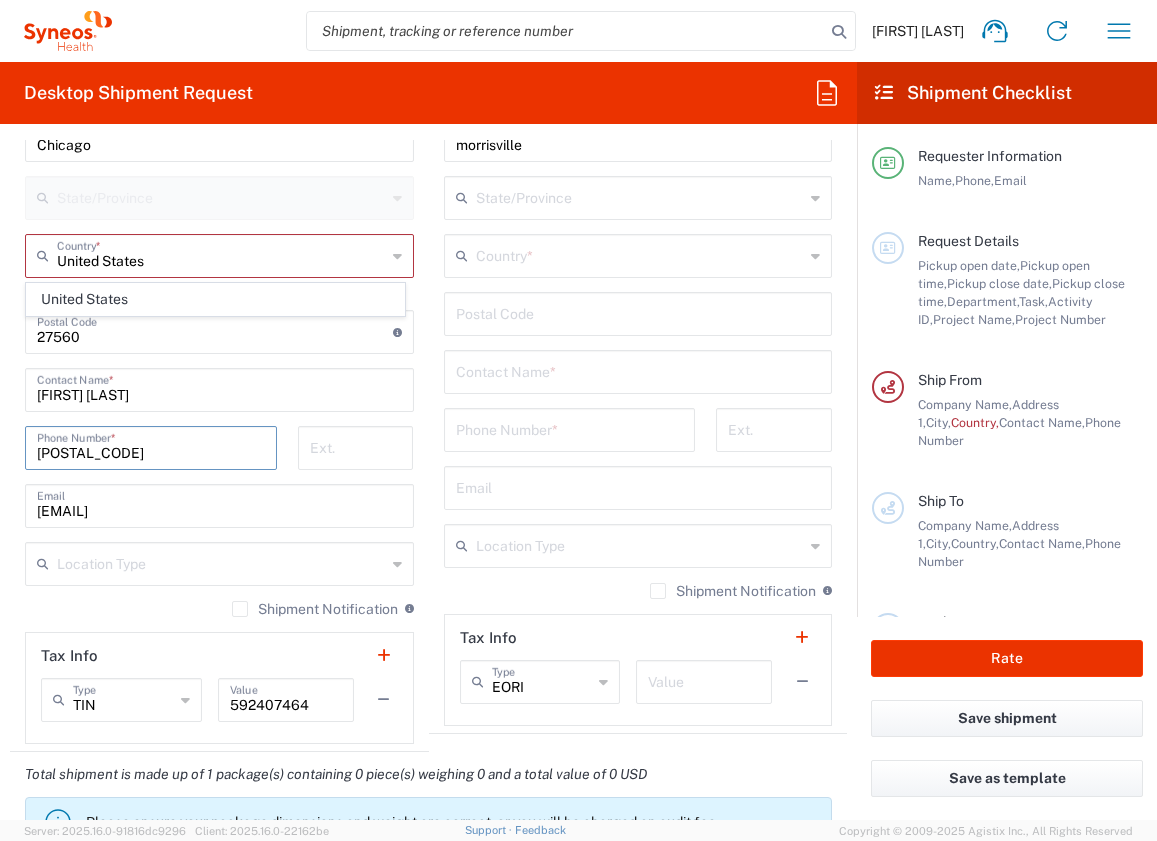 click at bounding box center (221, 562) 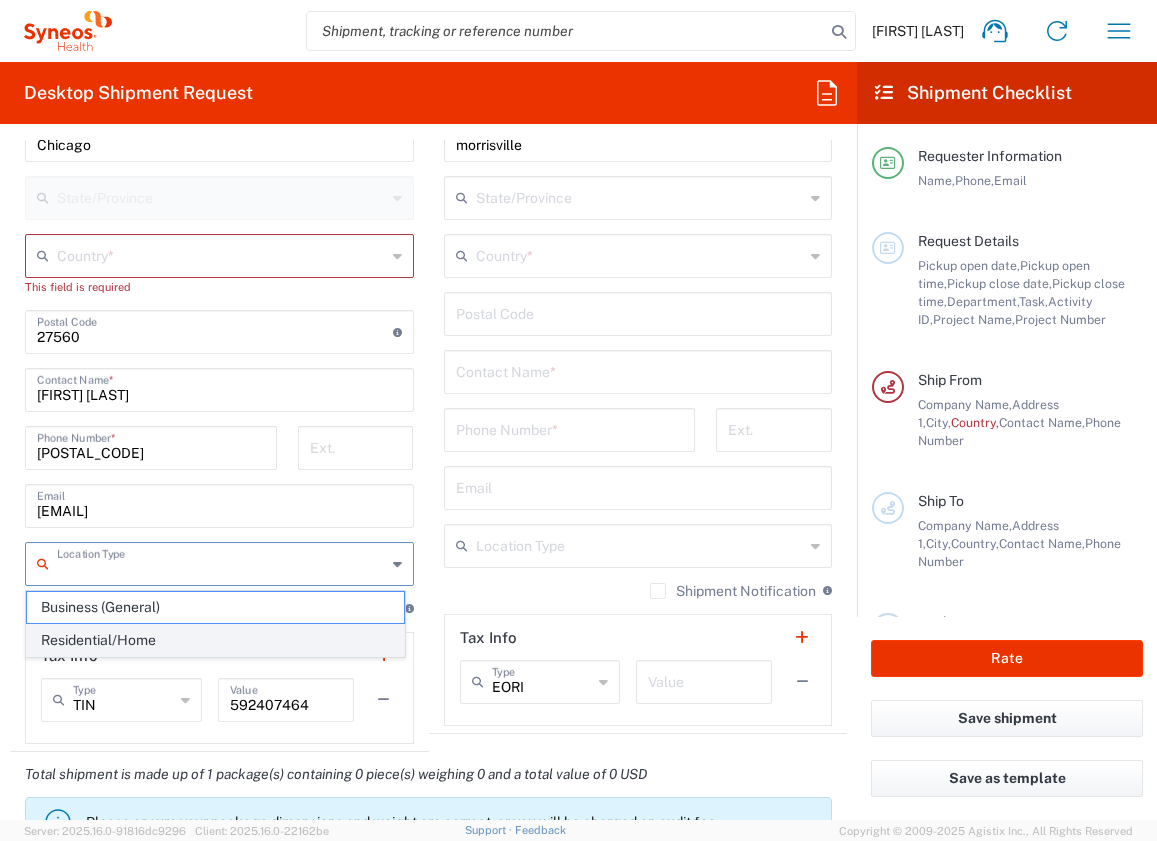 click on "Residential/Home" 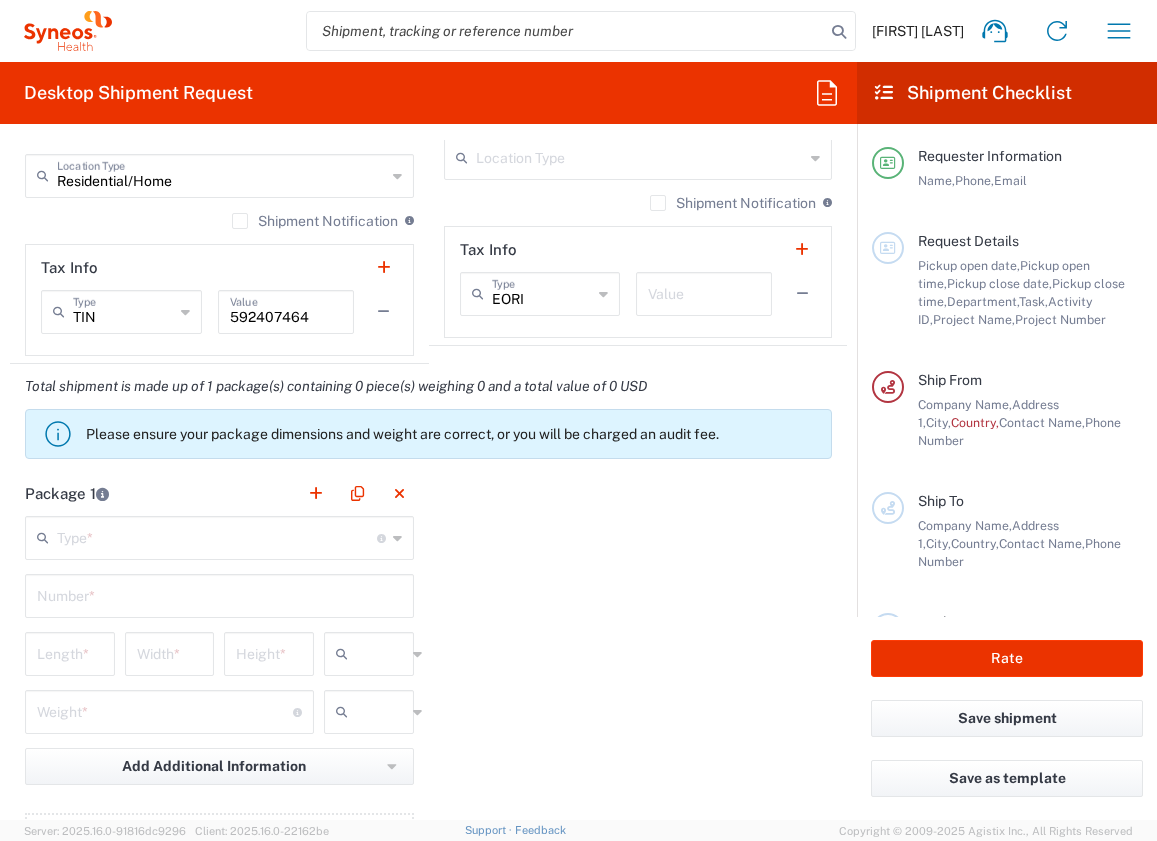 scroll, scrollTop: 1529, scrollLeft: 0, axis: vertical 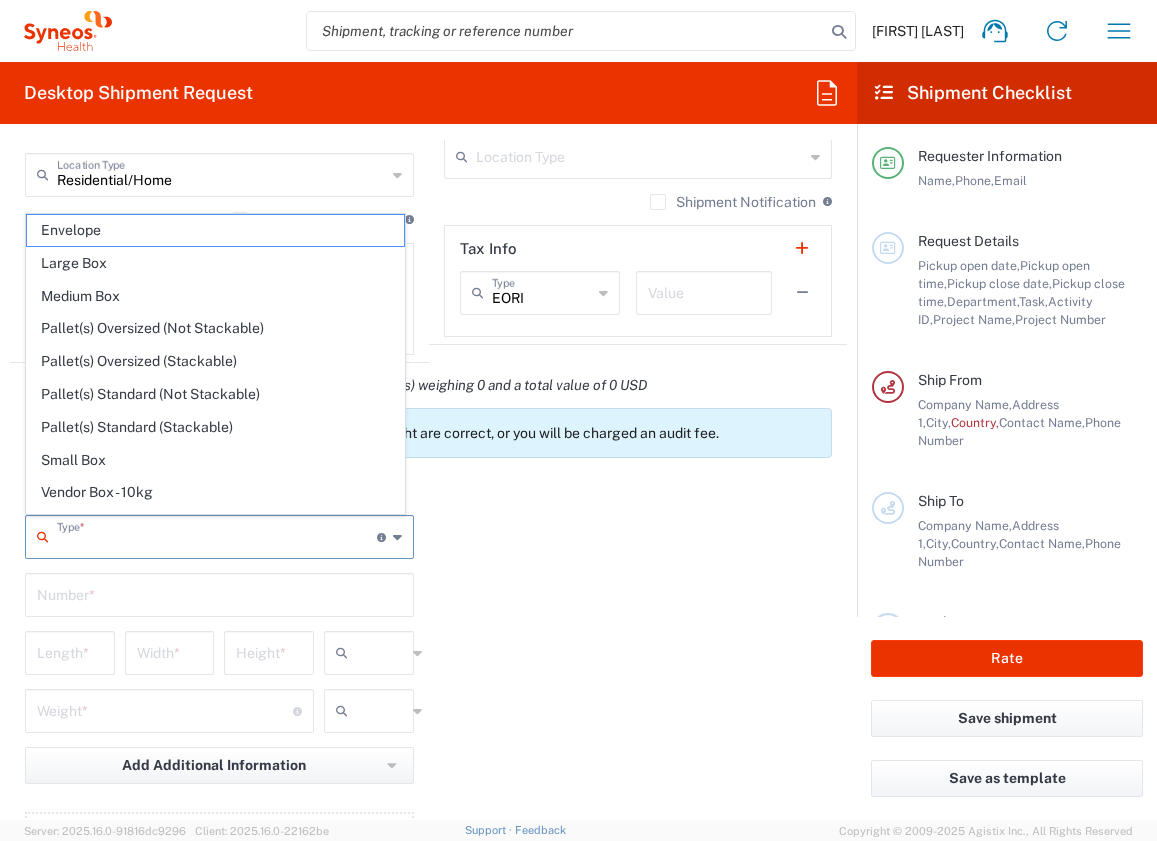 click at bounding box center [217, 535] 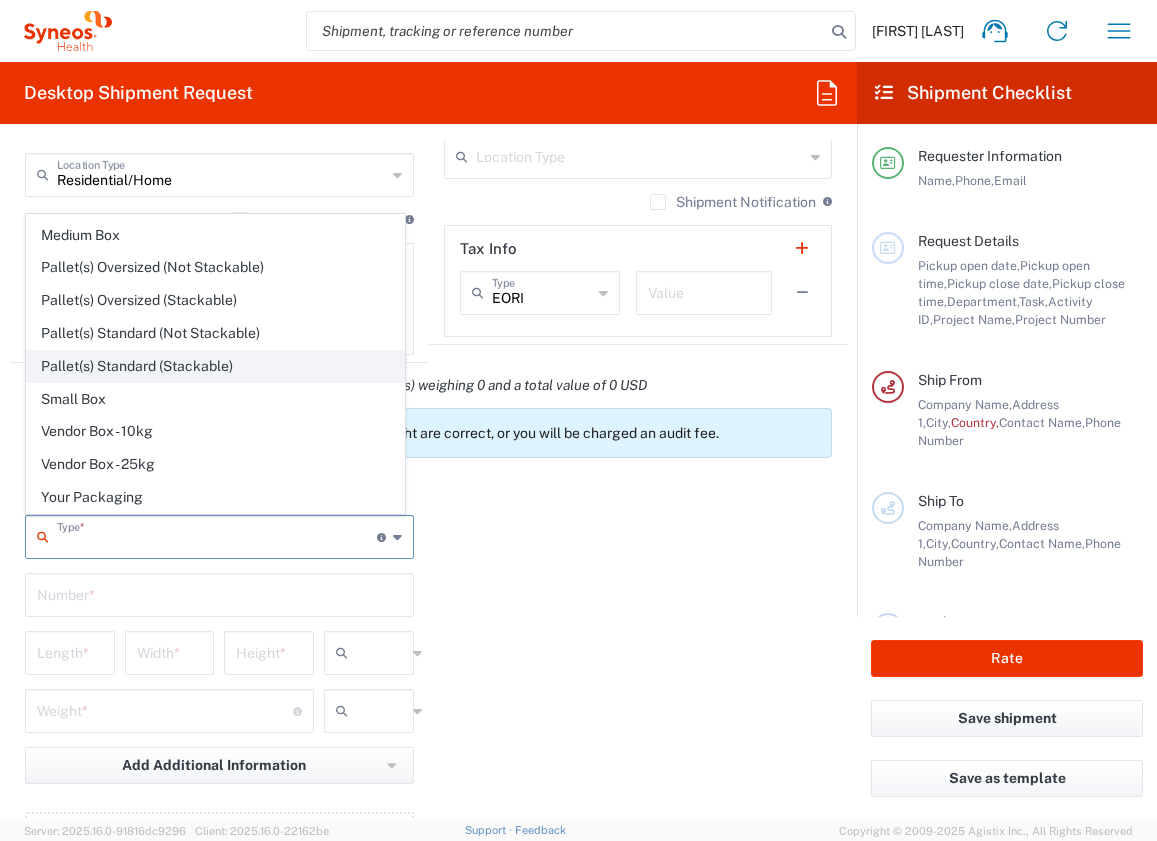 scroll, scrollTop: 0, scrollLeft: 0, axis: both 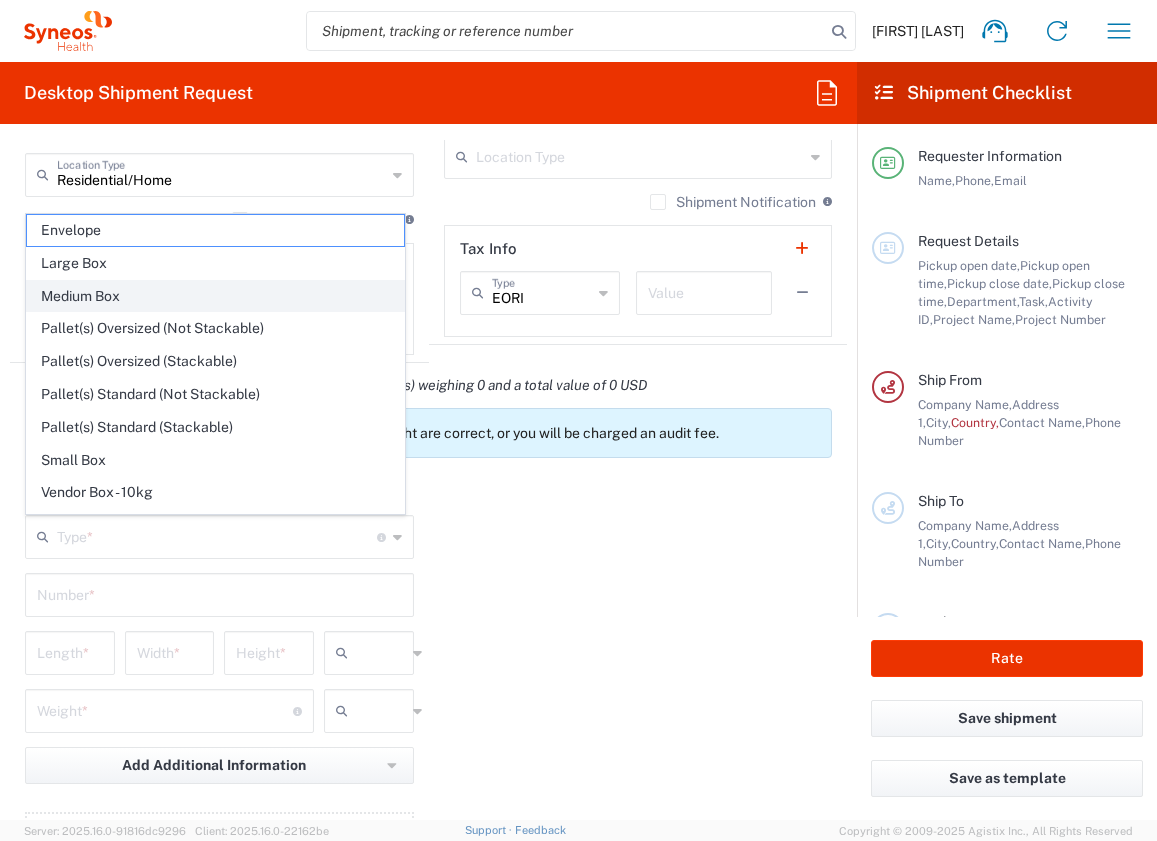 click on "Medium Box" 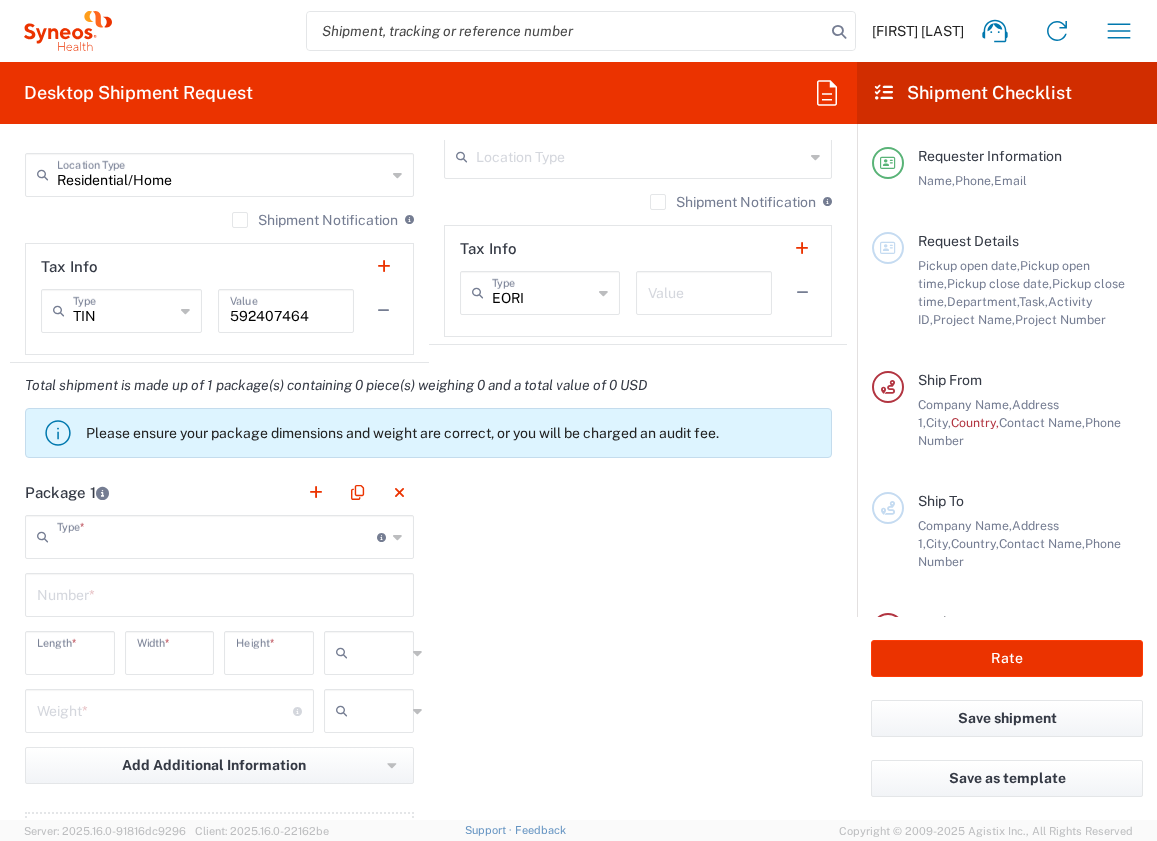 type on "Medium Box" 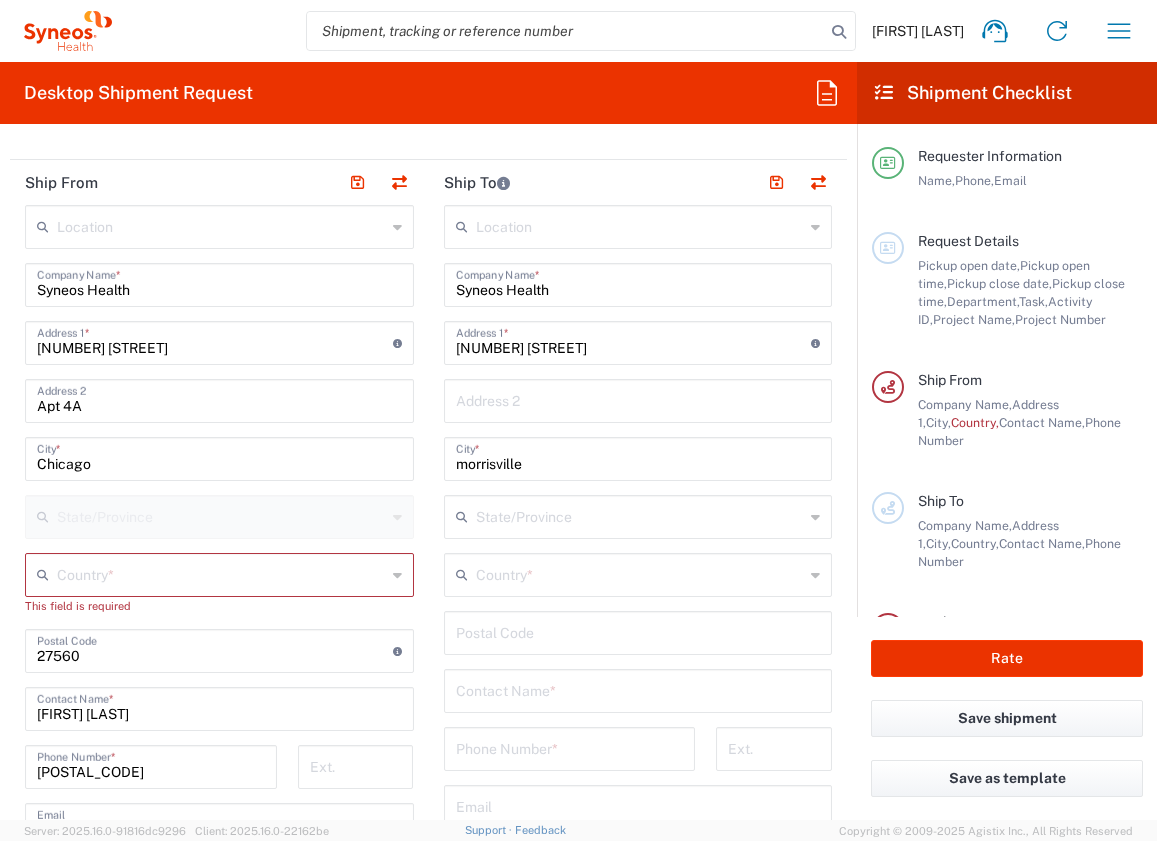 scroll, scrollTop: 809, scrollLeft: 0, axis: vertical 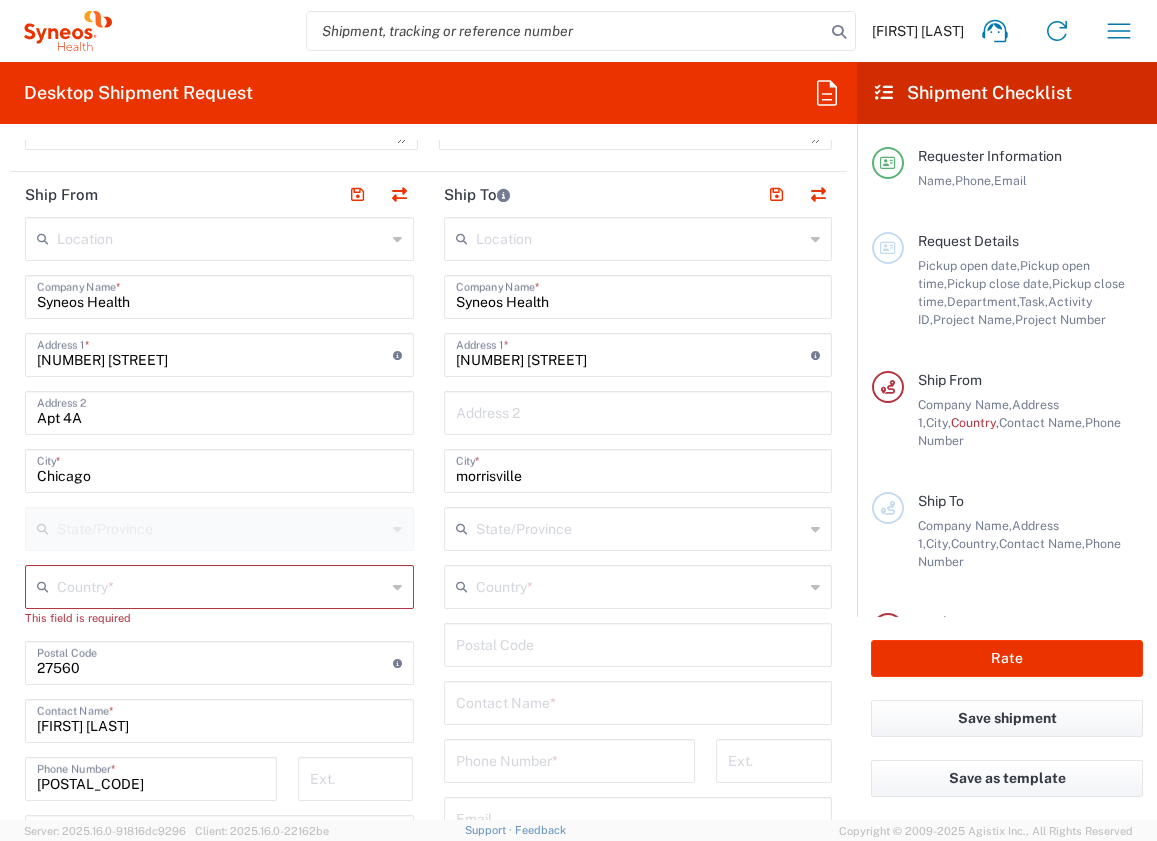 click at bounding box center (221, 585) 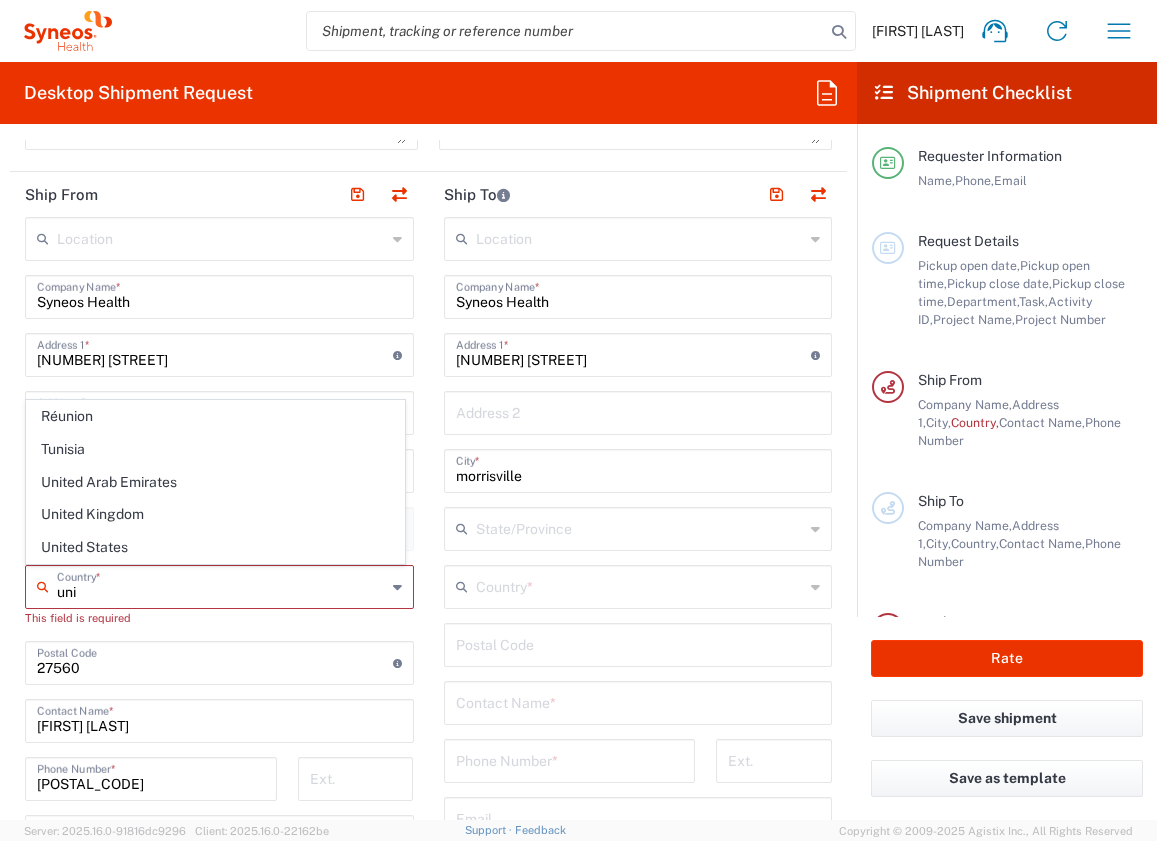 type on "United States" 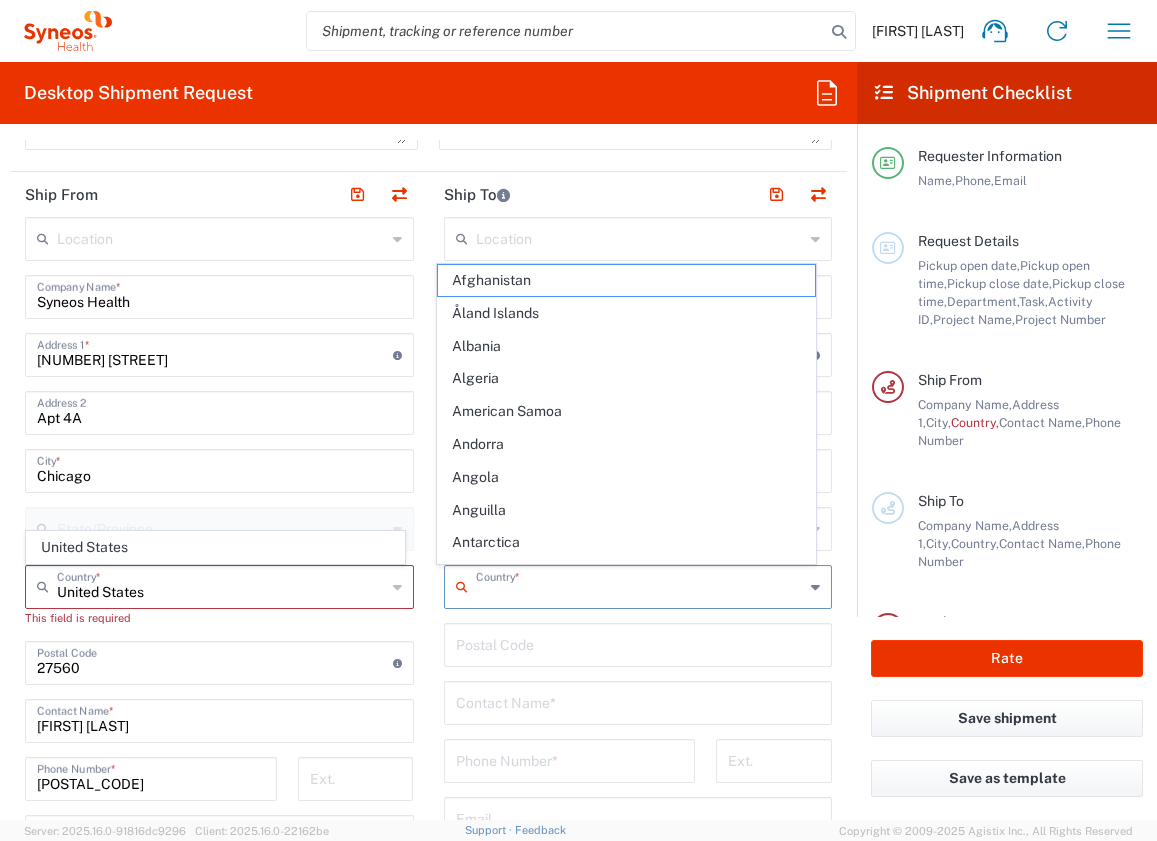 click at bounding box center [640, 585] 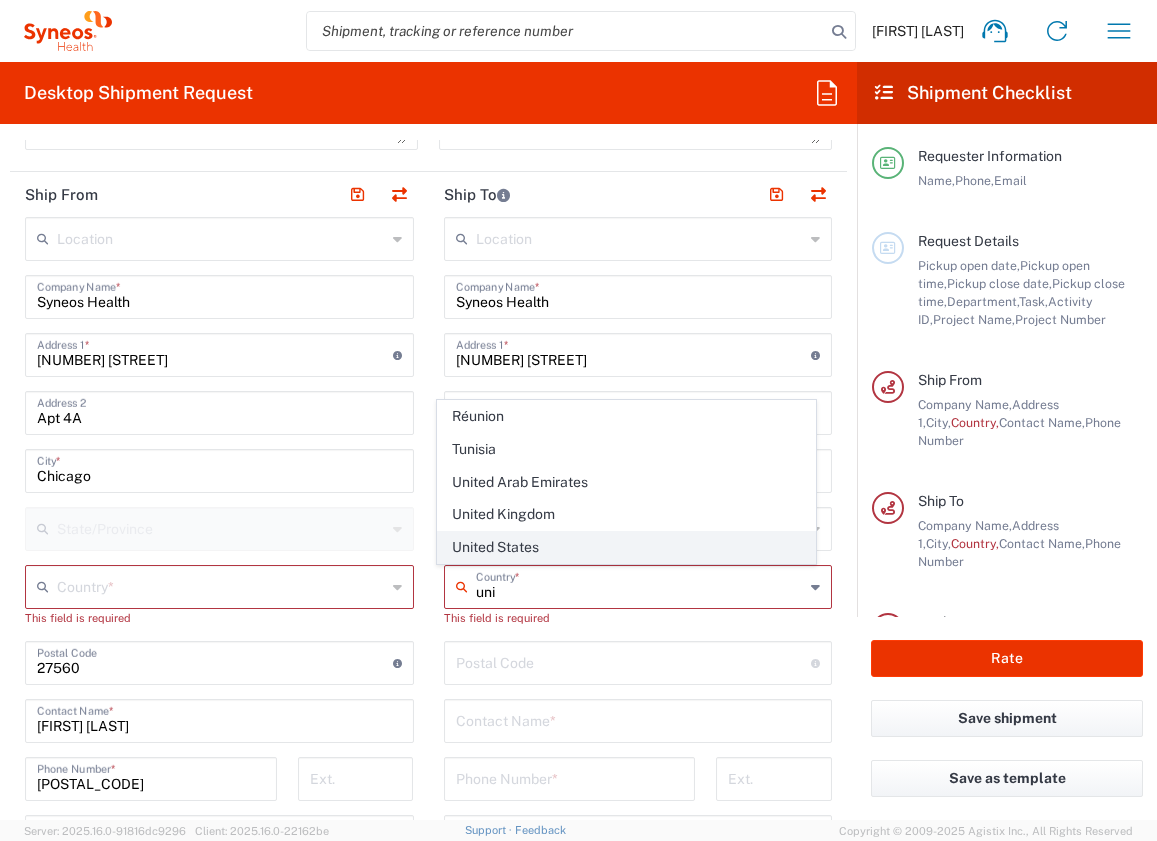 click on "United States" 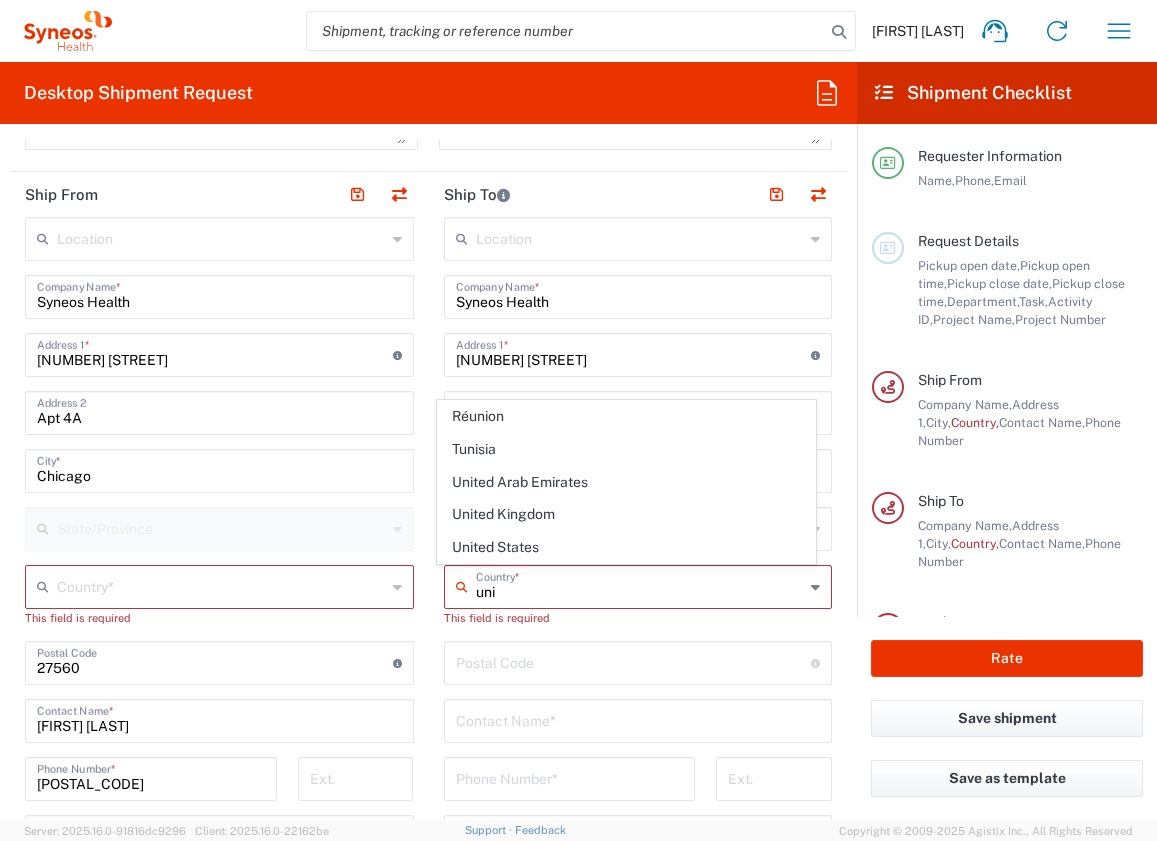 type on "United States" 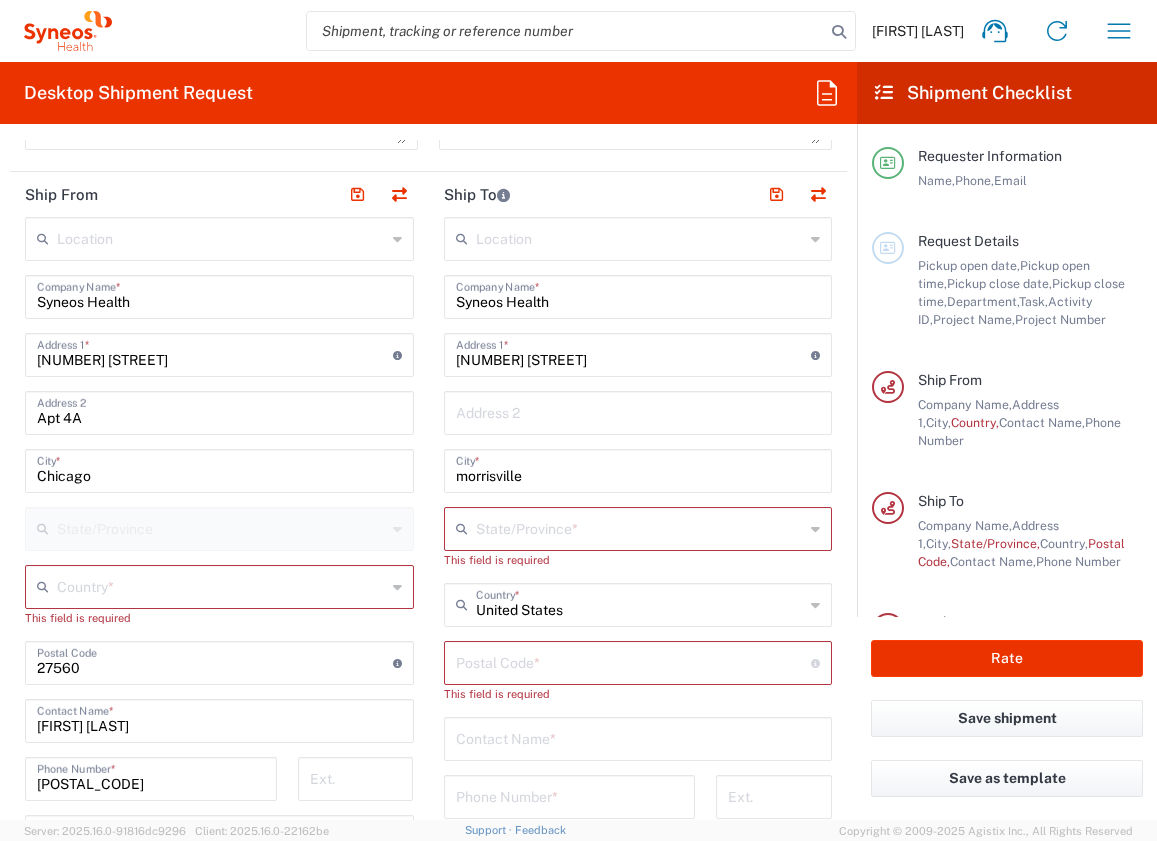 click at bounding box center (640, 527) 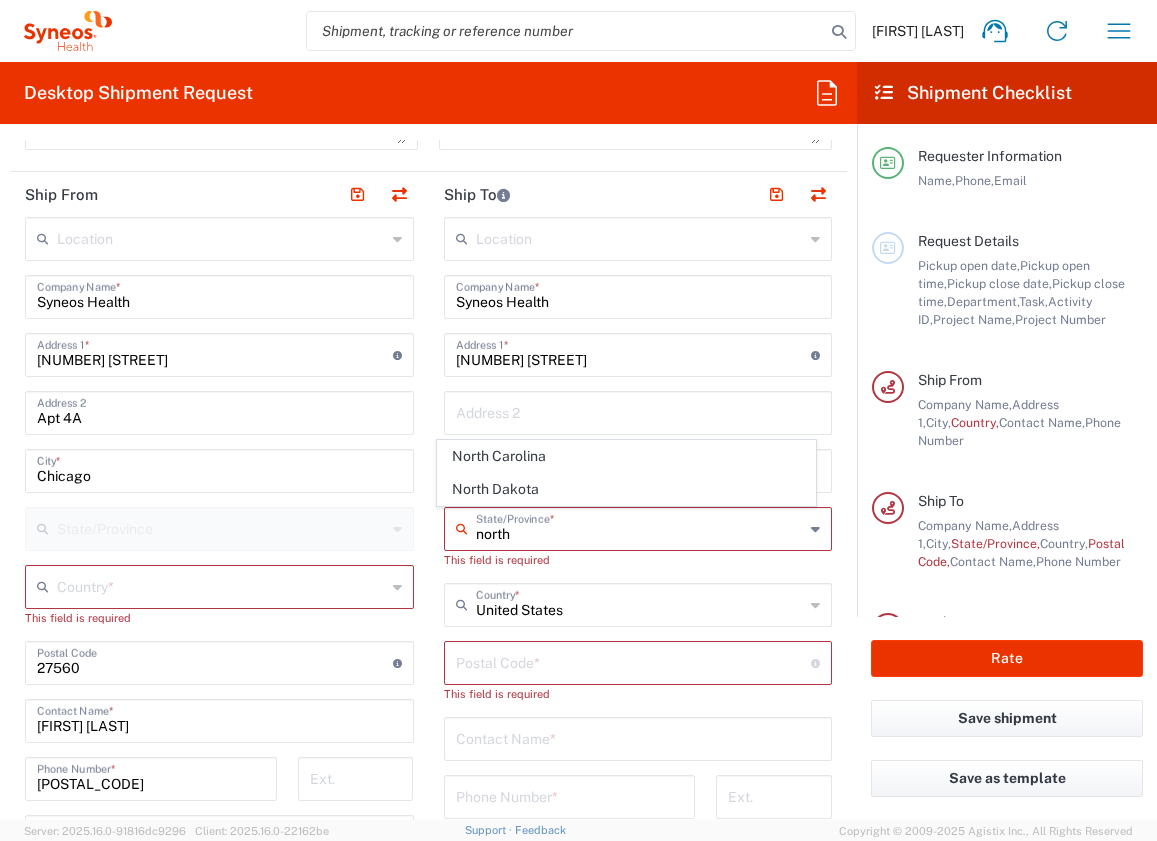 click on "north" at bounding box center (640, 527) 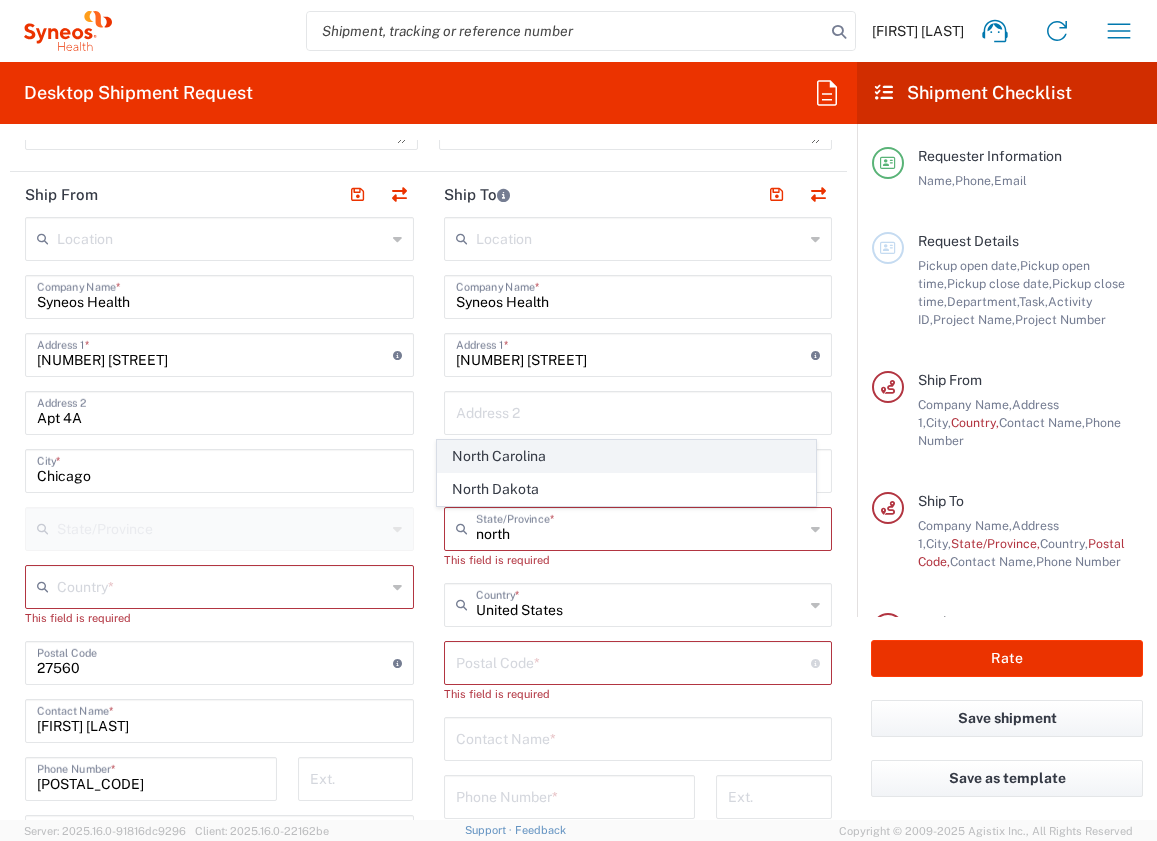 click on "North Carolina" 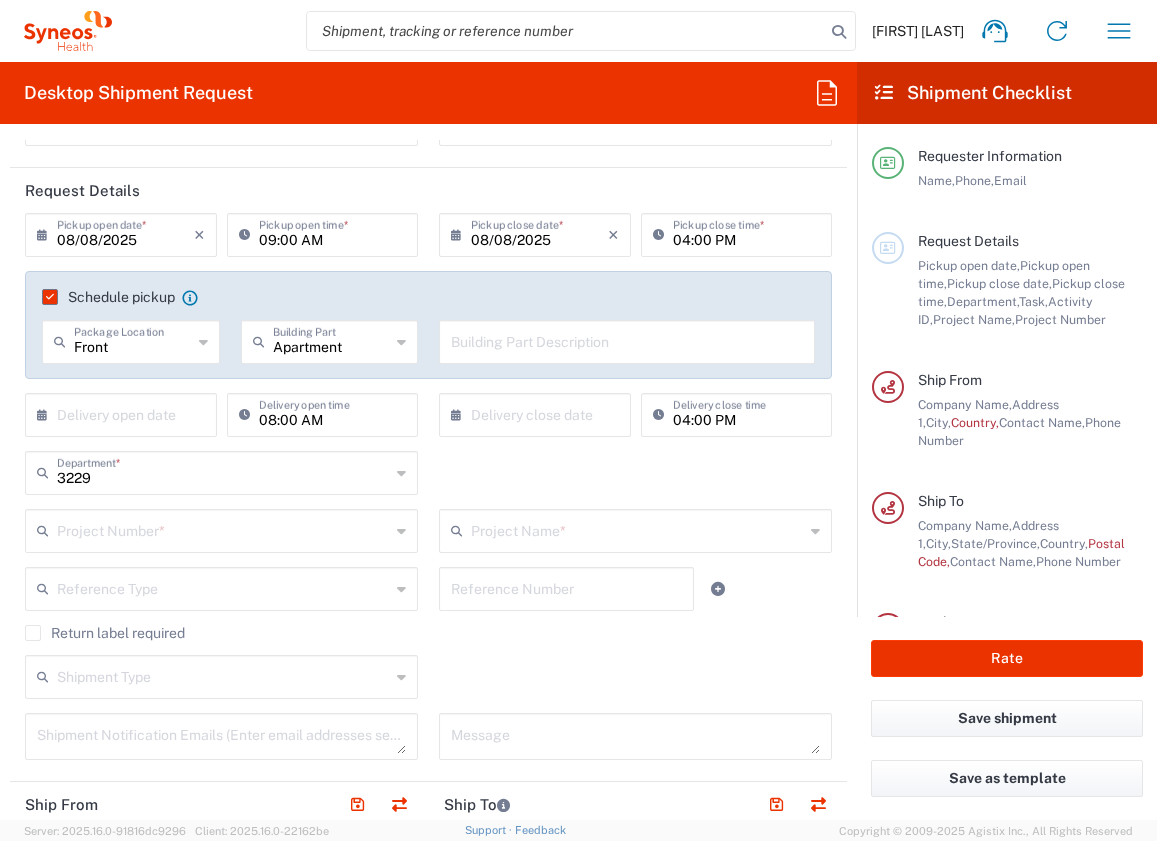 scroll, scrollTop: 186, scrollLeft: 0, axis: vertical 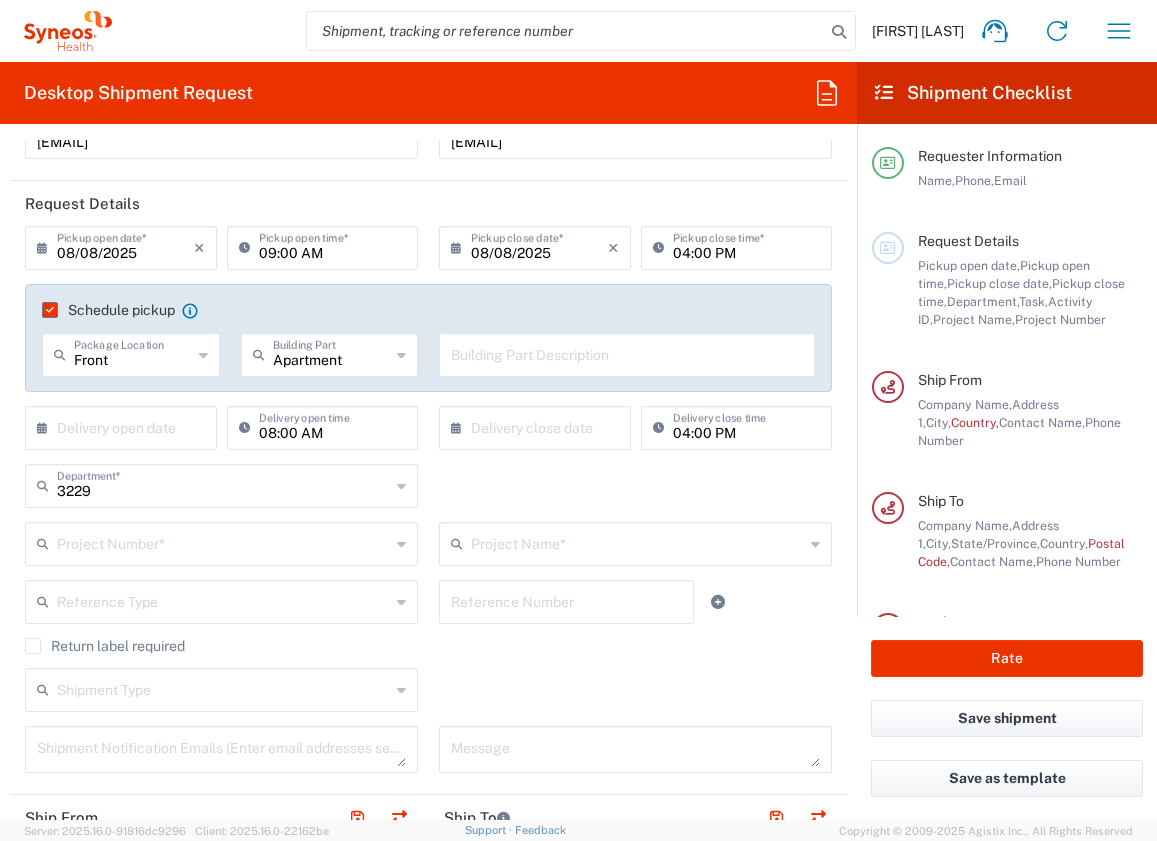 click at bounding box center [627, 353] 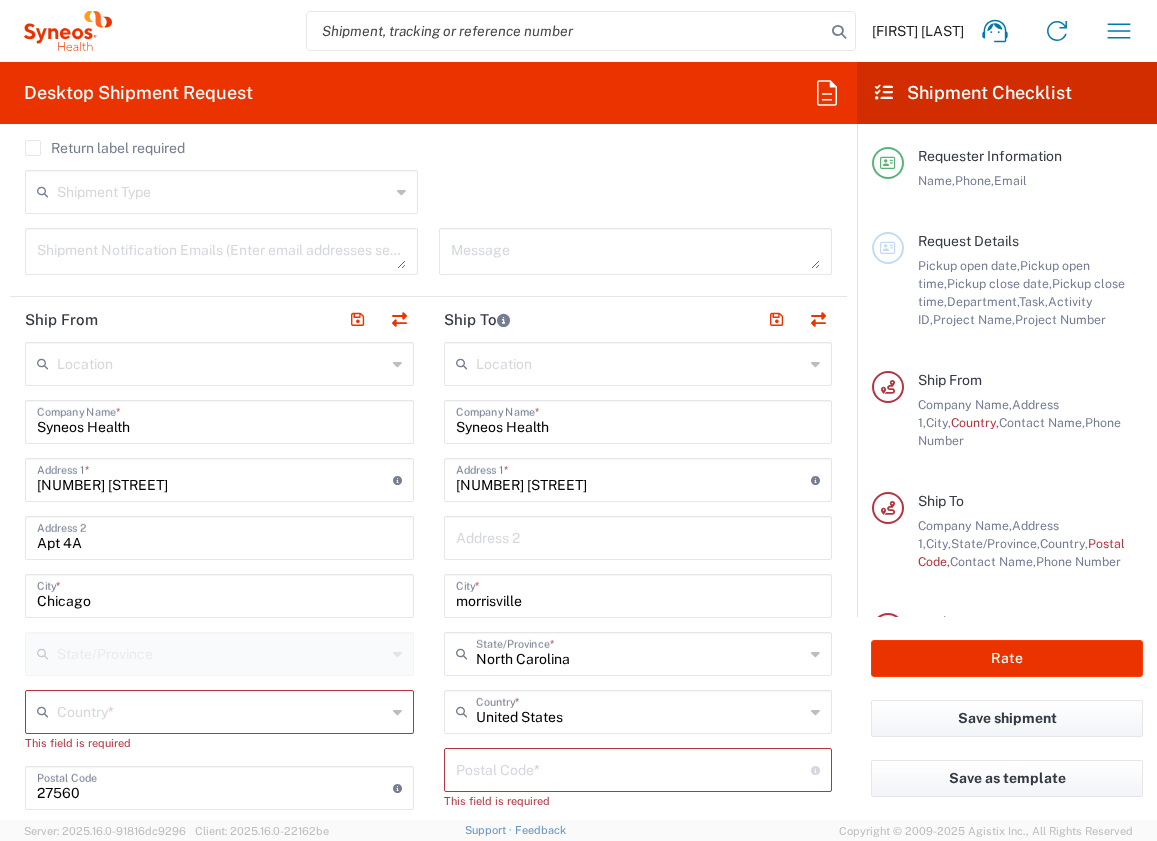 scroll, scrollTop: 707, scrollLeft: 0, axis: vertical 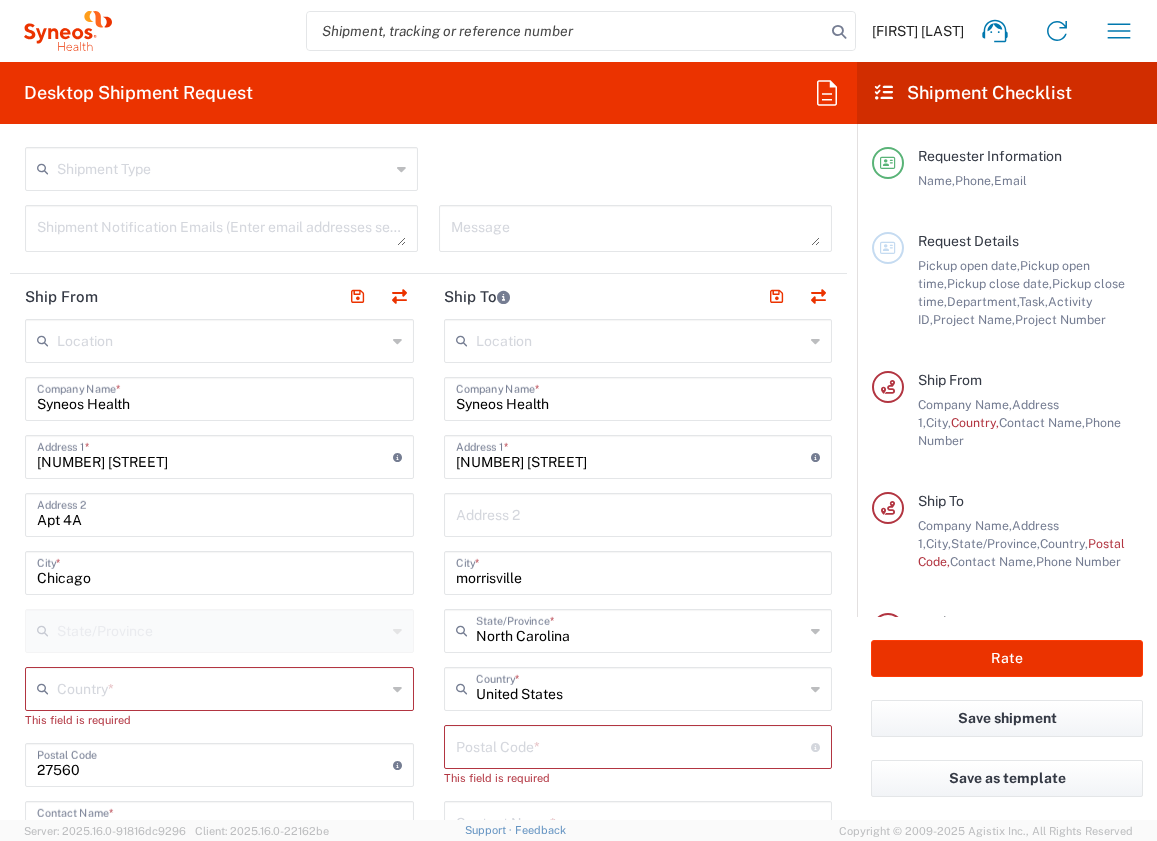type on "Lobby" 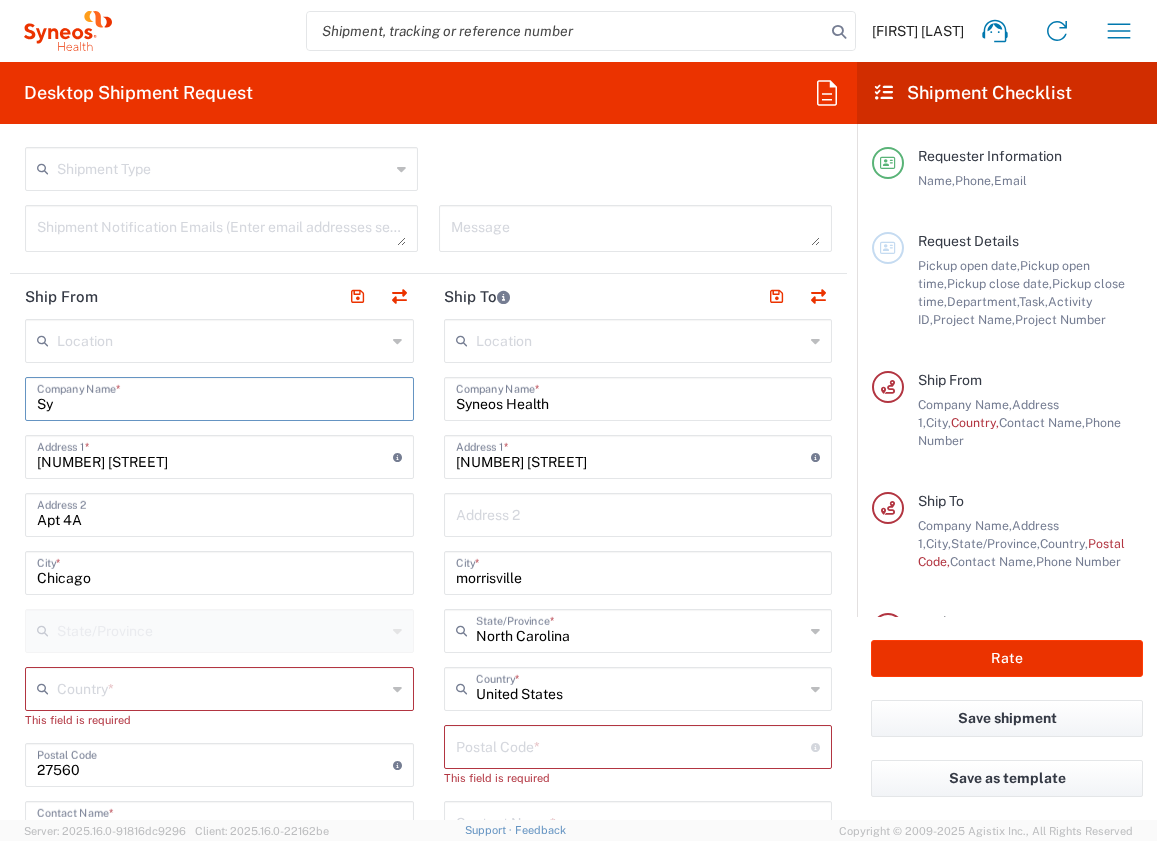 type on "S" 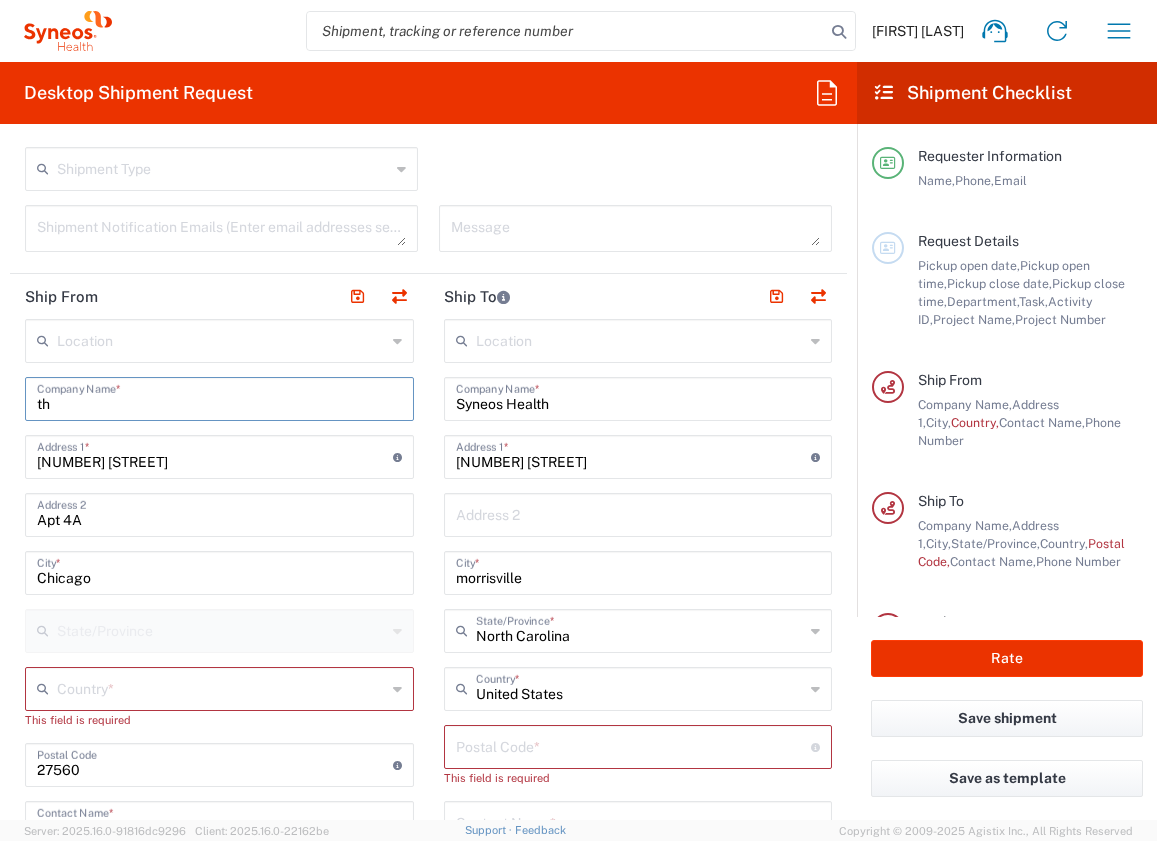 click on "th" at bounding box center (219, 397) 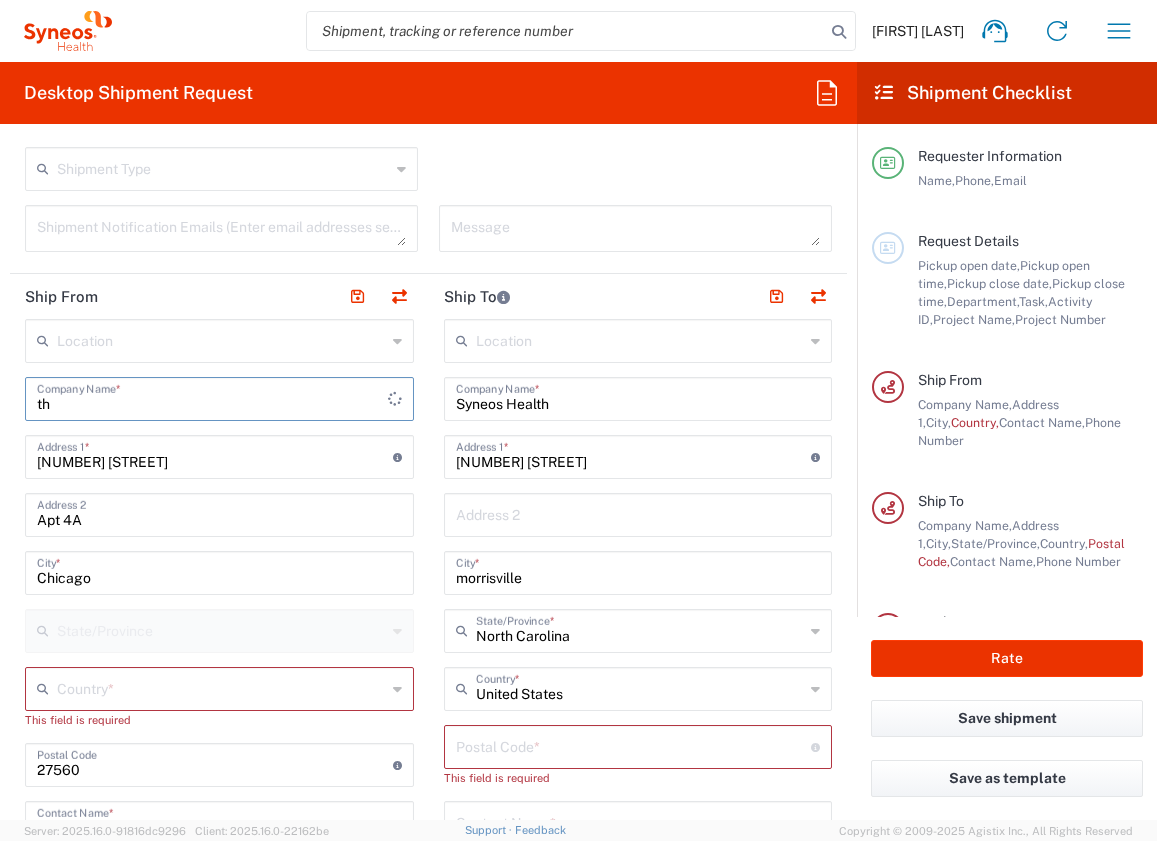 type on "t" 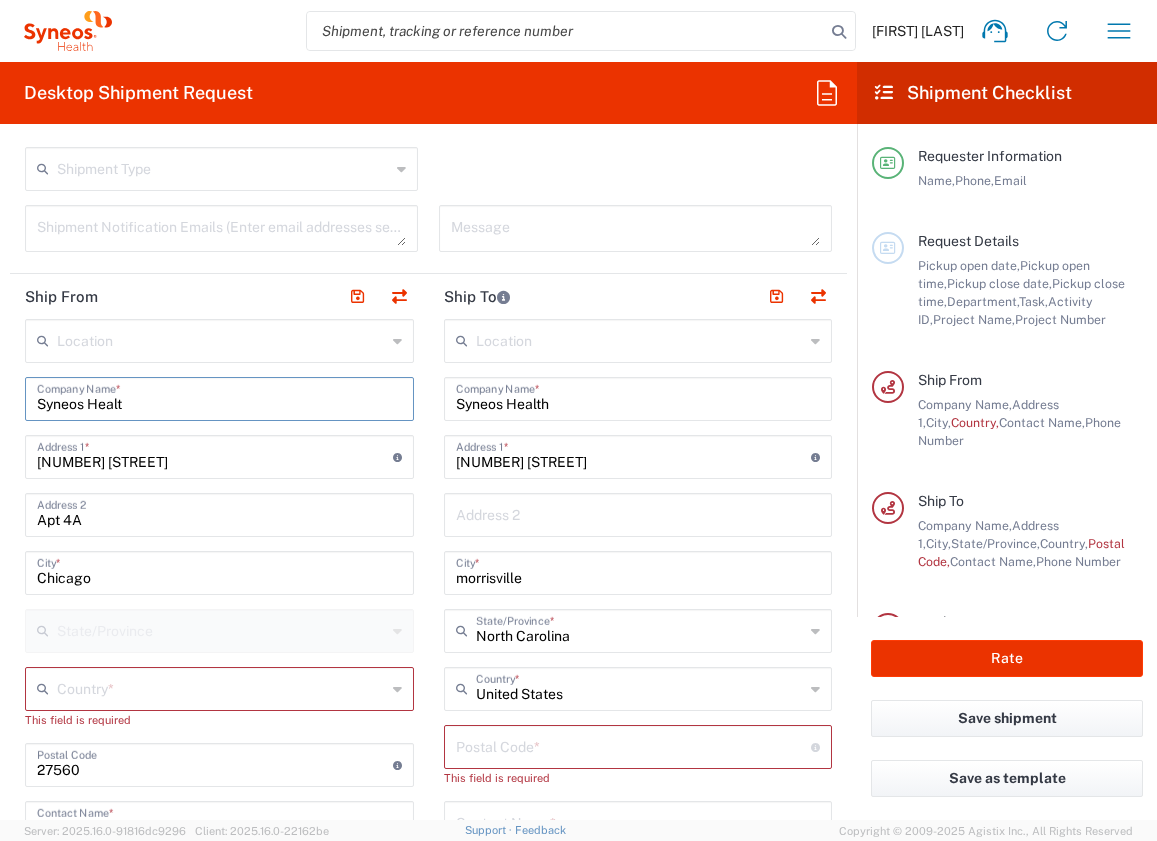 type on "Syneos Health" 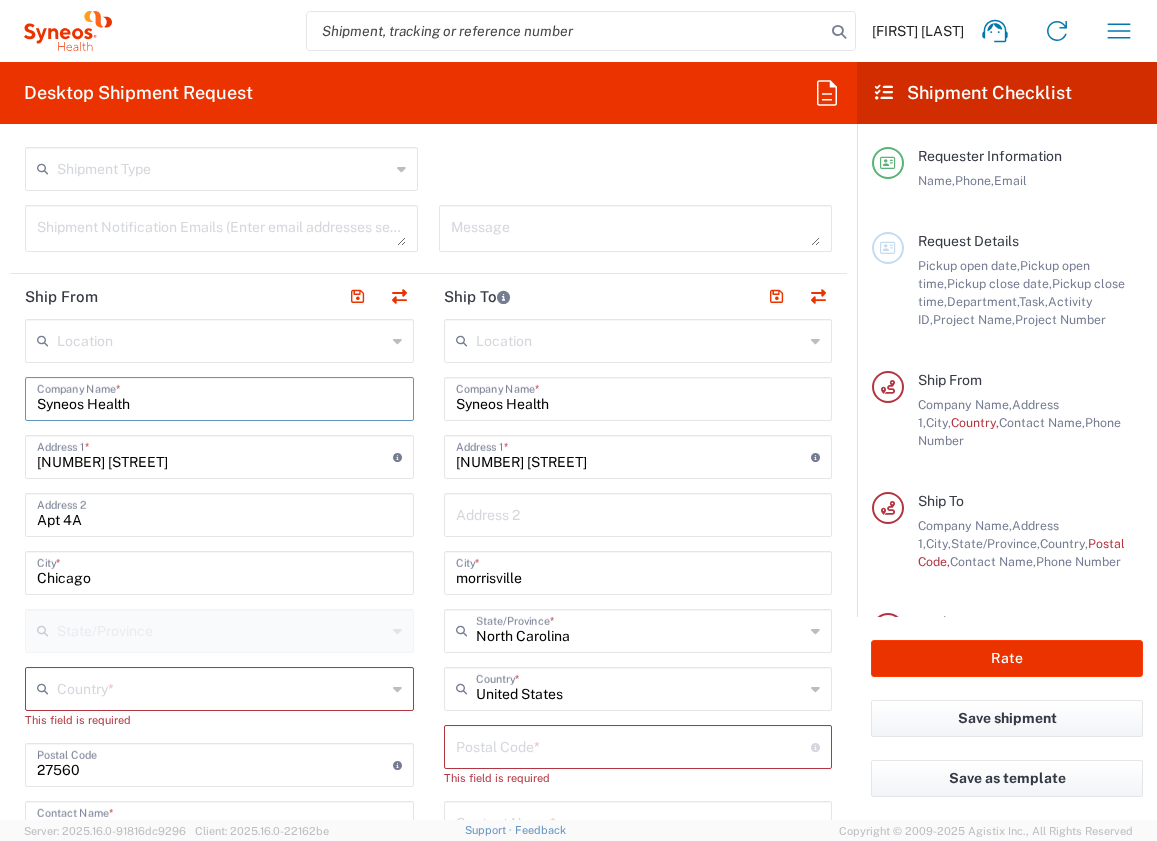 click at bounding box center (221, 687) 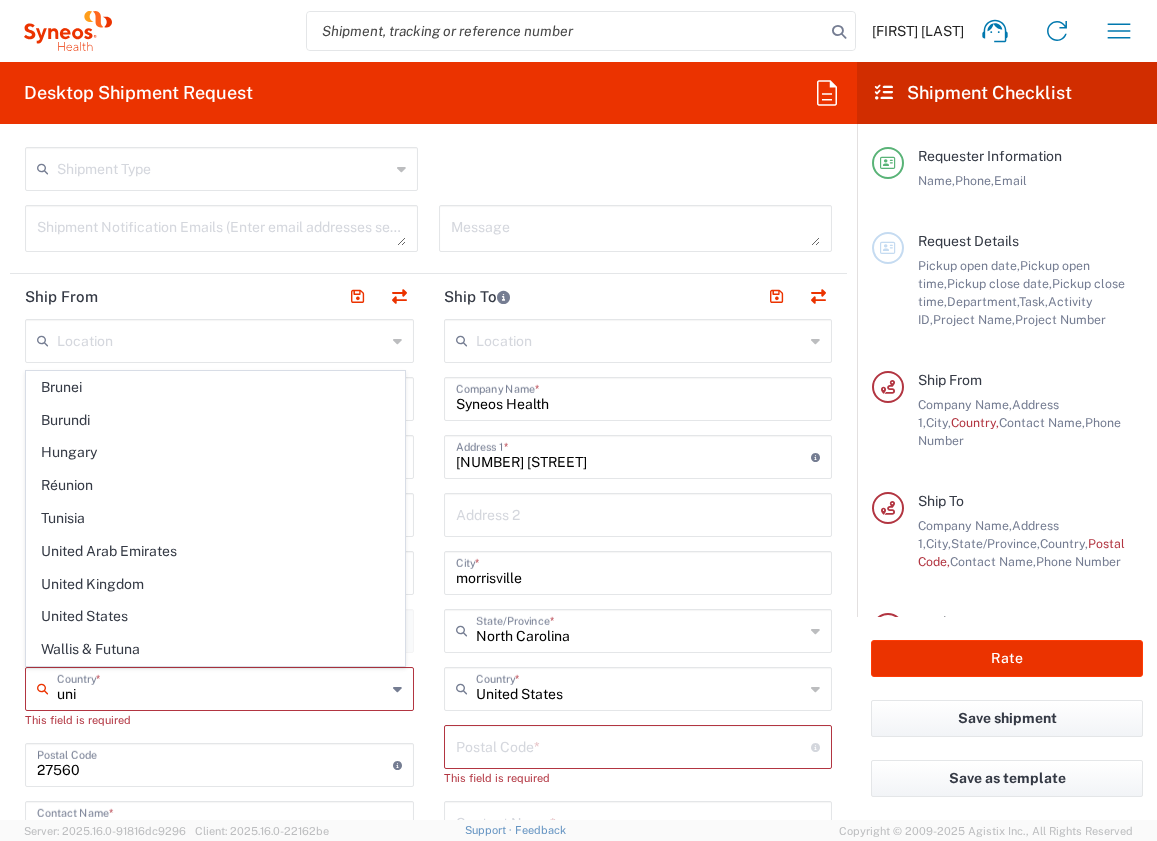 type on "United States" 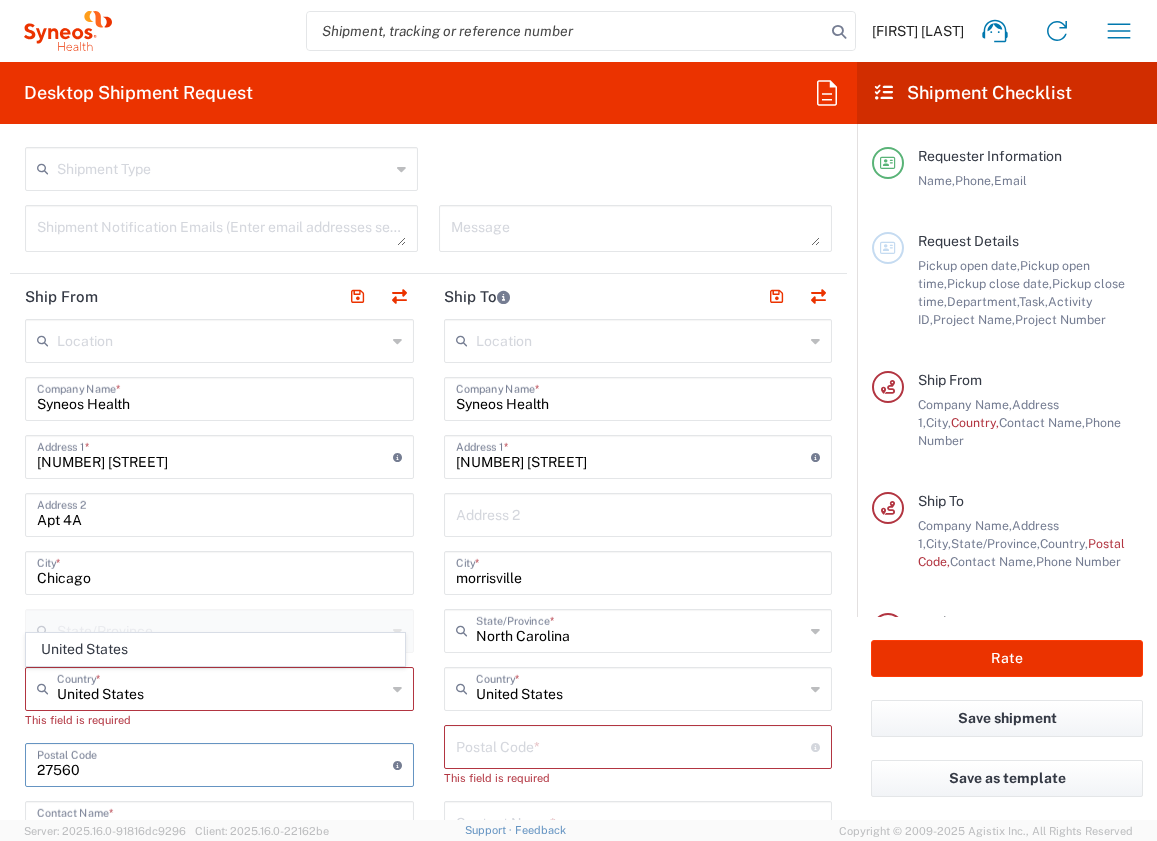 click at bounding box center (215, 763) 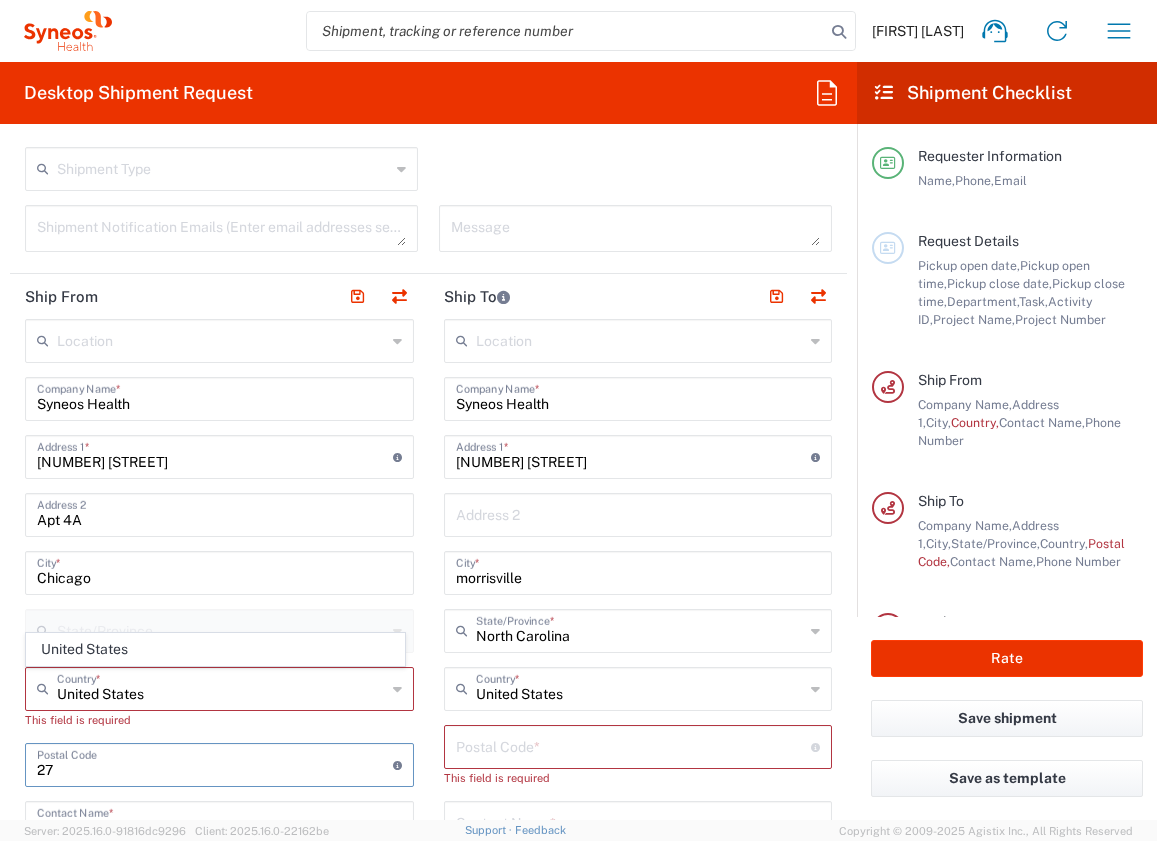 type on "2" 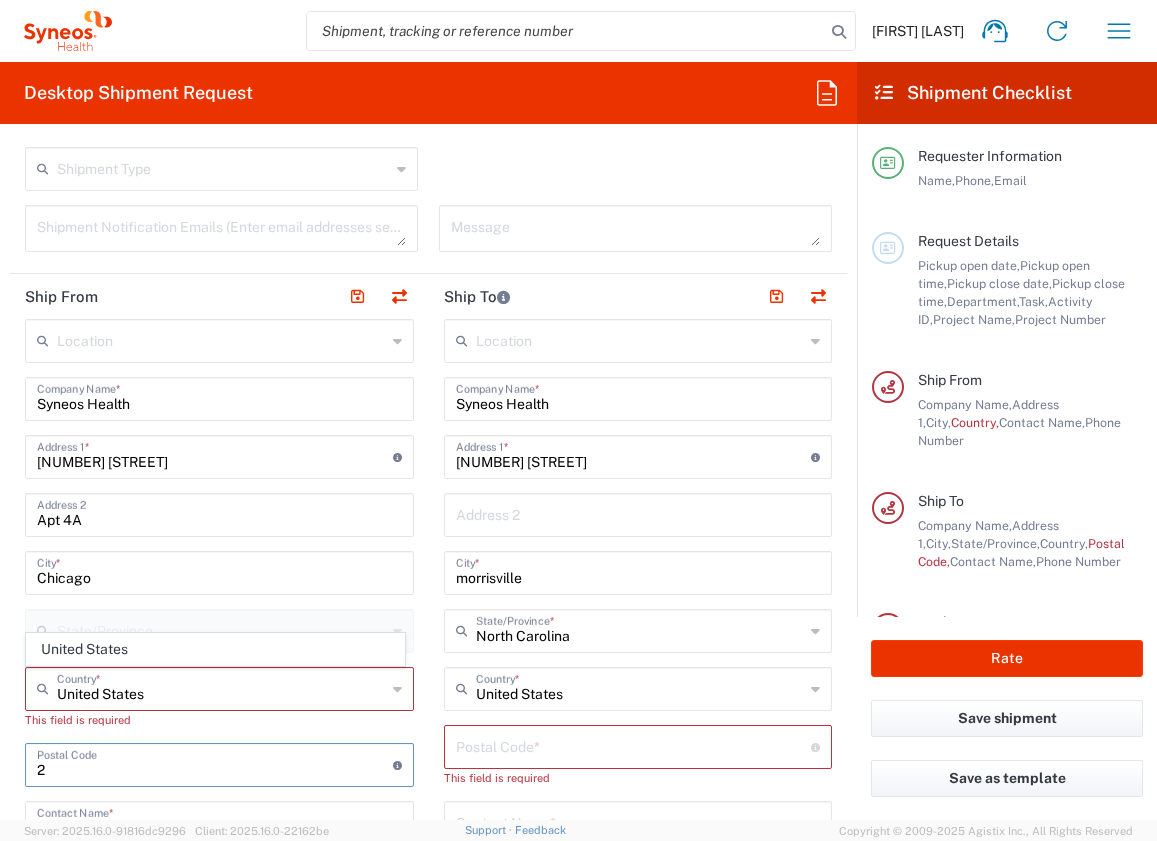type 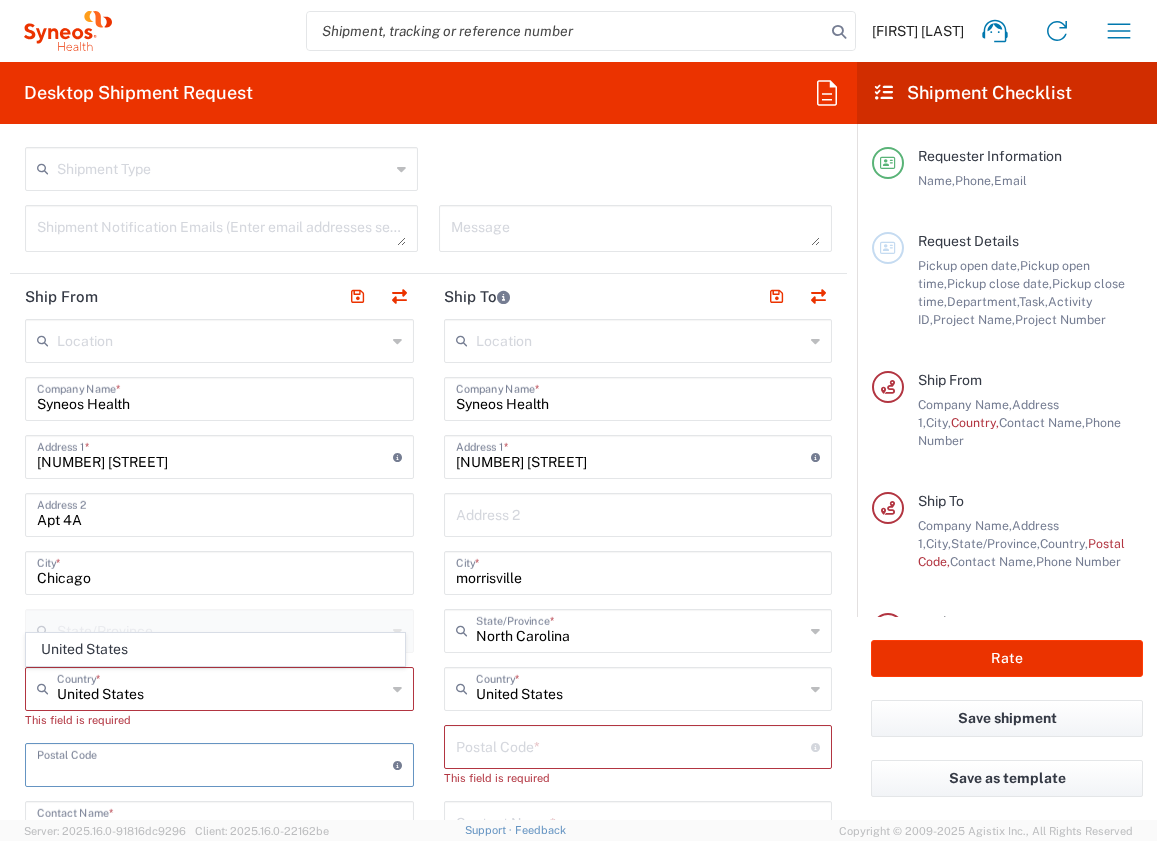 type 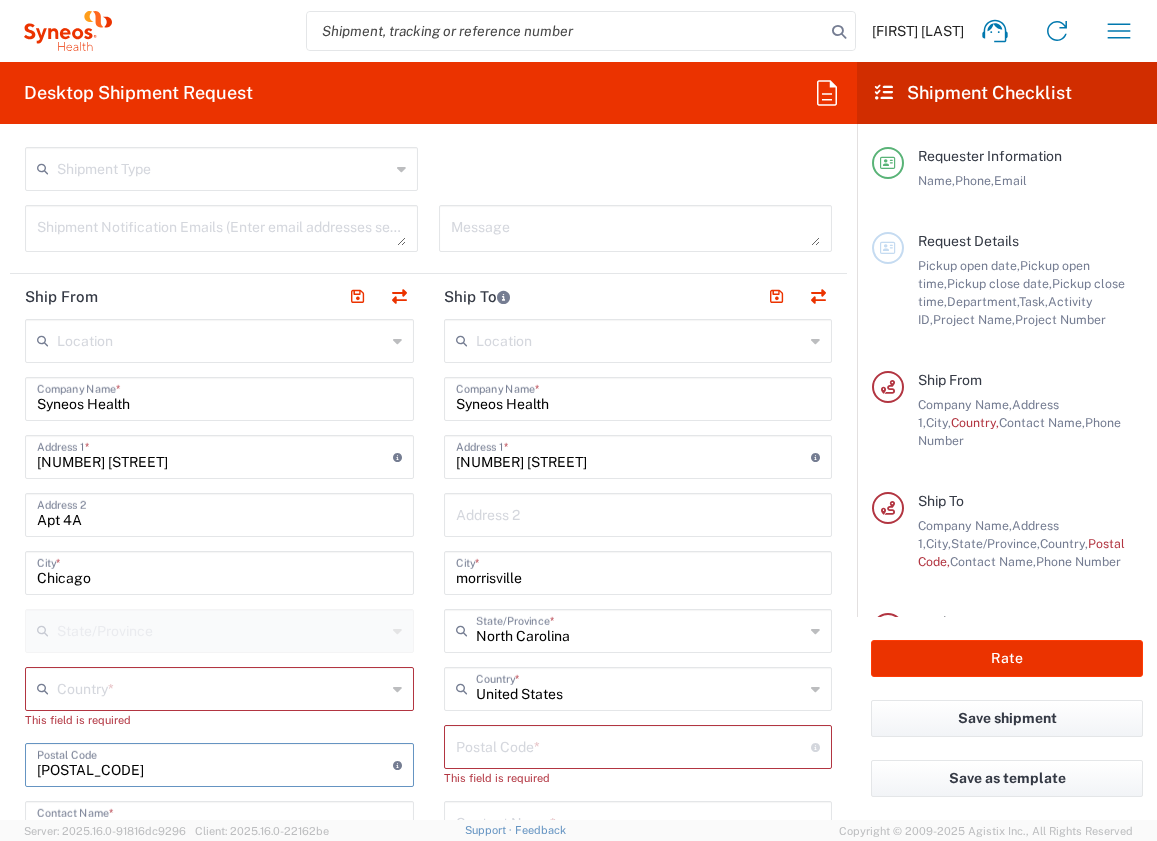 type on "[POSTAL_CODE]" 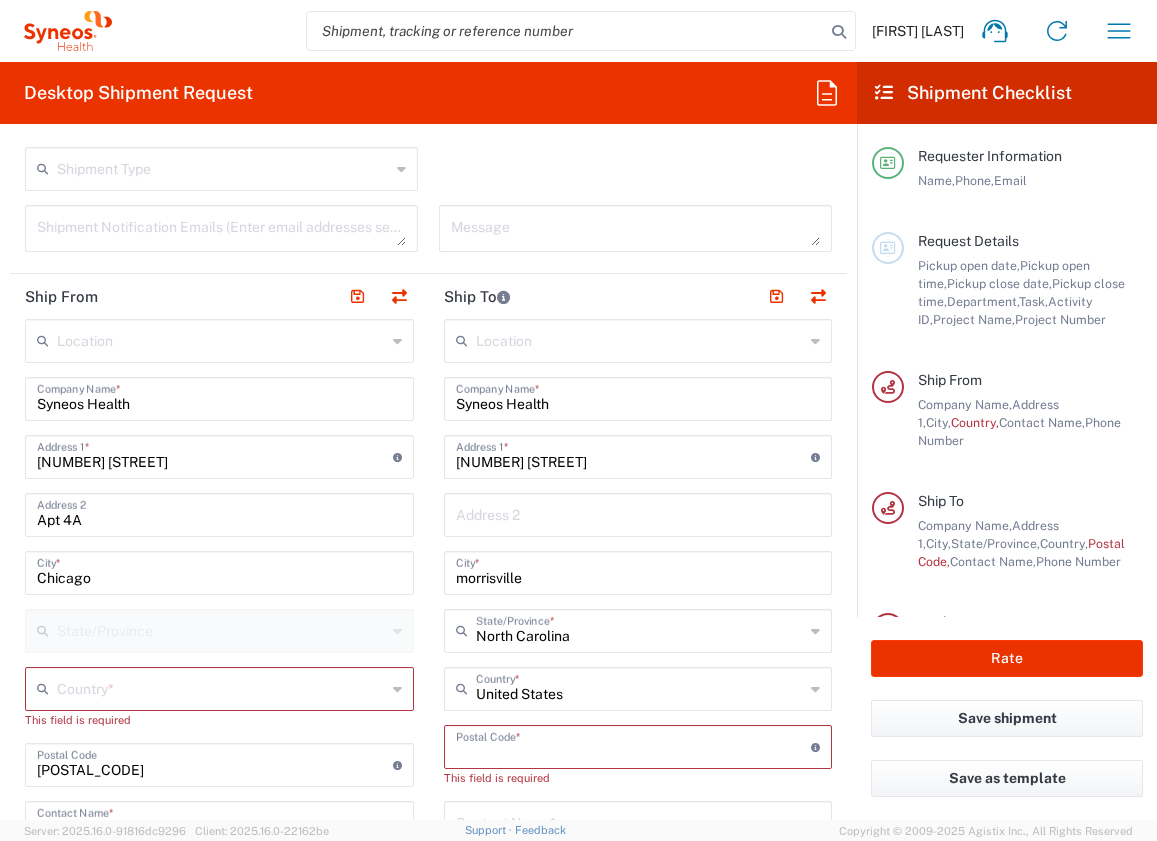 click at bounding box center (221, 687) 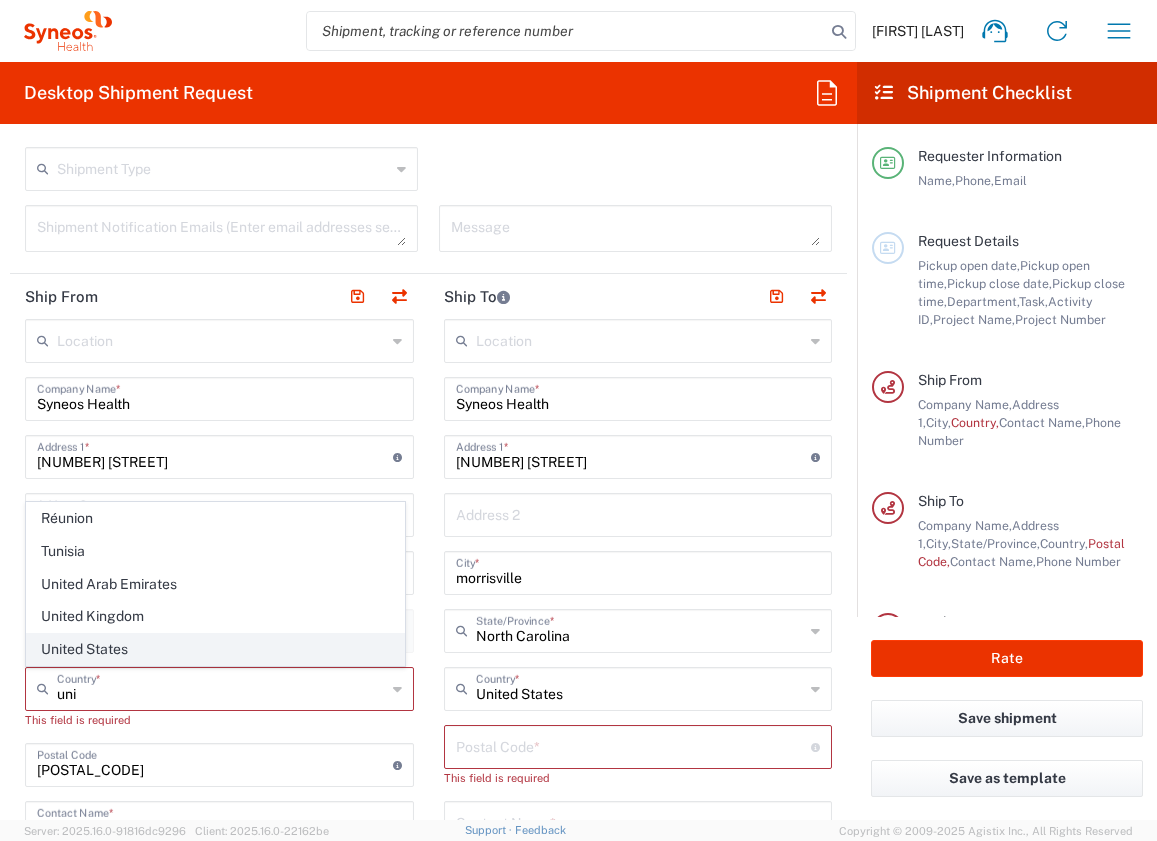 click on "United States" 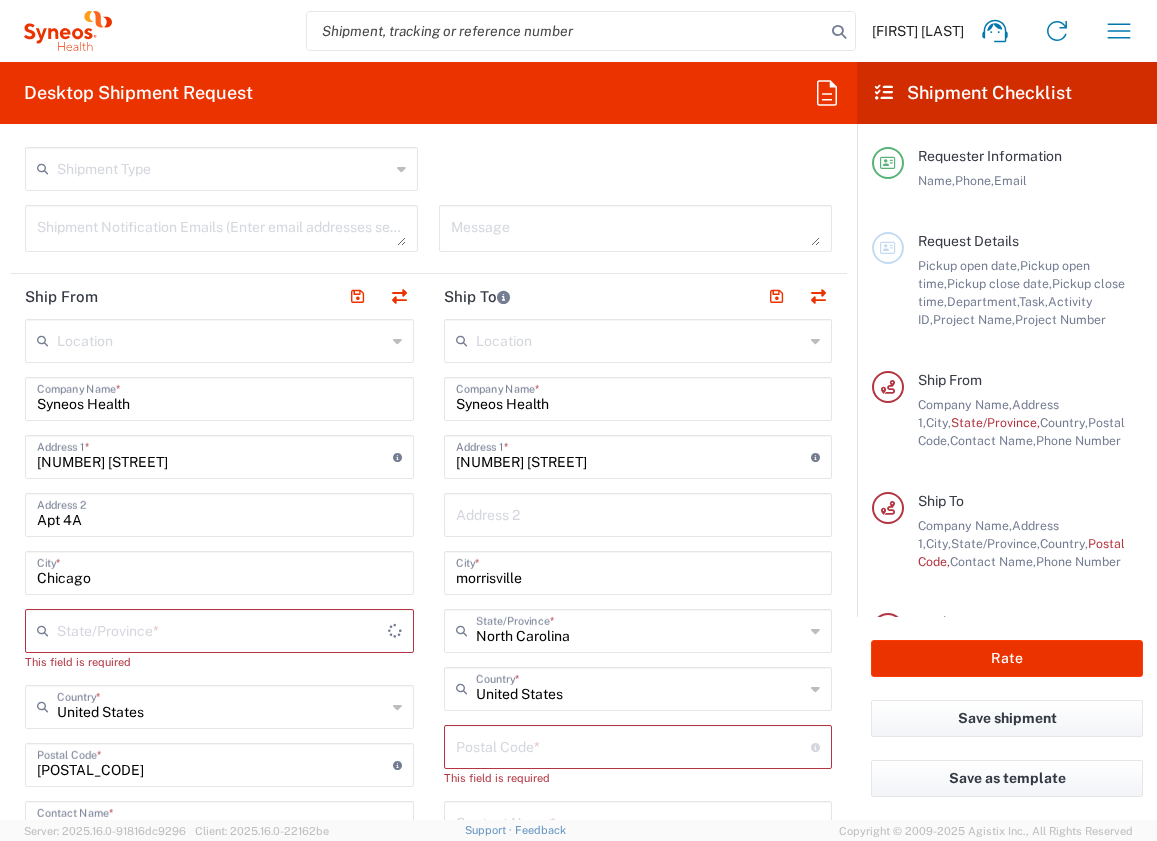 click at bounding box center (222, 629) 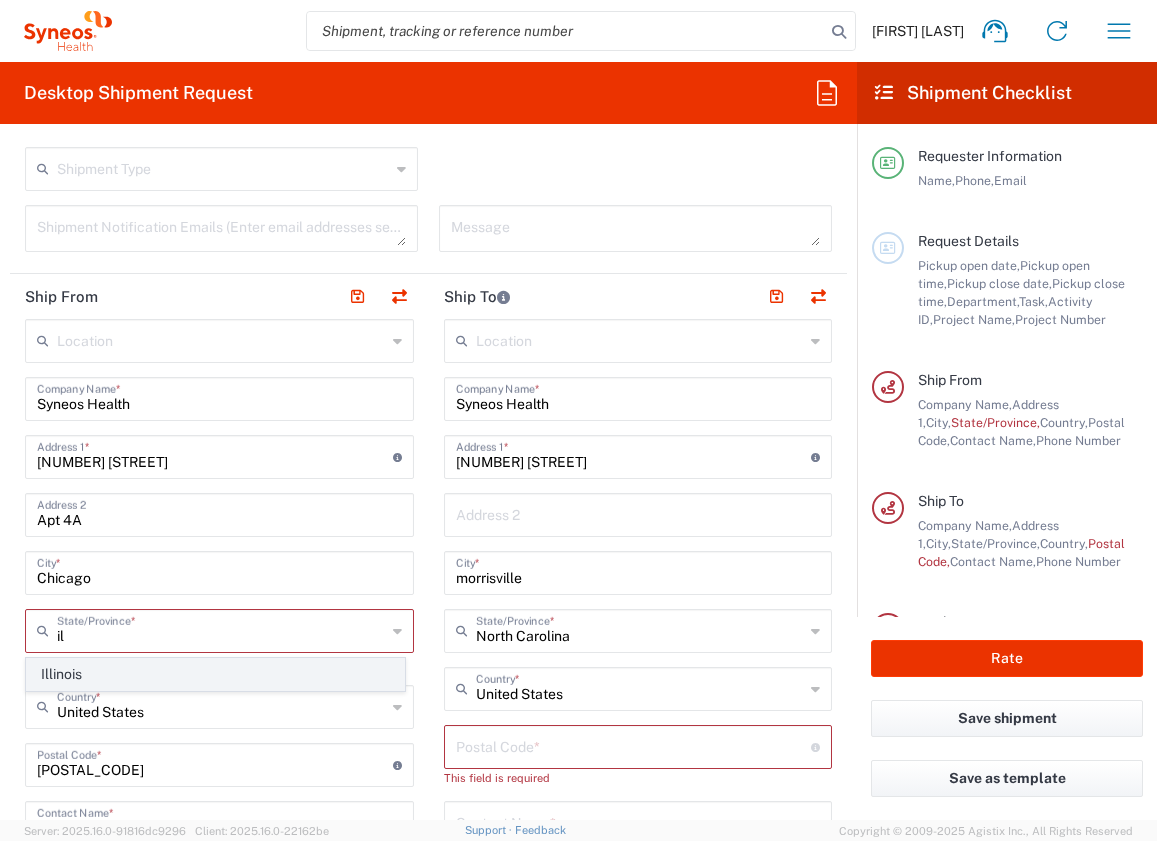 click on "Illinois" 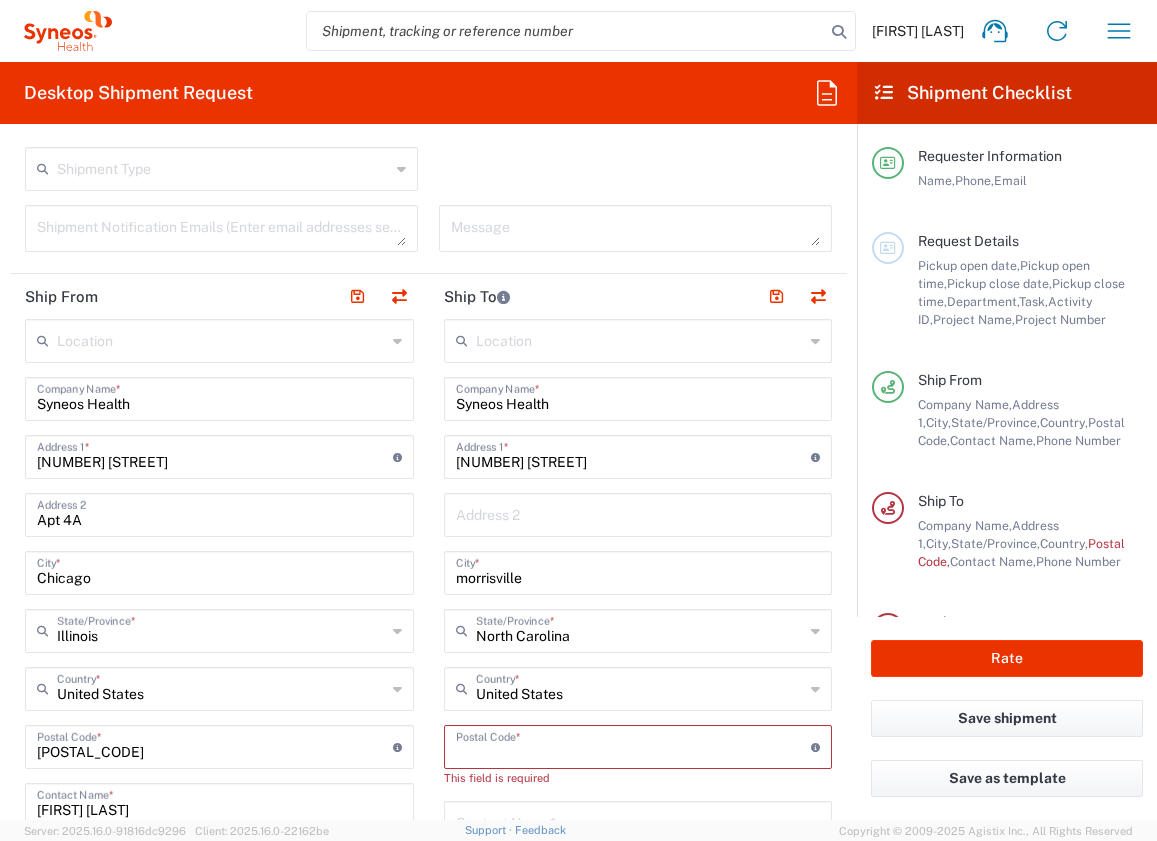 click at bounding box center [634, 745] 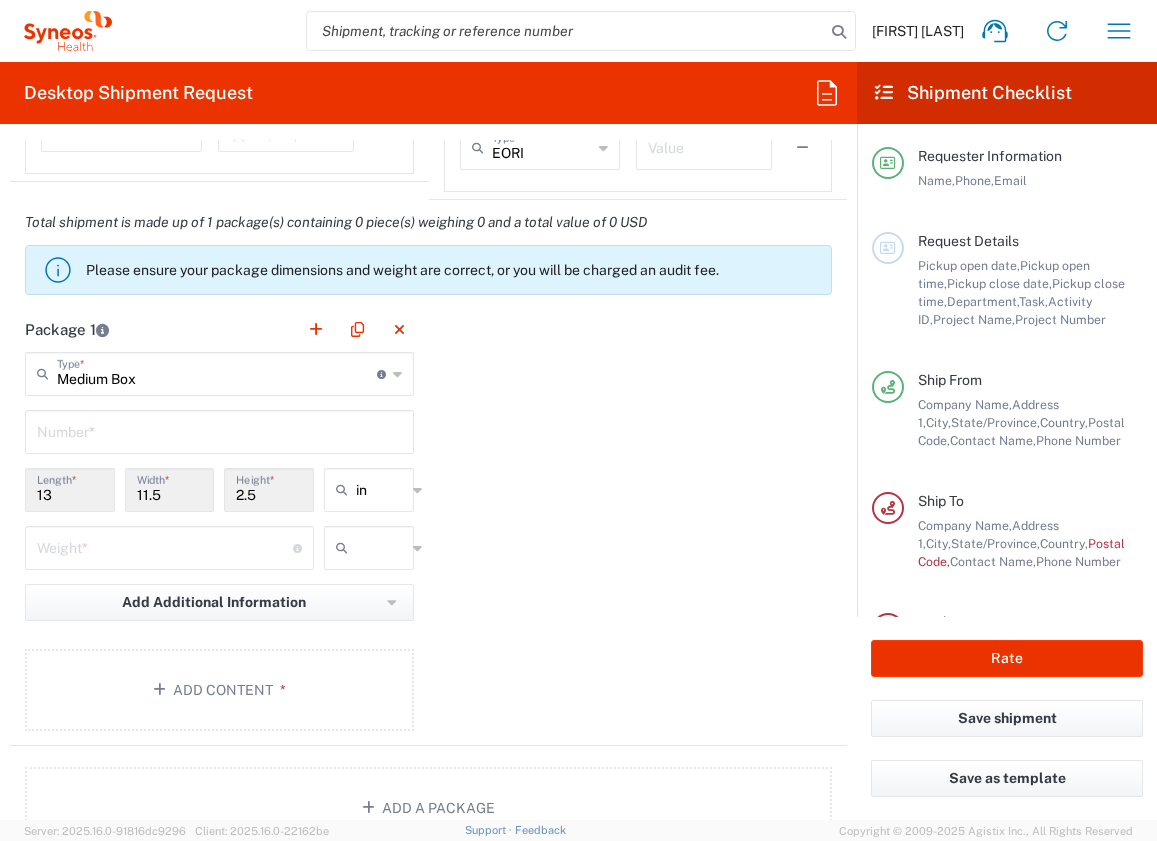 scroll, scrollTop: 1695, scrollLeft: 0, axis: vertical 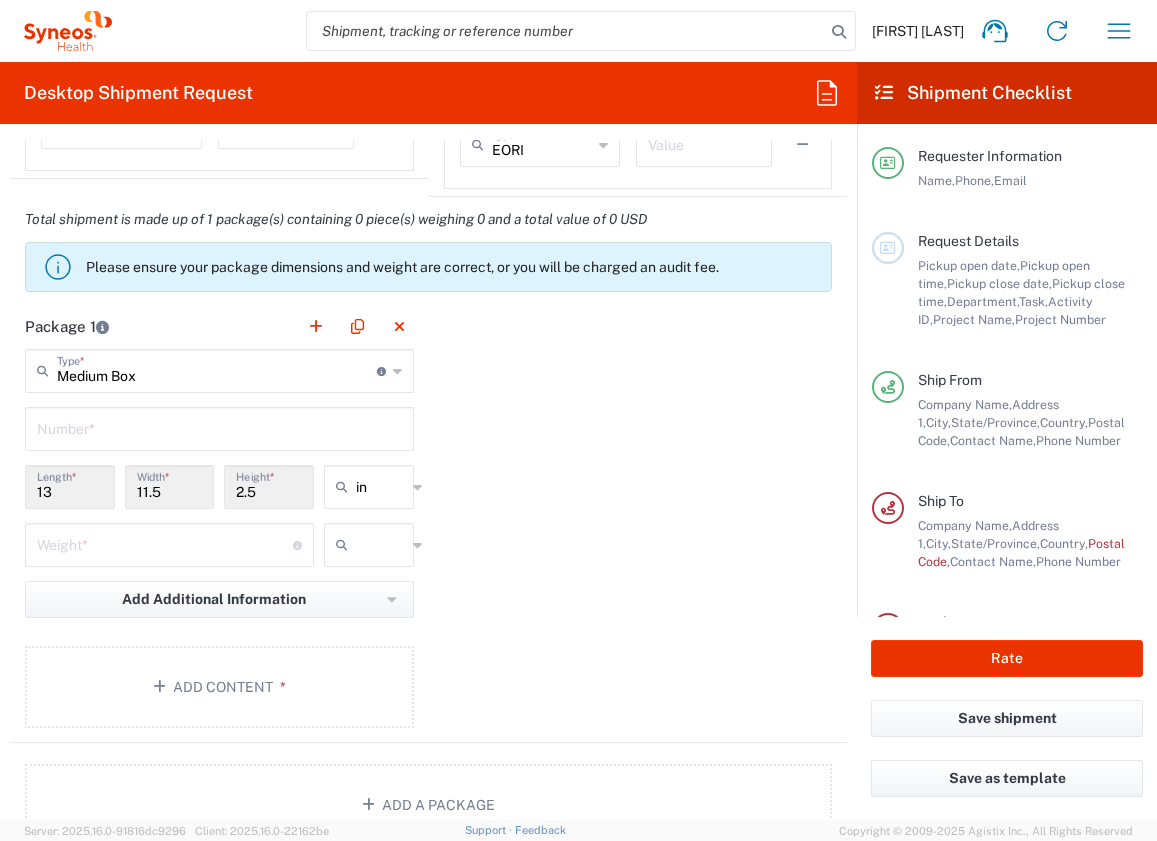type on "27560" 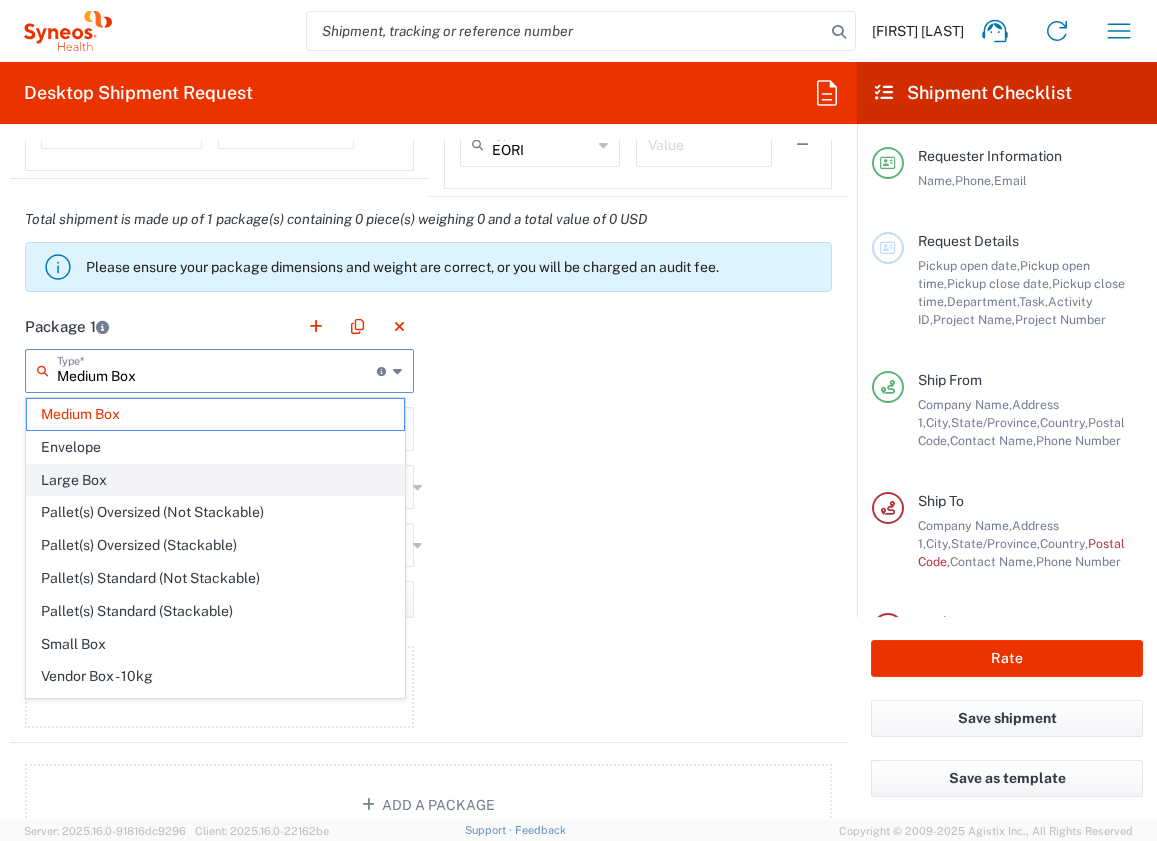 click on "Large Box" 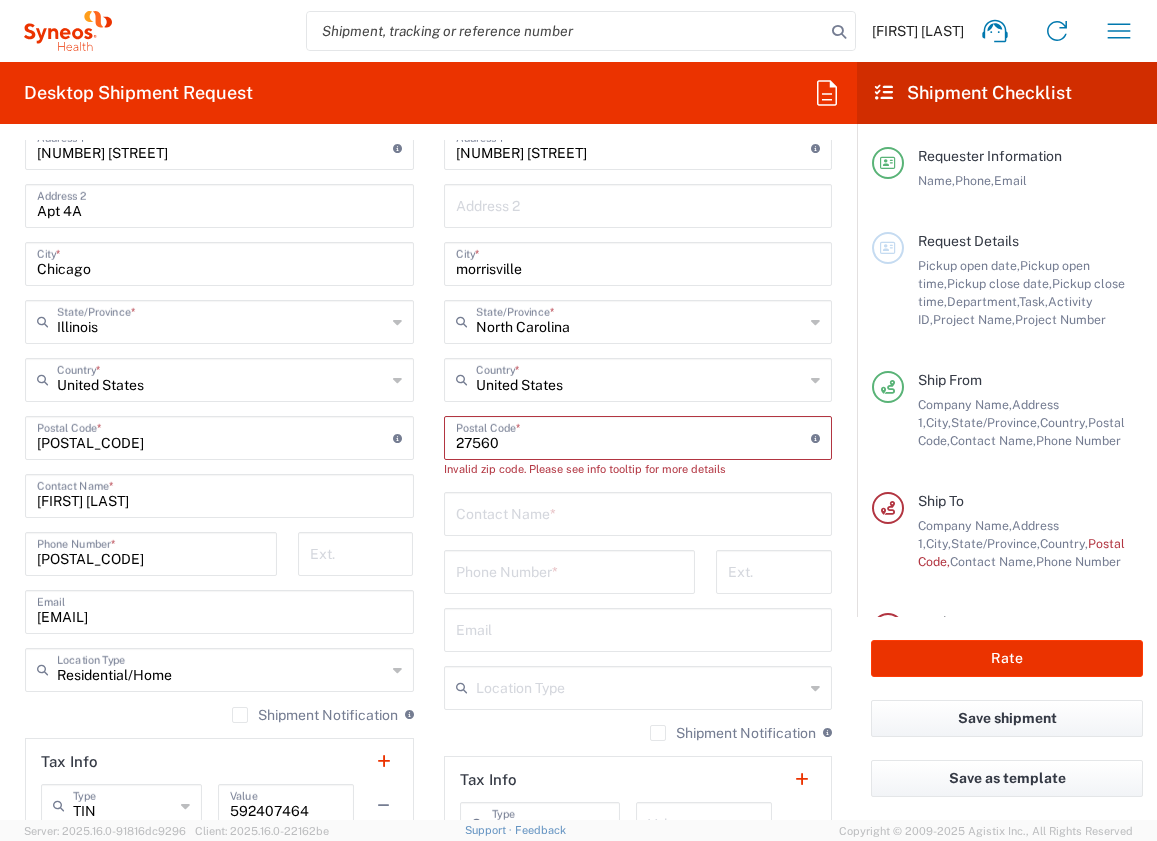 scroll, scrollTop: 1015, scrollLeft: 0, axis: vertical 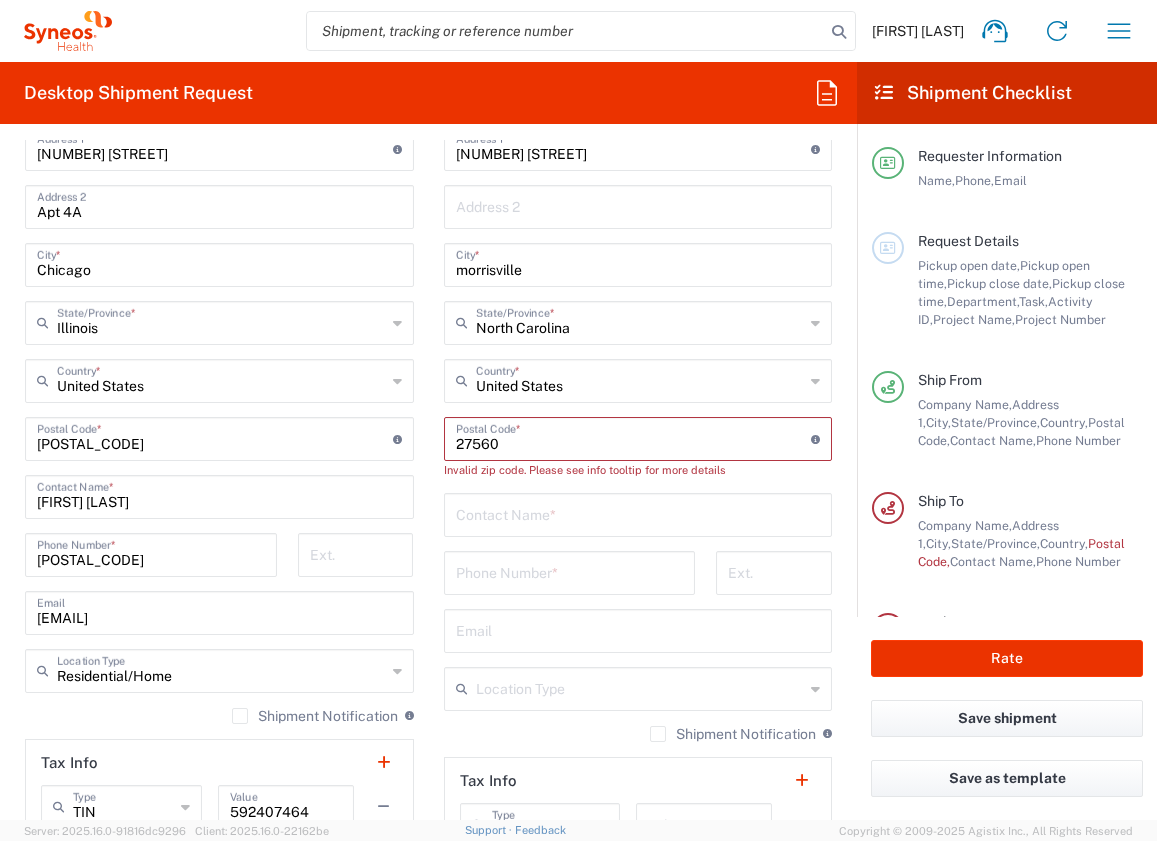 click on "morrisville" at bounding box center [638, 263] 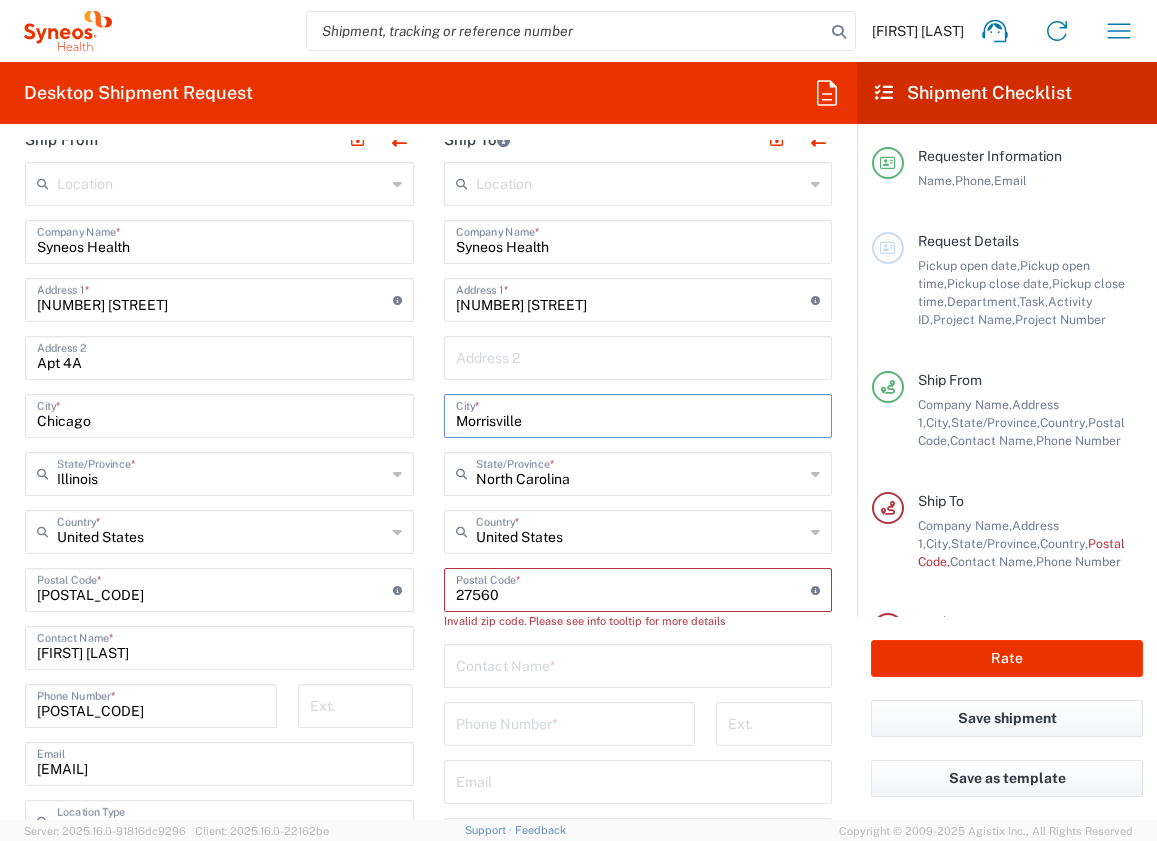 scroll, scrollTop: 751, scrollLeft: 0, axis: vertical 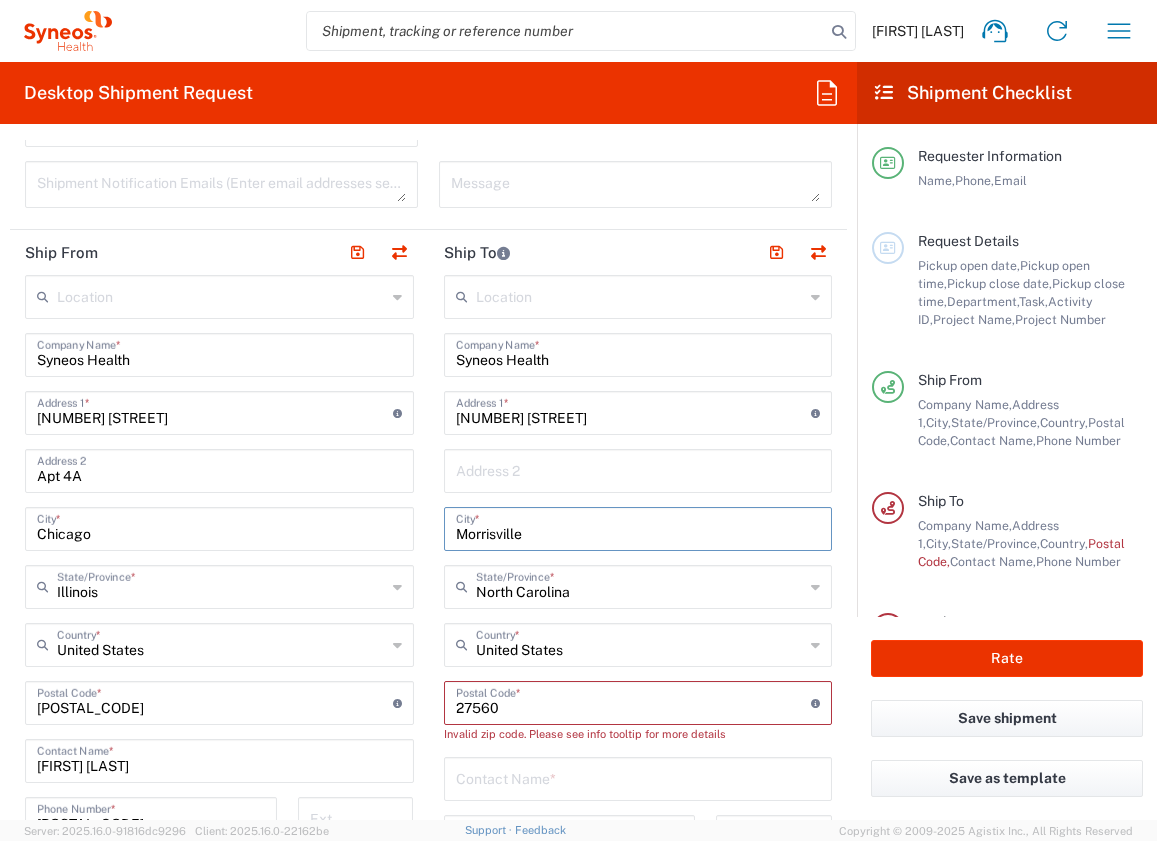type on "Morrisville" 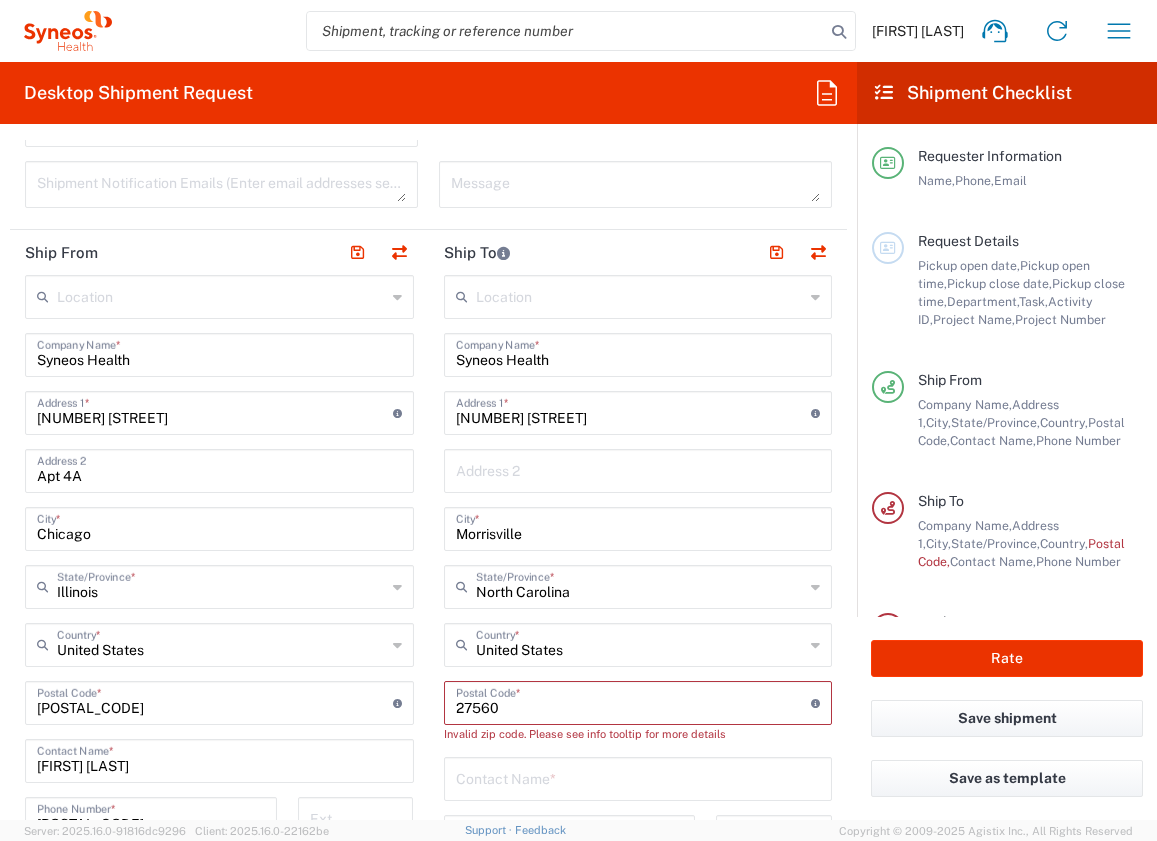 click on "Request Details  Pickup open date,   Pickup open time,   Pickup close date,   Pickup close time,   Department,   Task,   Activity ID,   Project Name,   Project Number" 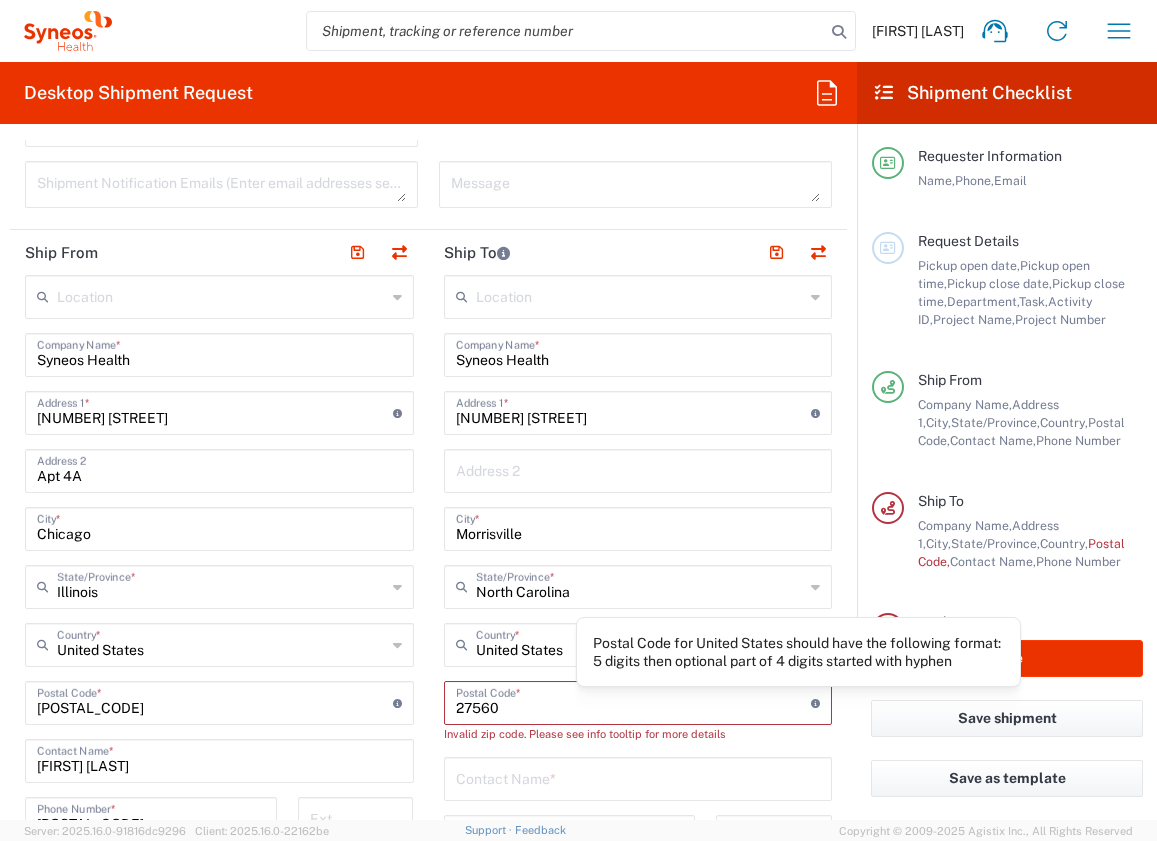 click 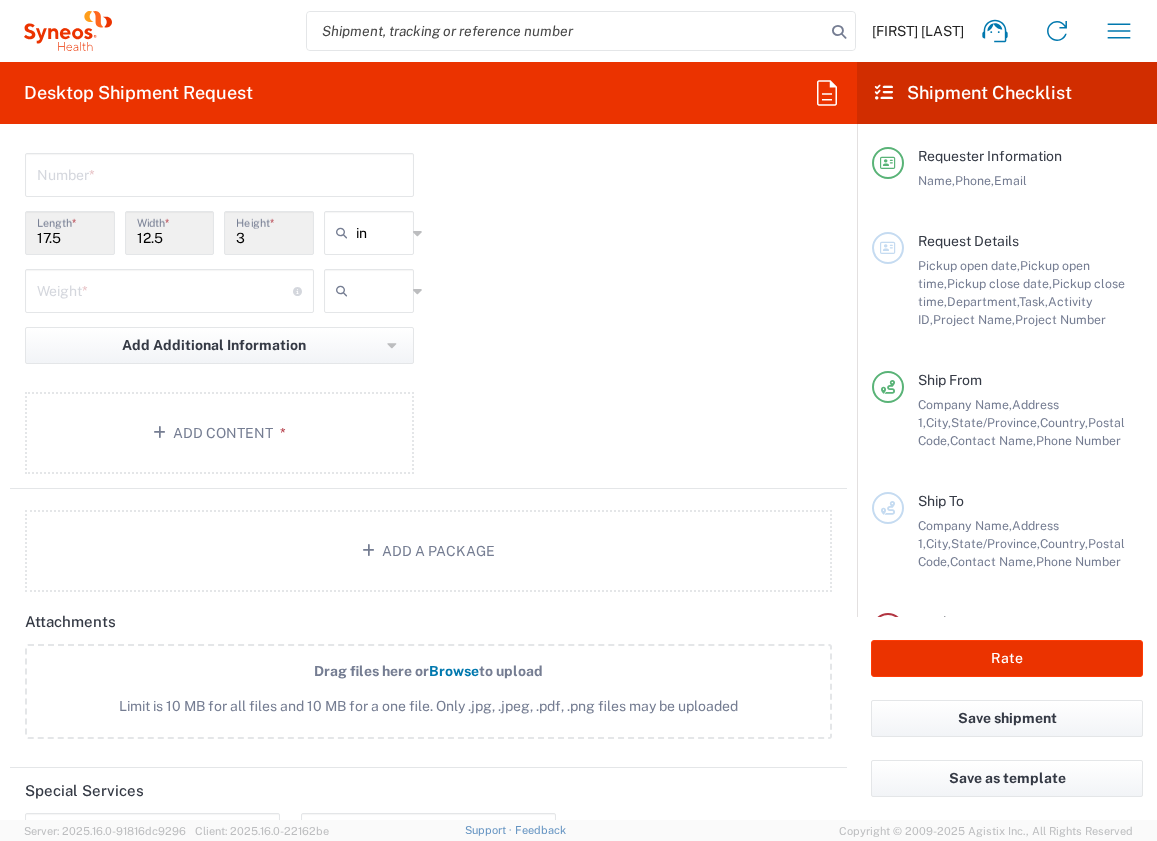 scroll, scrollTop: 1932, scrollLeft: 0, axis: vertical 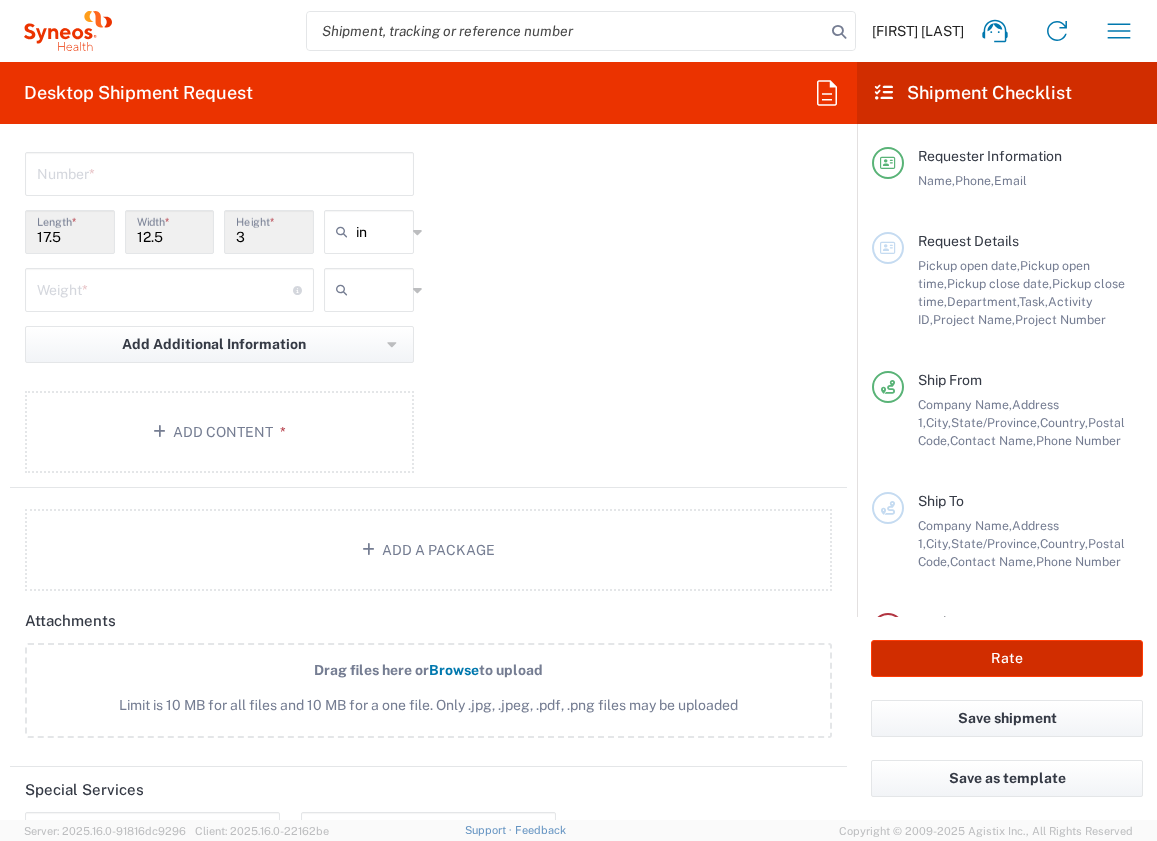 type on "27560" 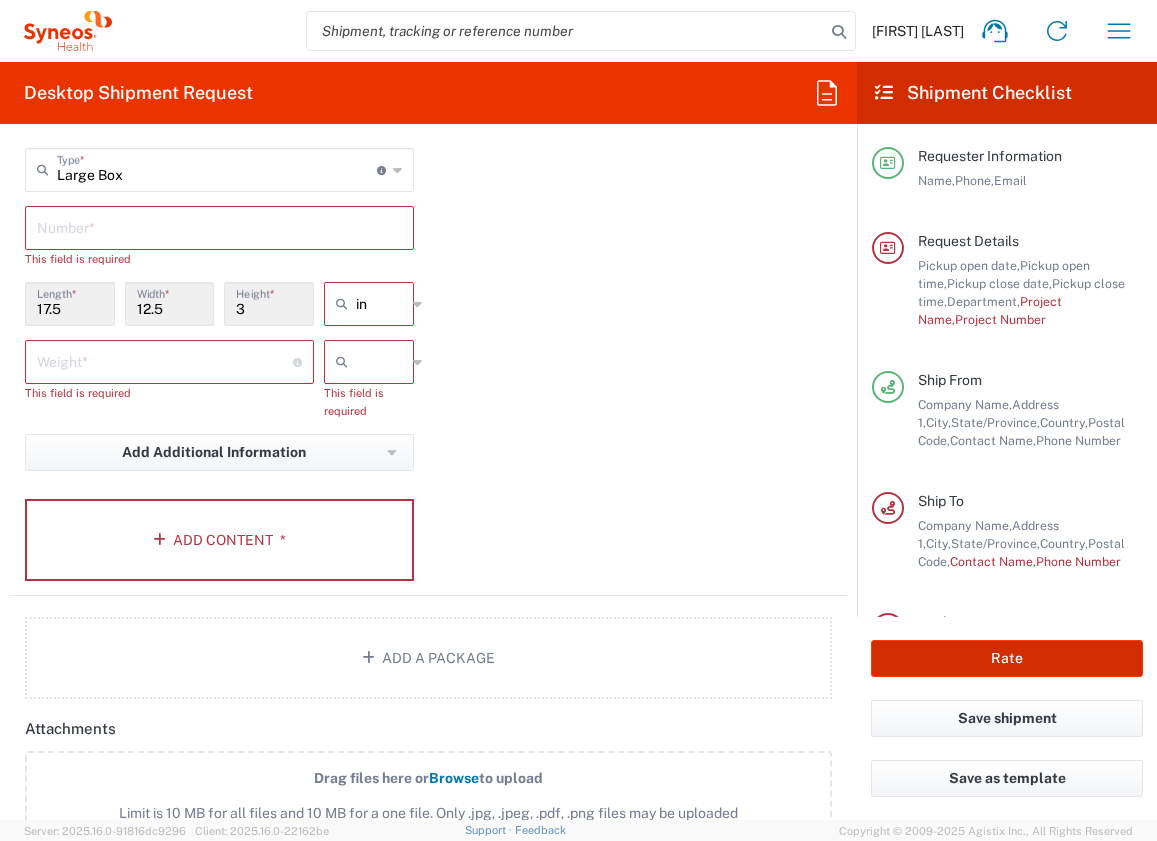 scroll, scrollTop: 1986, scrollLeft: 0, axis: vertical 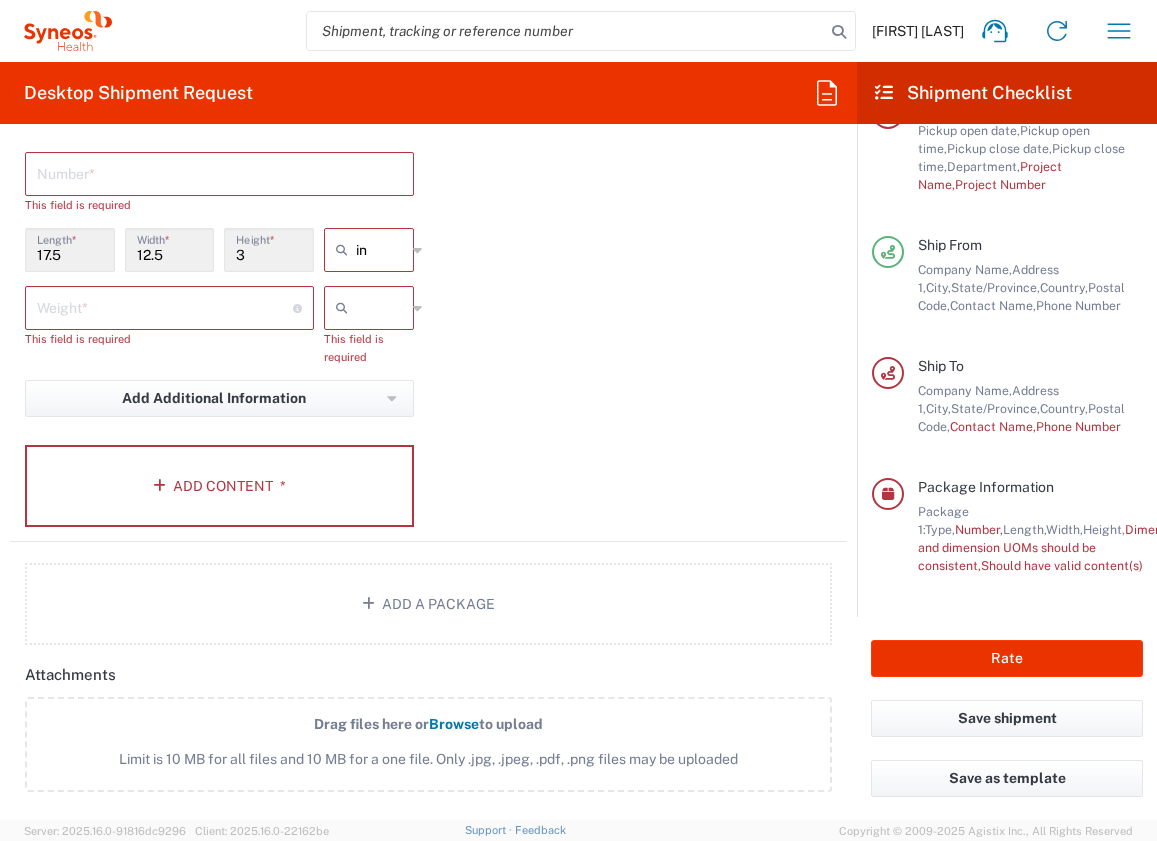 click on "Package 1  Large Box  Type  * Material used to package goods Medium Box Envelope Large Box Pallet(s) Oversized (Not Stackable) Pallet(s) Oversized (Stackable) Pallet(s) Standard (Not Stackable) Pallet(s) Standard (Stackable) Small Box Vendor Box - 10kg Vendor Box - 25kg Your Packaging 1  Number  * 17.5  Length  * 12.5  Width  * 3  Height  * in in cm ft 5  Weight  * Total weight of package(s) in pounds or kilograms lbs kgs lbs Add Additional Information  Package material   Package temperature   Temperature device  Add Content *" 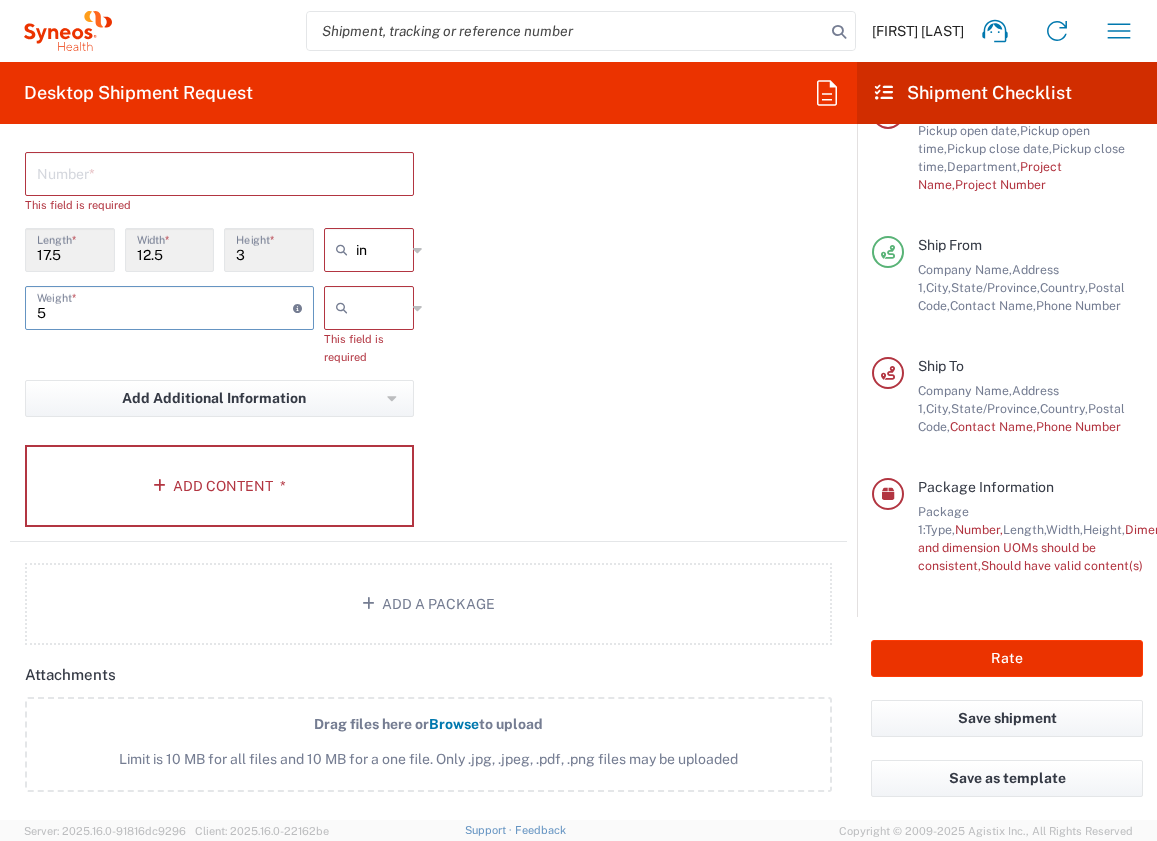 type on "5" 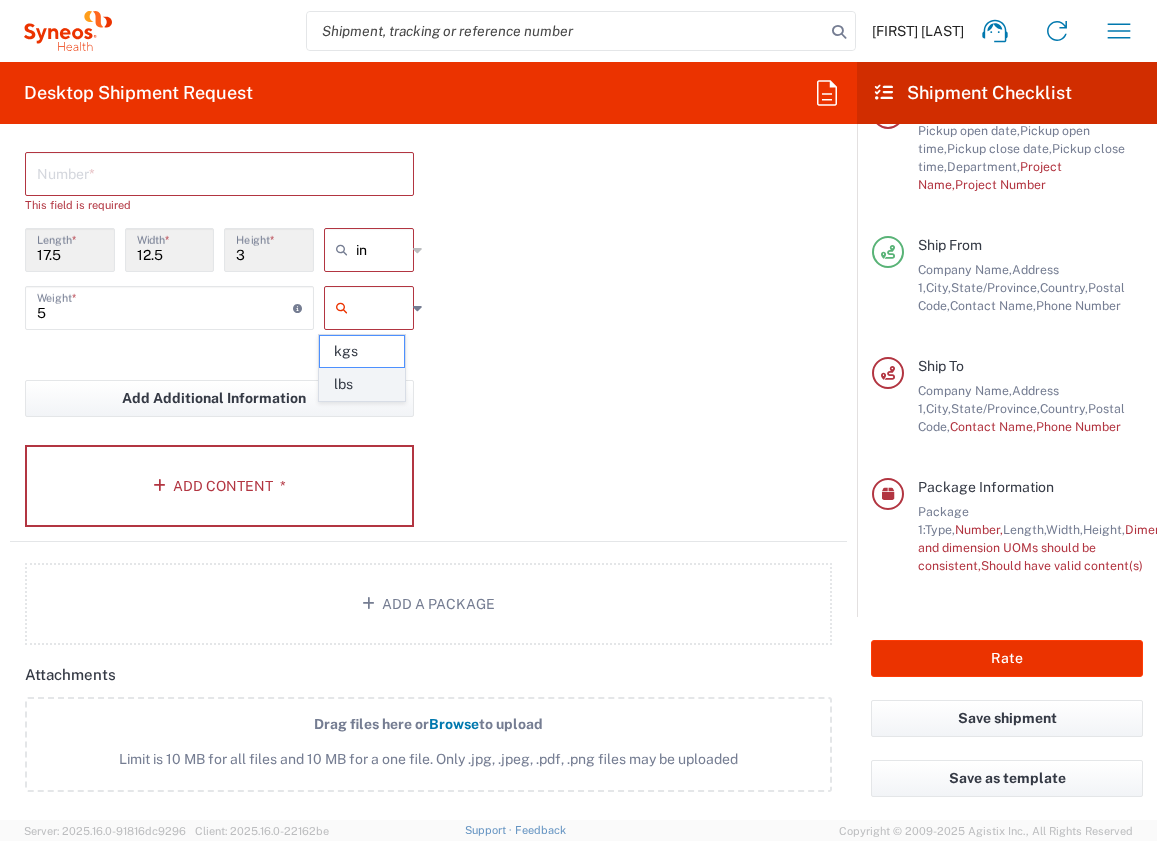 click on "lbs" 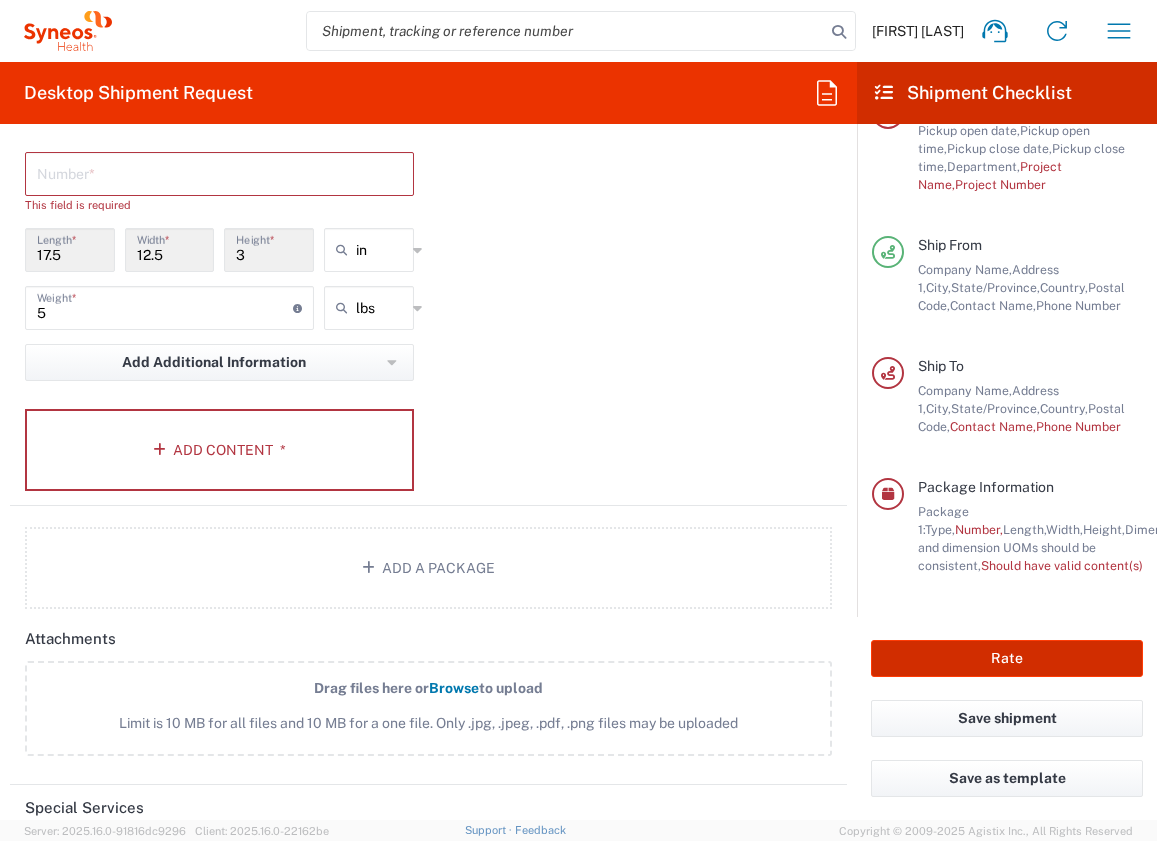 click on "Rate" 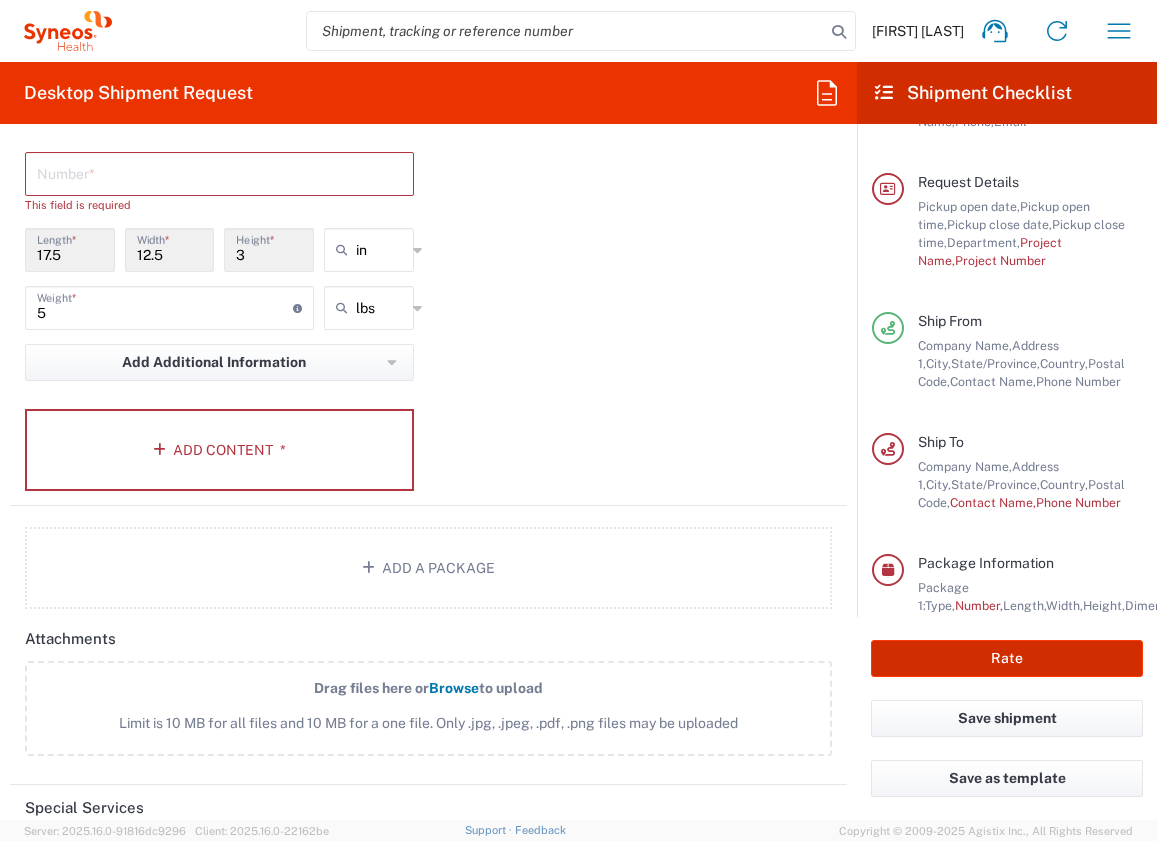 scroll, scrollTop: 0, scrollLeft: 0, axis: both 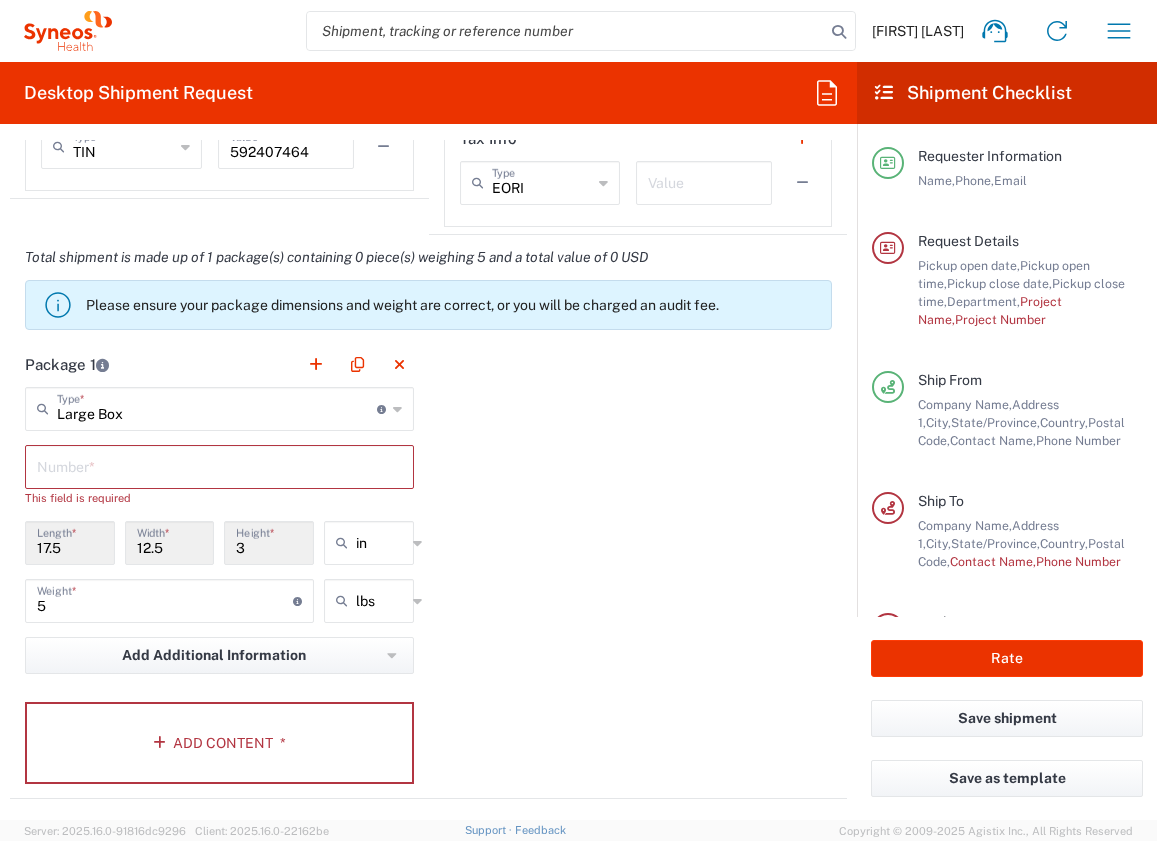 click at bounding box center (219, 465) 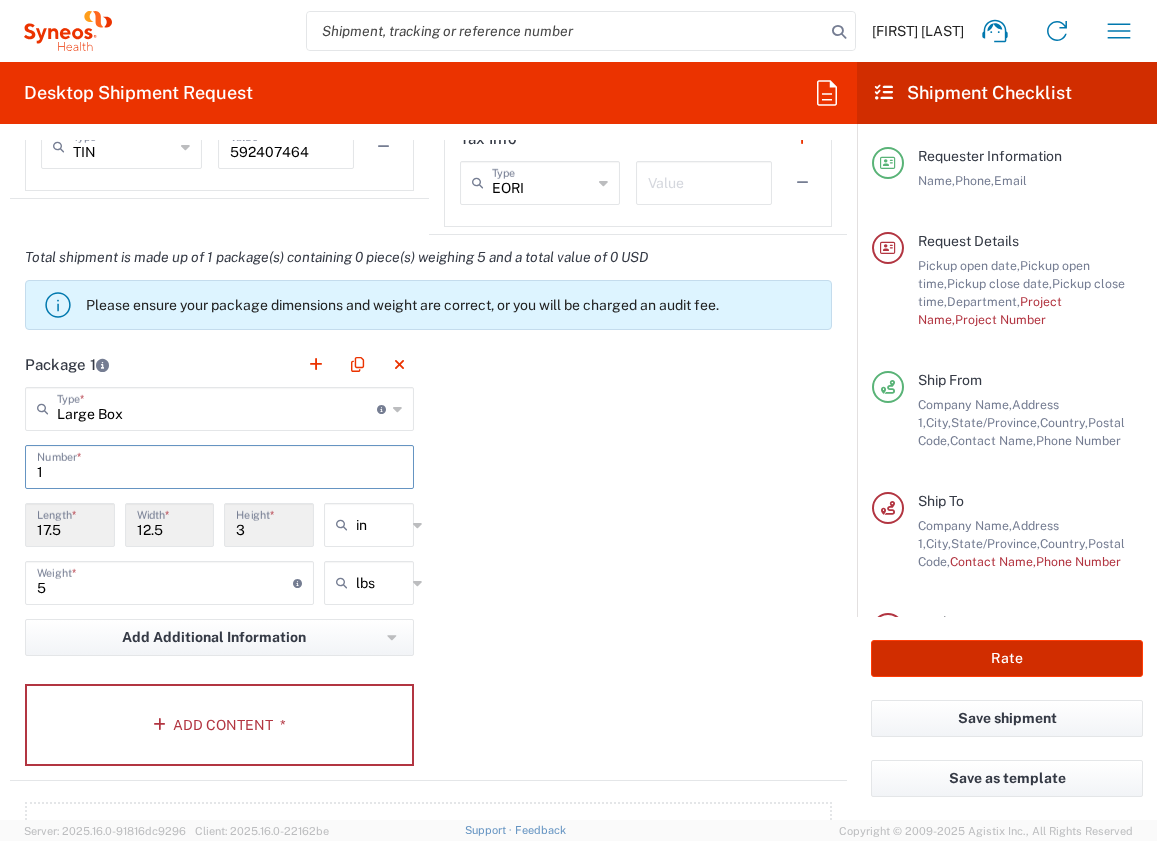 type on "1" 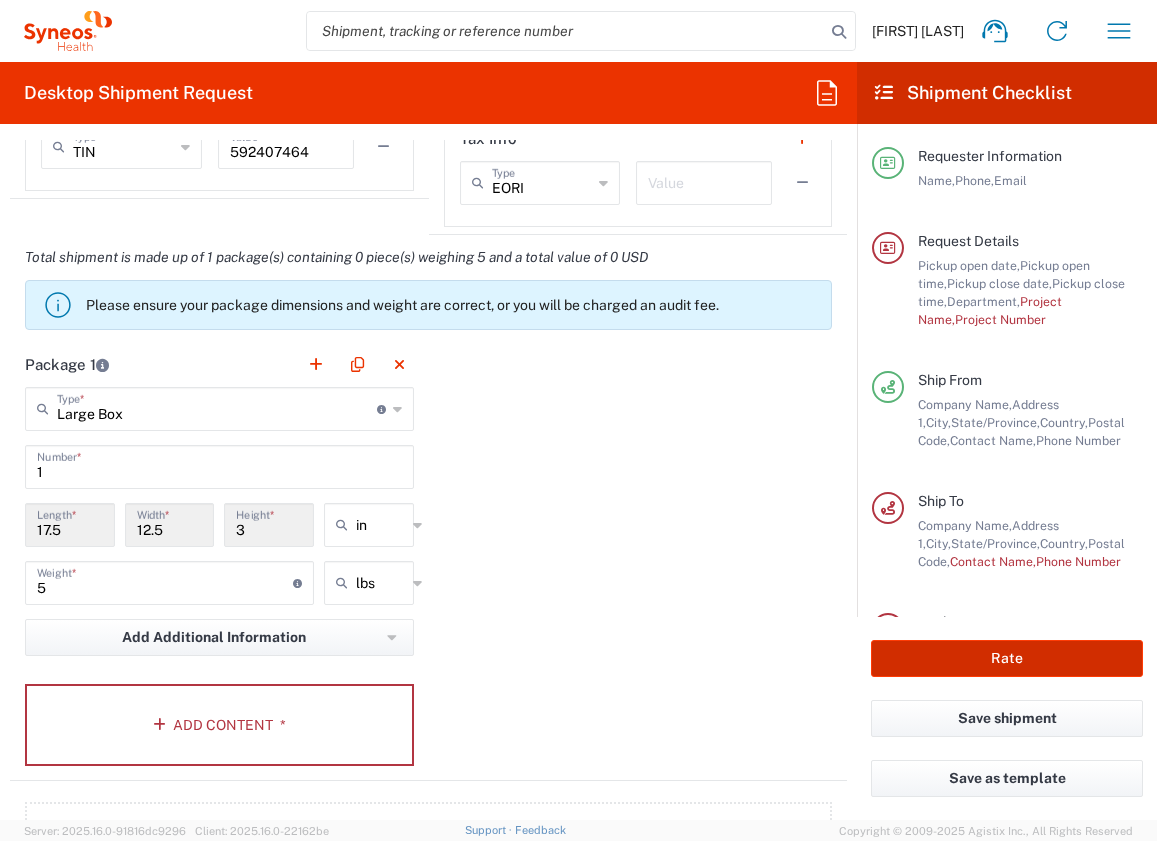 click on "Rate" 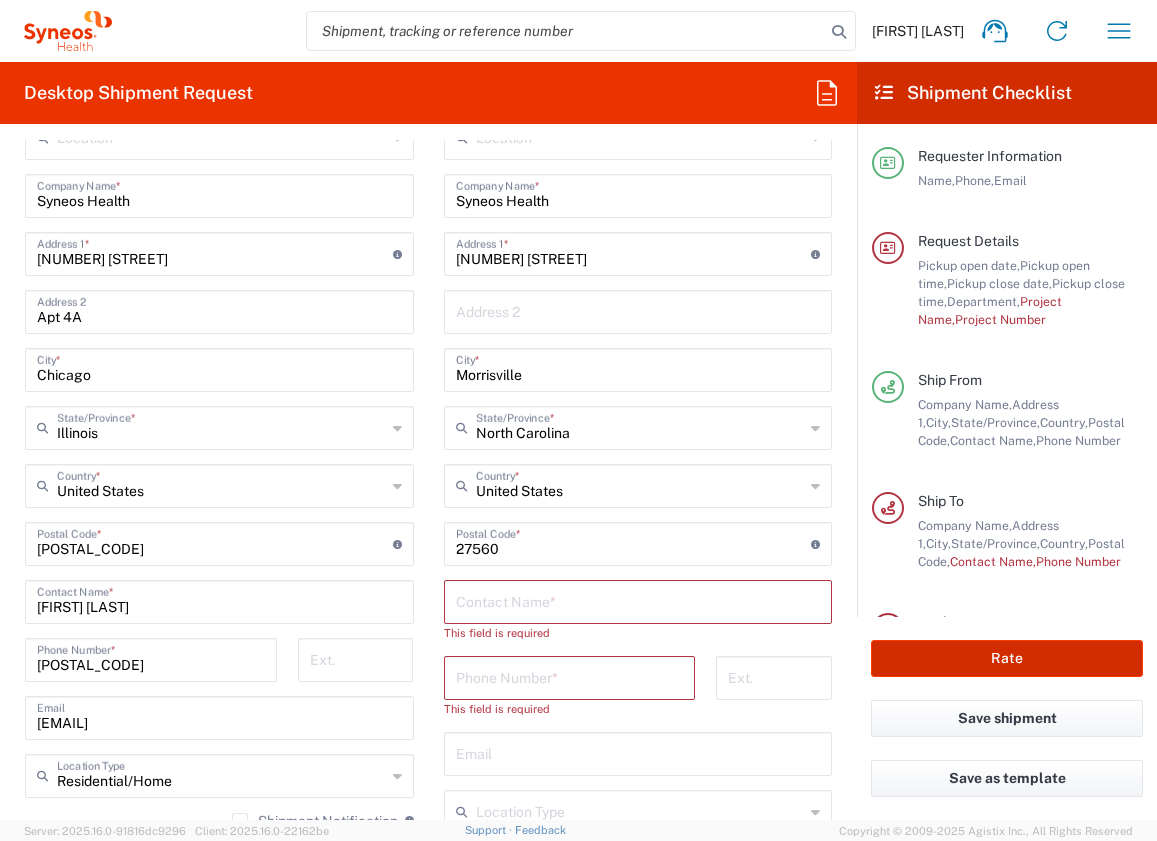 scroll, scrollTop: 929, scrollLeft: 0, axis: vertical 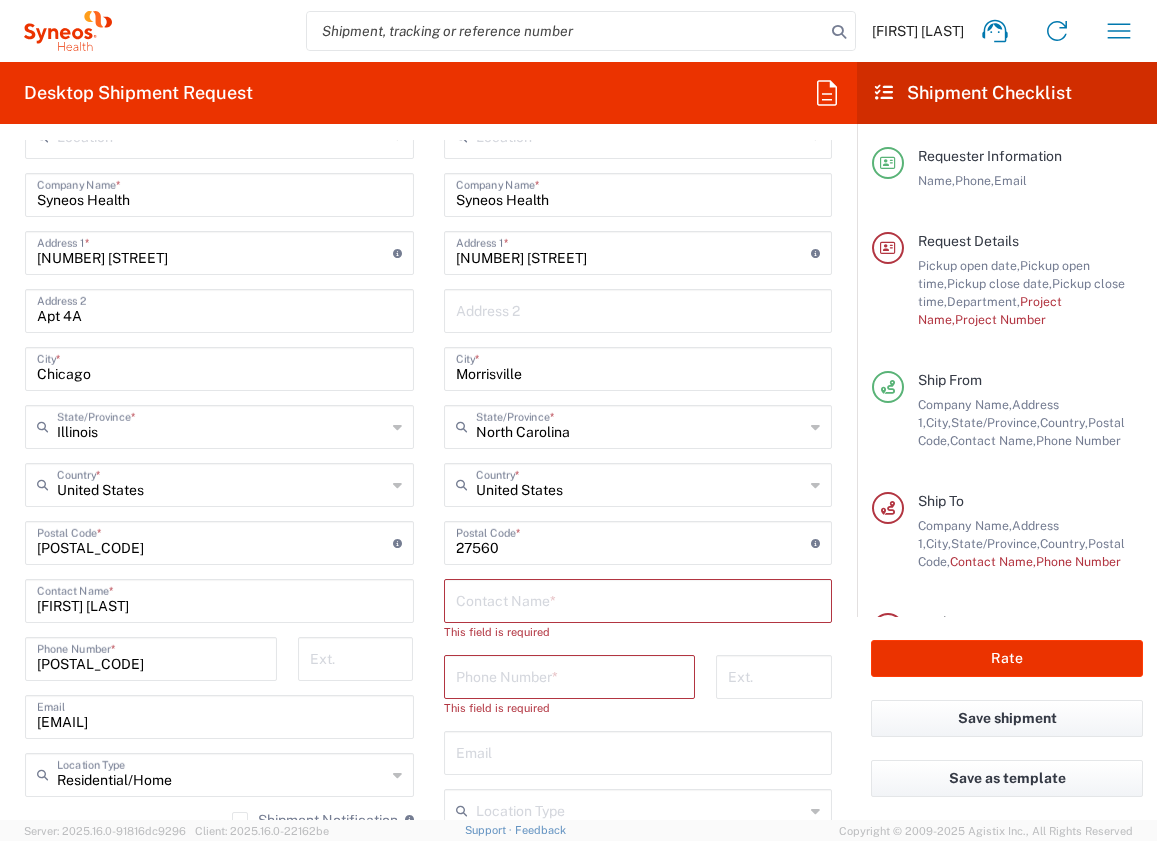 drag, startPoint x: 1113, startPoint y: 504, endPoint x: 630, endPoint y: 609, distance: 494.2813 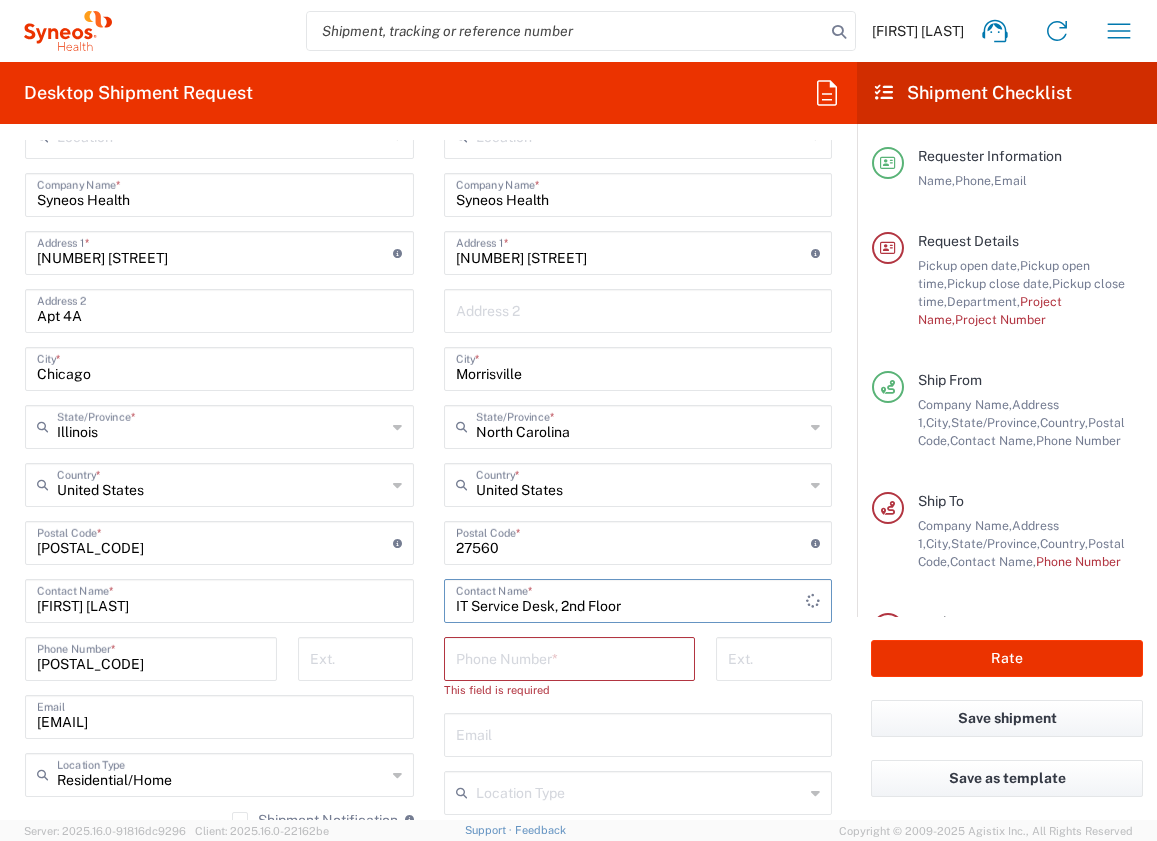 type on "IT Service Desk, 2nd Floor" 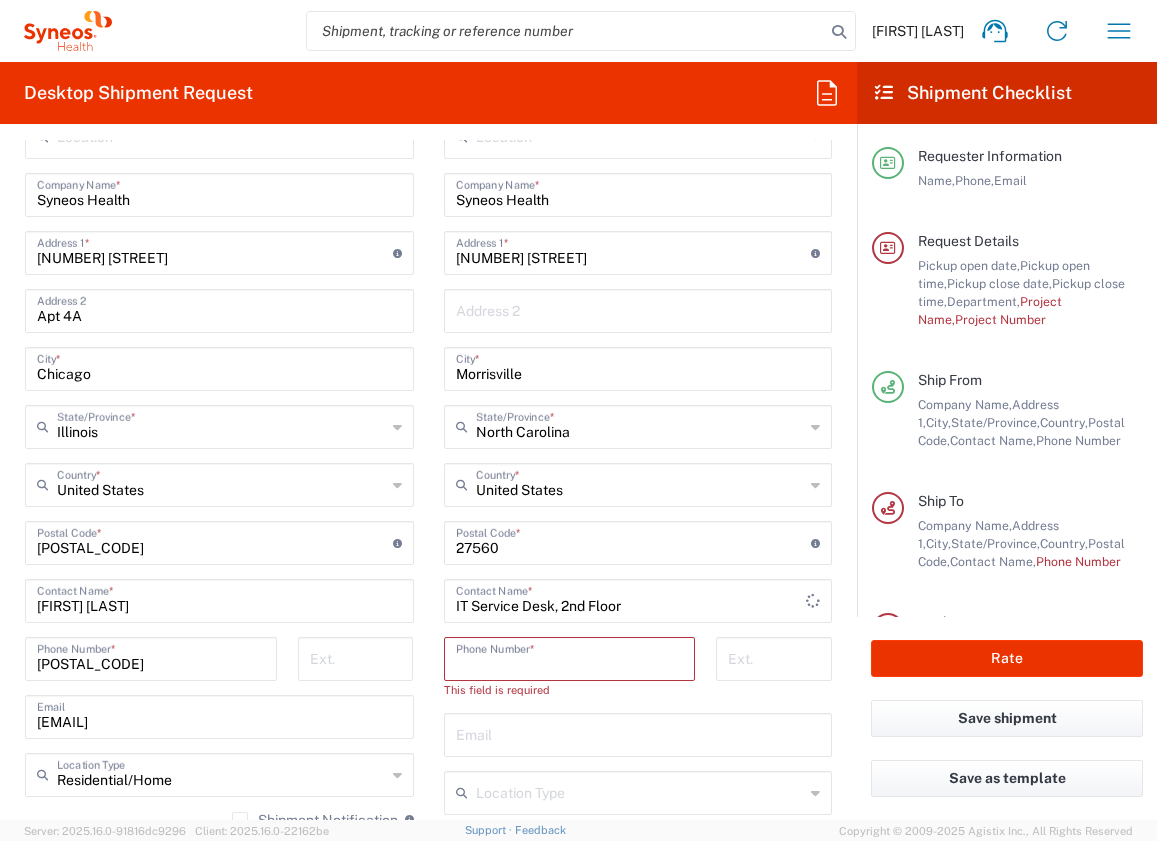 click at bounding box center (570, 657) 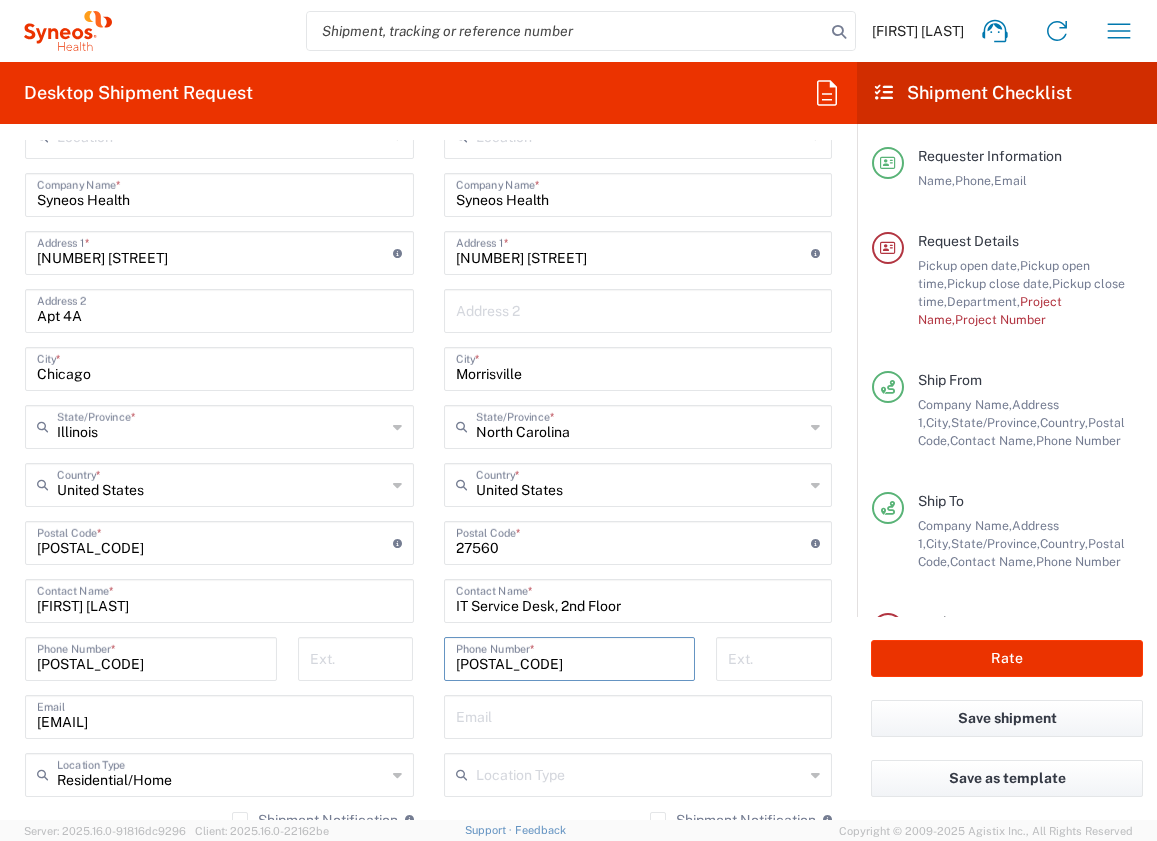 type on "[POSTAL_CODE]" 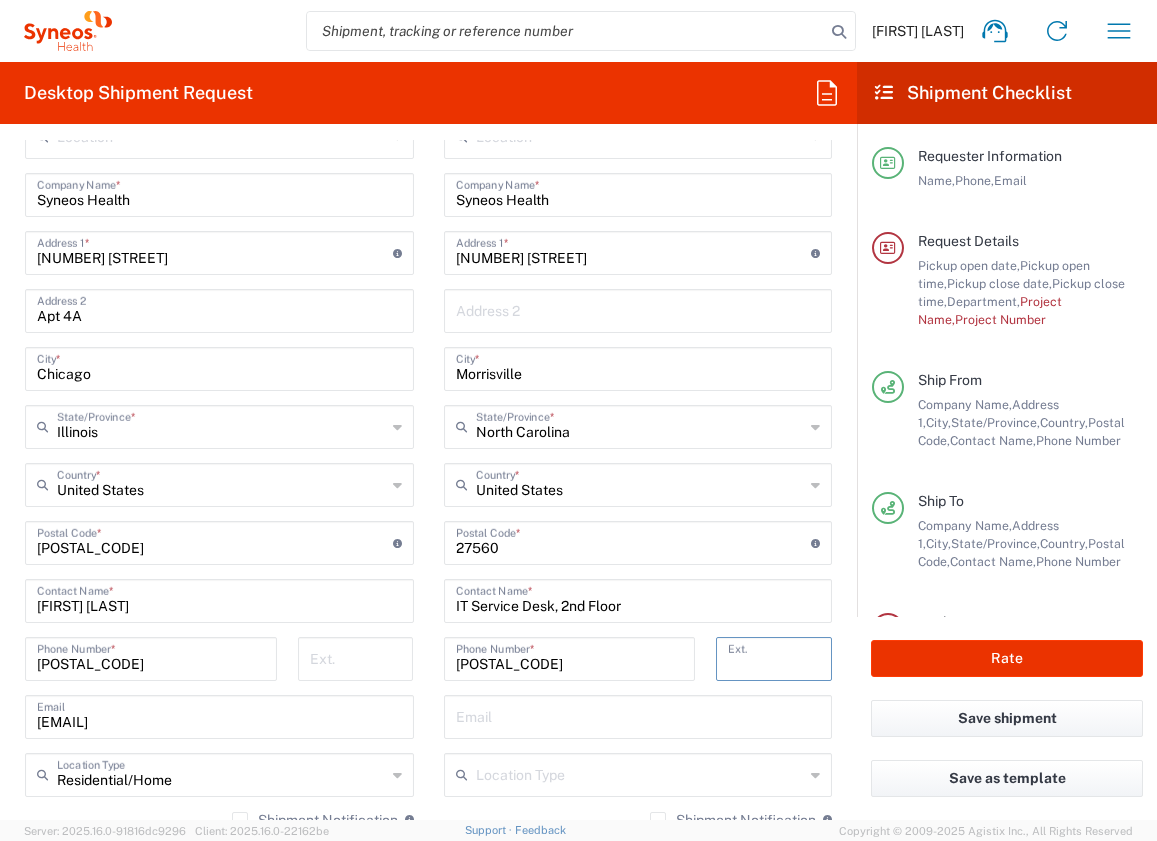 drag, startPoint x: 1083, startPoint y: 194, endPoint x: 705, endPoint y: 481, distance: 474.60825 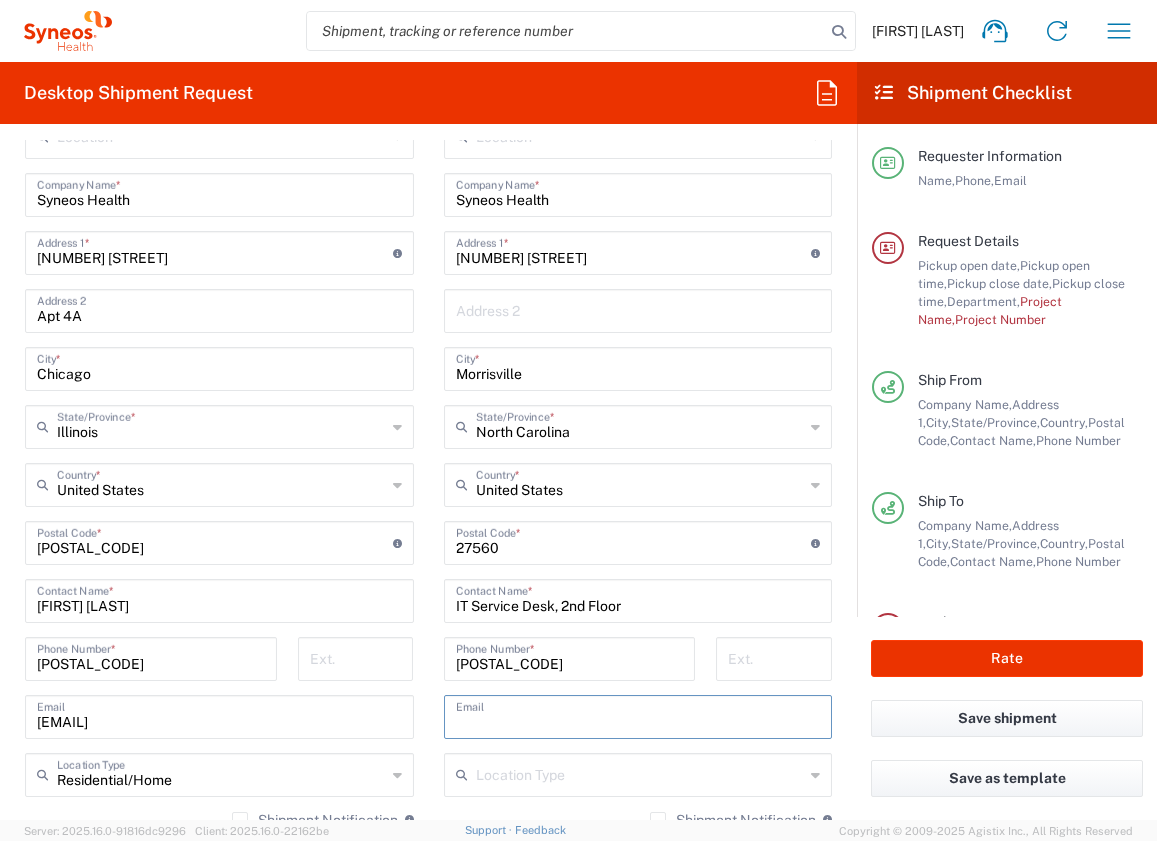 click at bounding box center [638, 715] 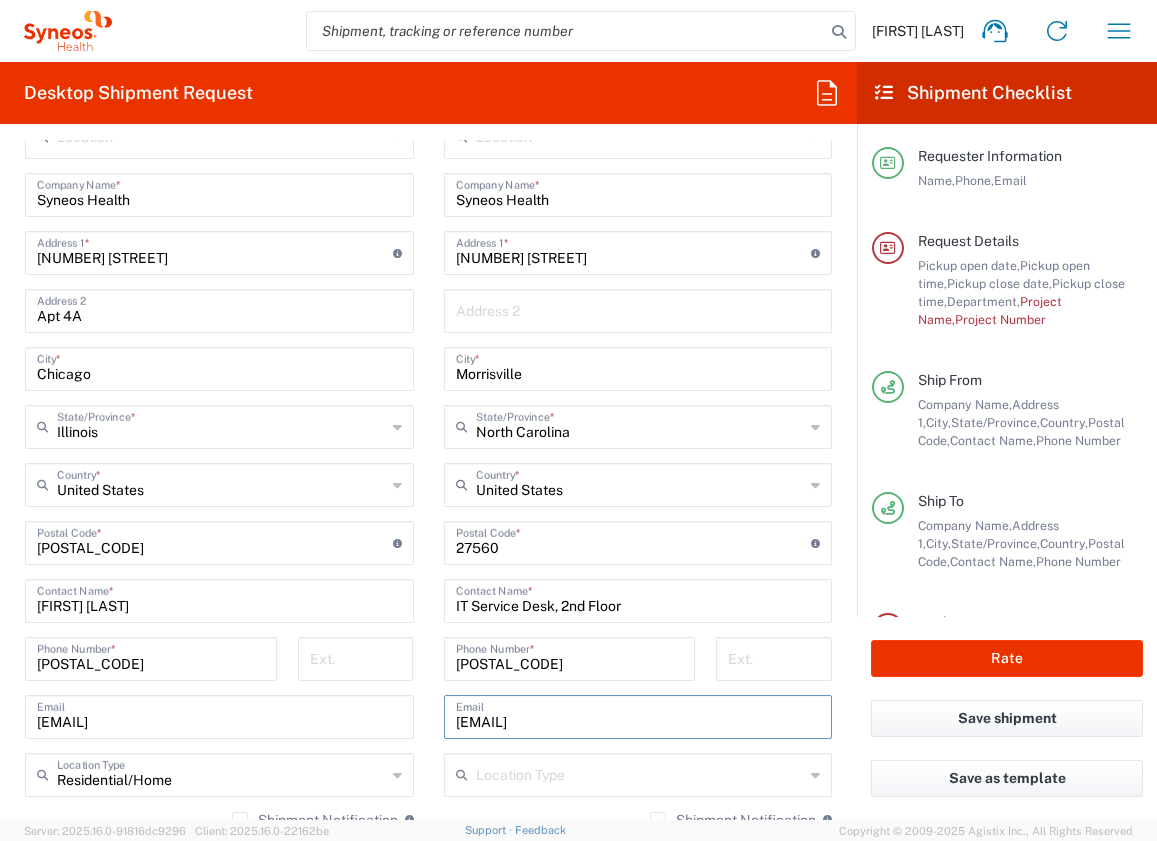 type on "[EMAIL]" 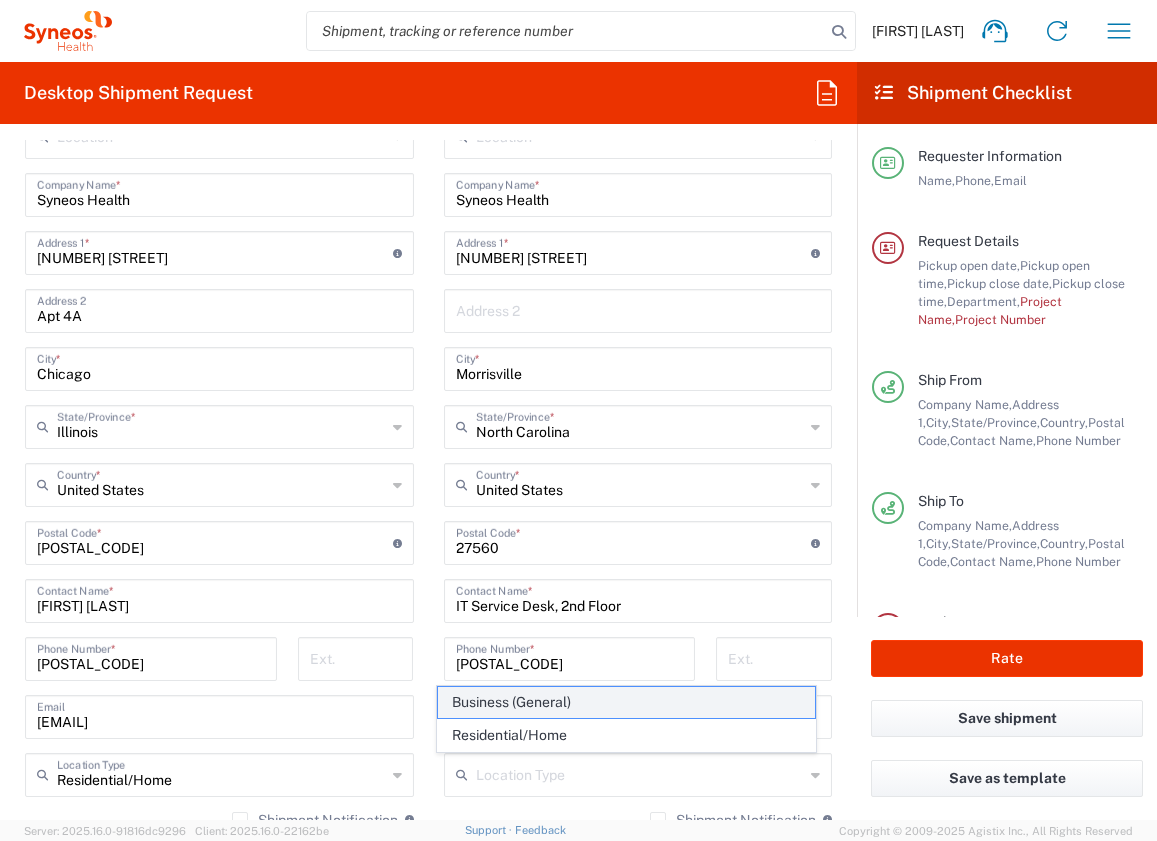 click on "Business (General)" 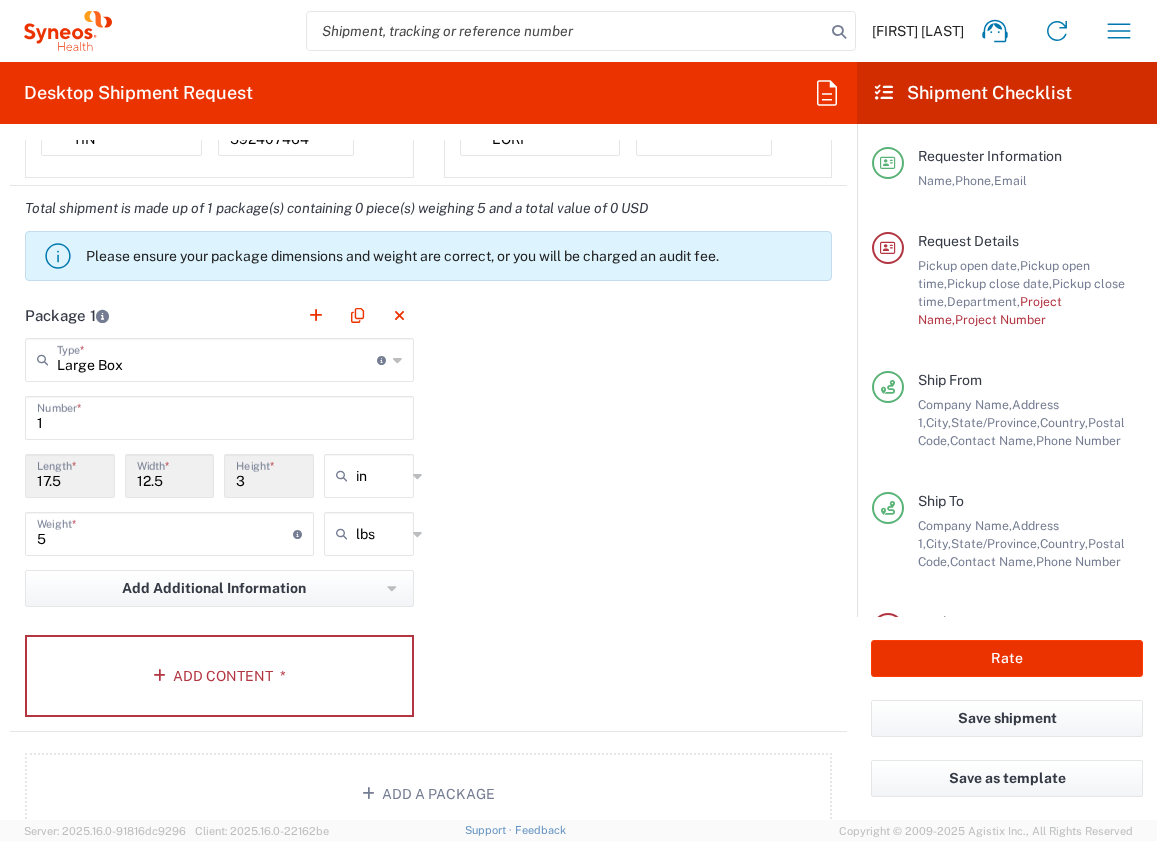 scroll, scrollTop: 1707, scrollLeft: 0, axis: vertical 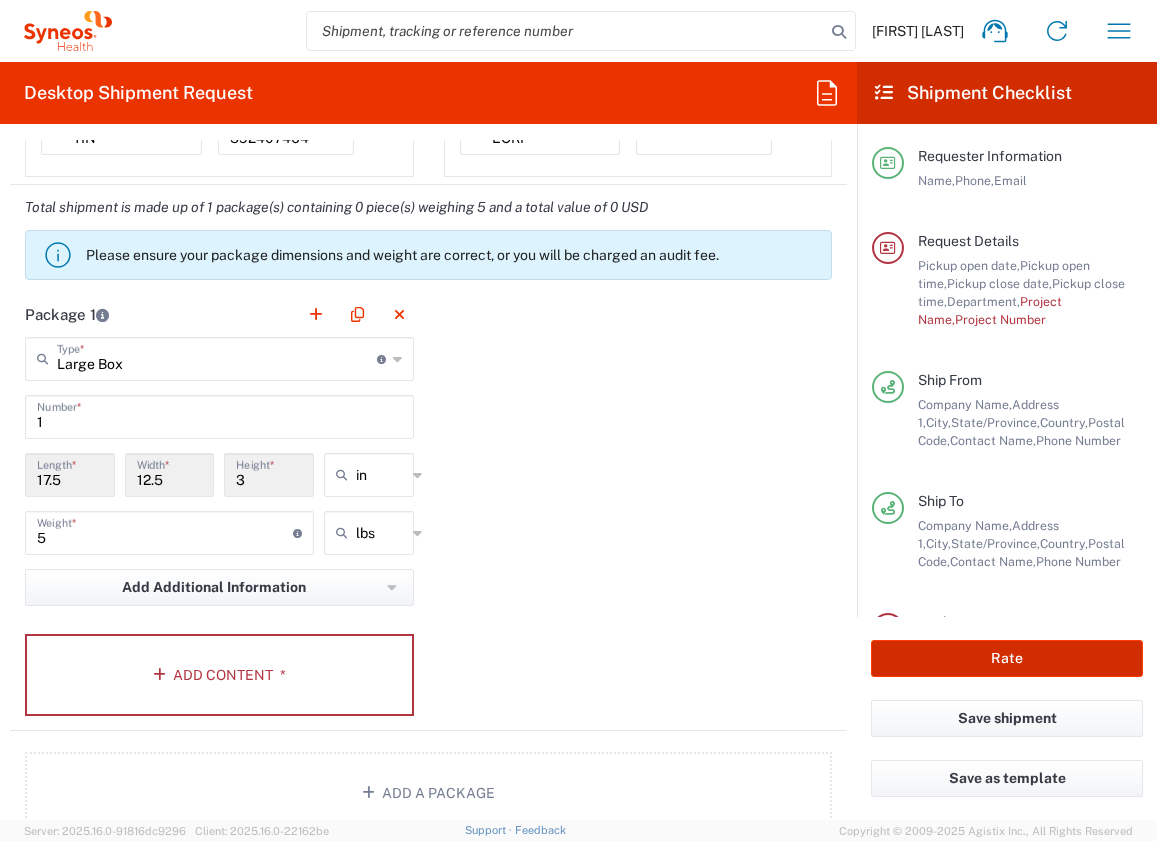 click on "Rate" 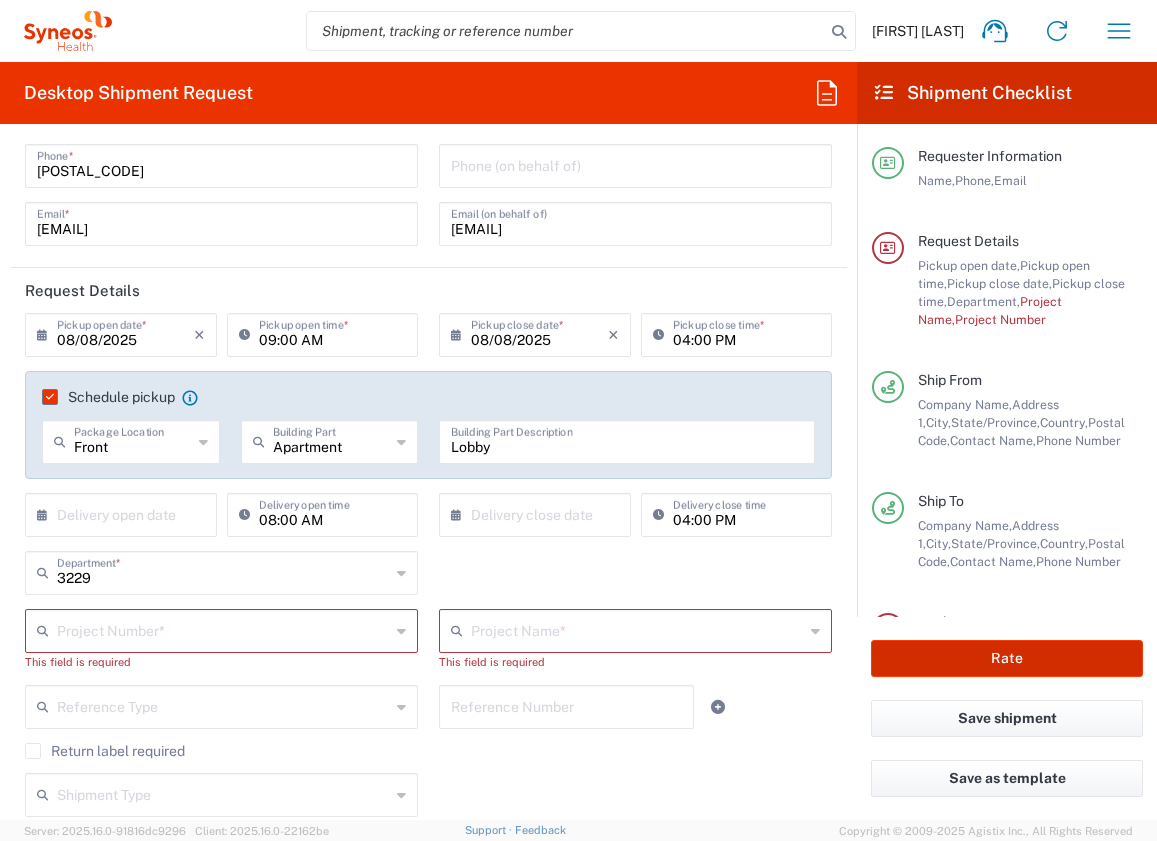 scroll, scrollTop: 98, scrollLeft: 0, axis: vertical 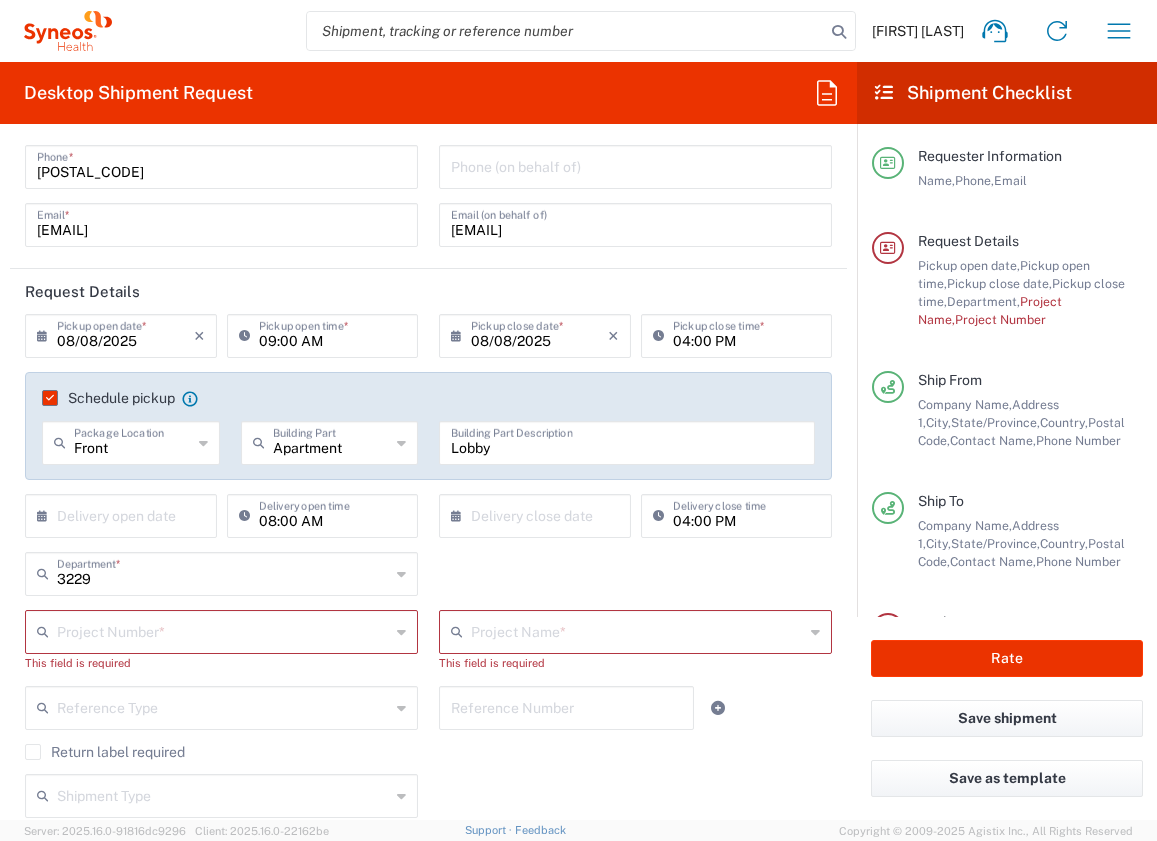 click 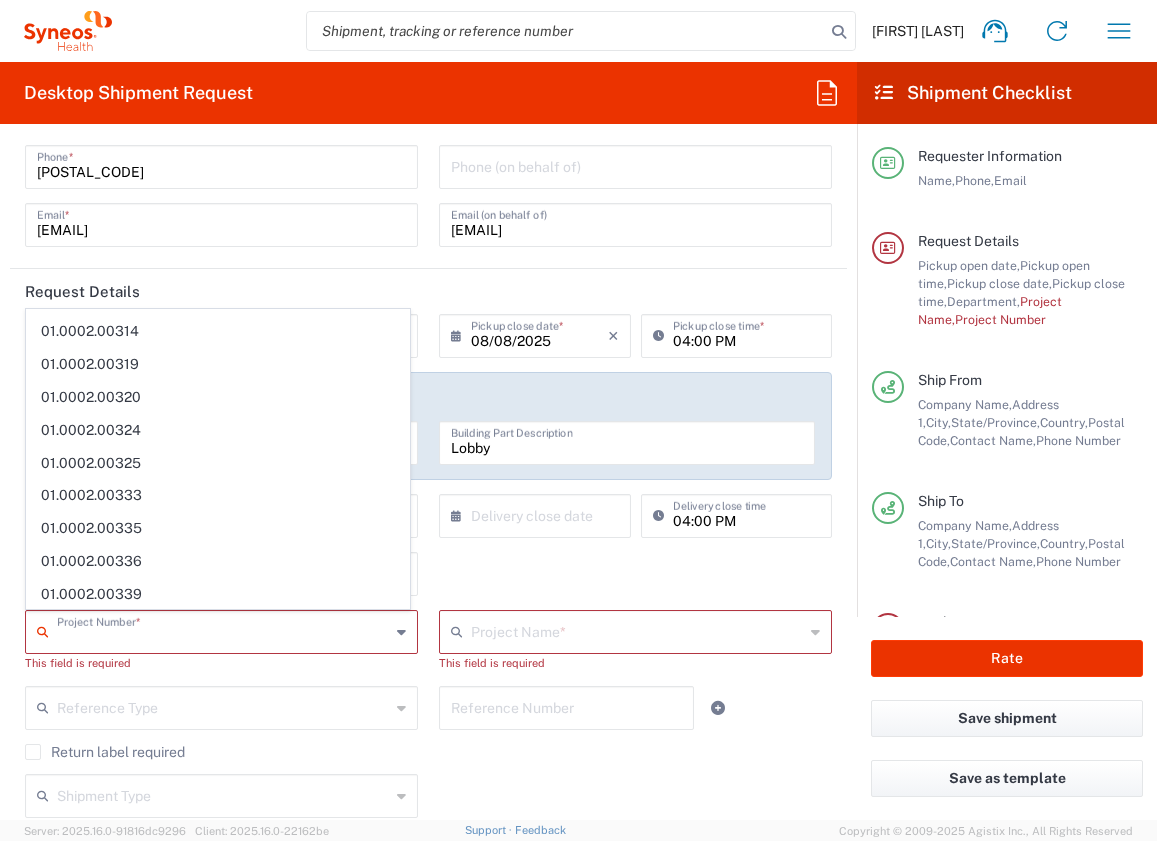 scroll, scrollTop: 1340, scrollLeft: 0, axis: vertical 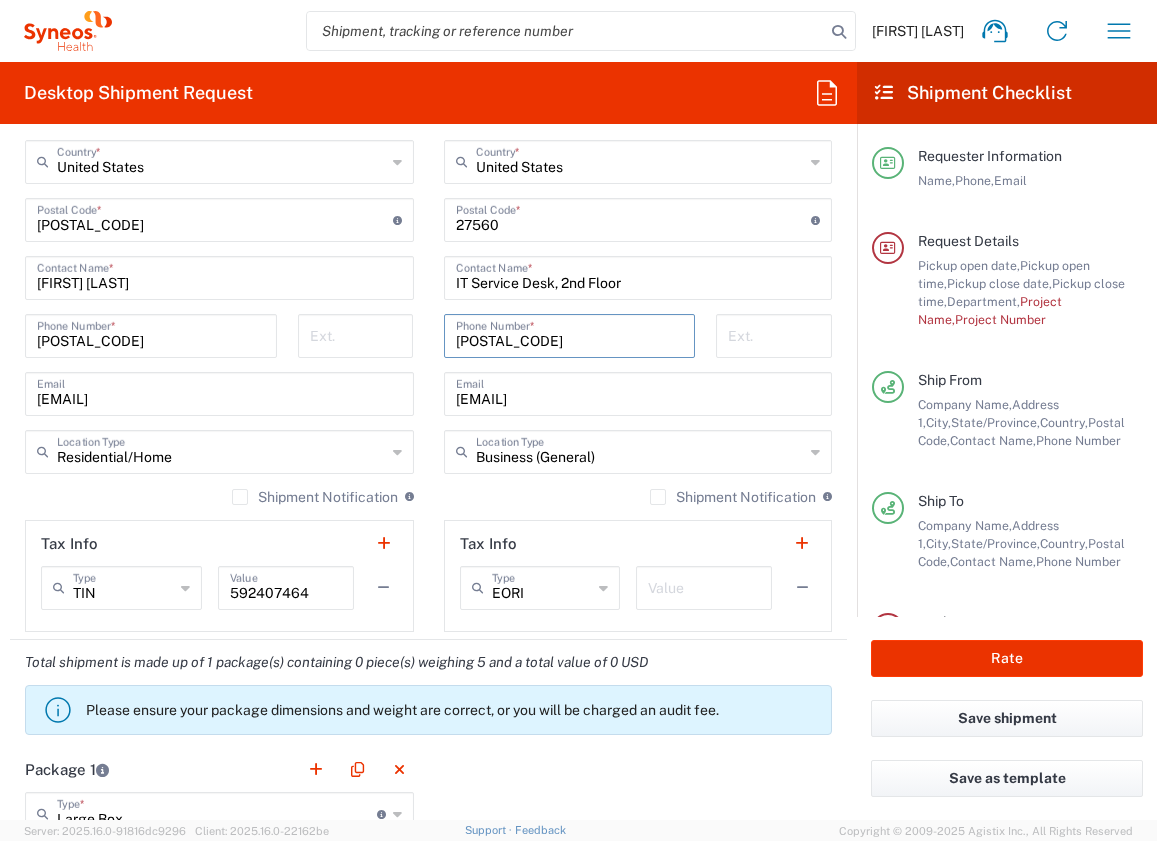 drag, startPoint x: 573, startPoint y: 341, endPoint x: 397, endPoint y: 348, distance: 176.13914 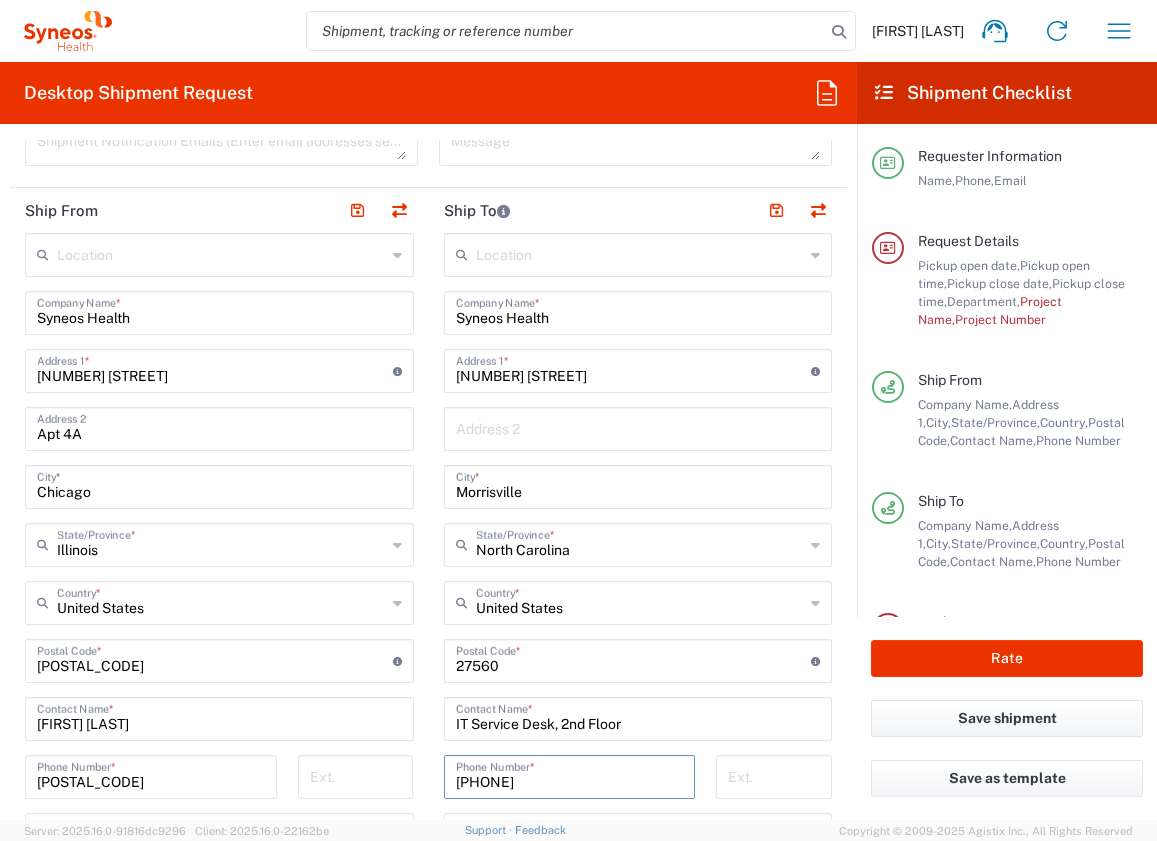 scroll, scrollTop: 802, scrollLeft: 0, axis: vertical 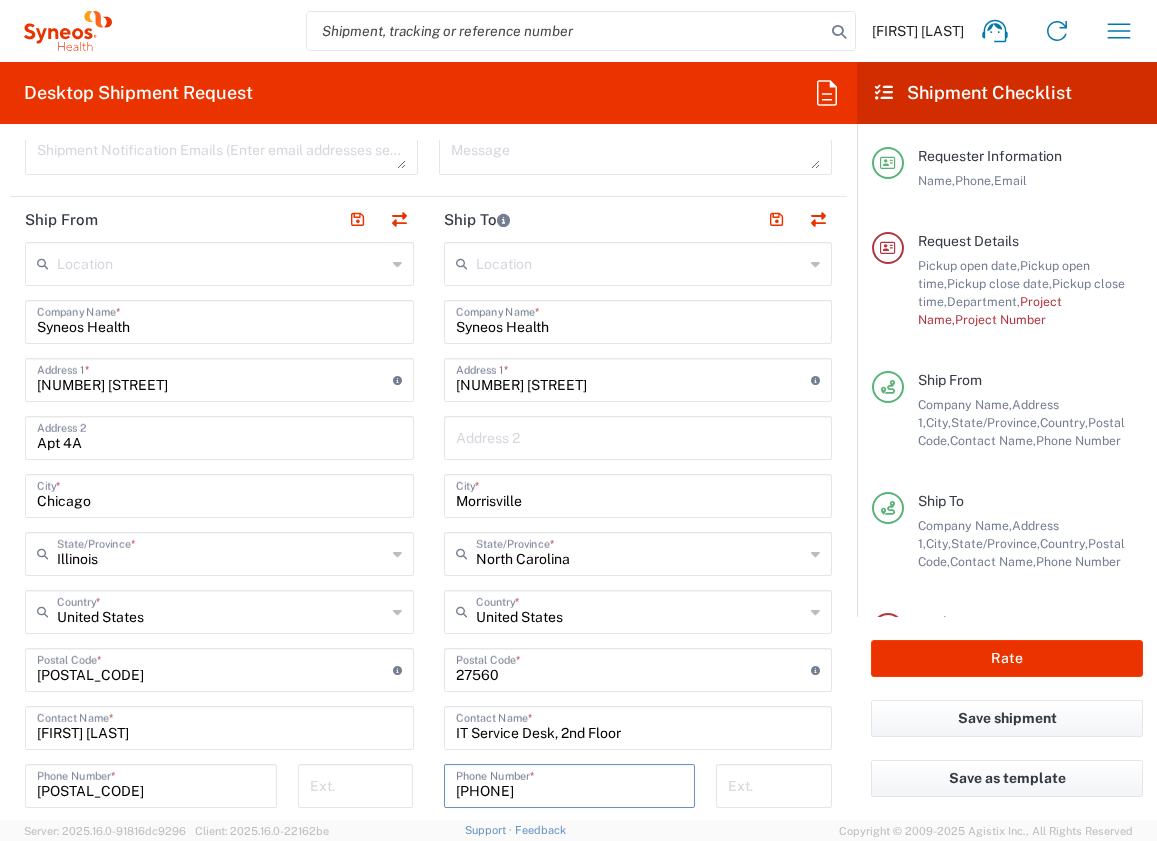 type on "[PHONE]" 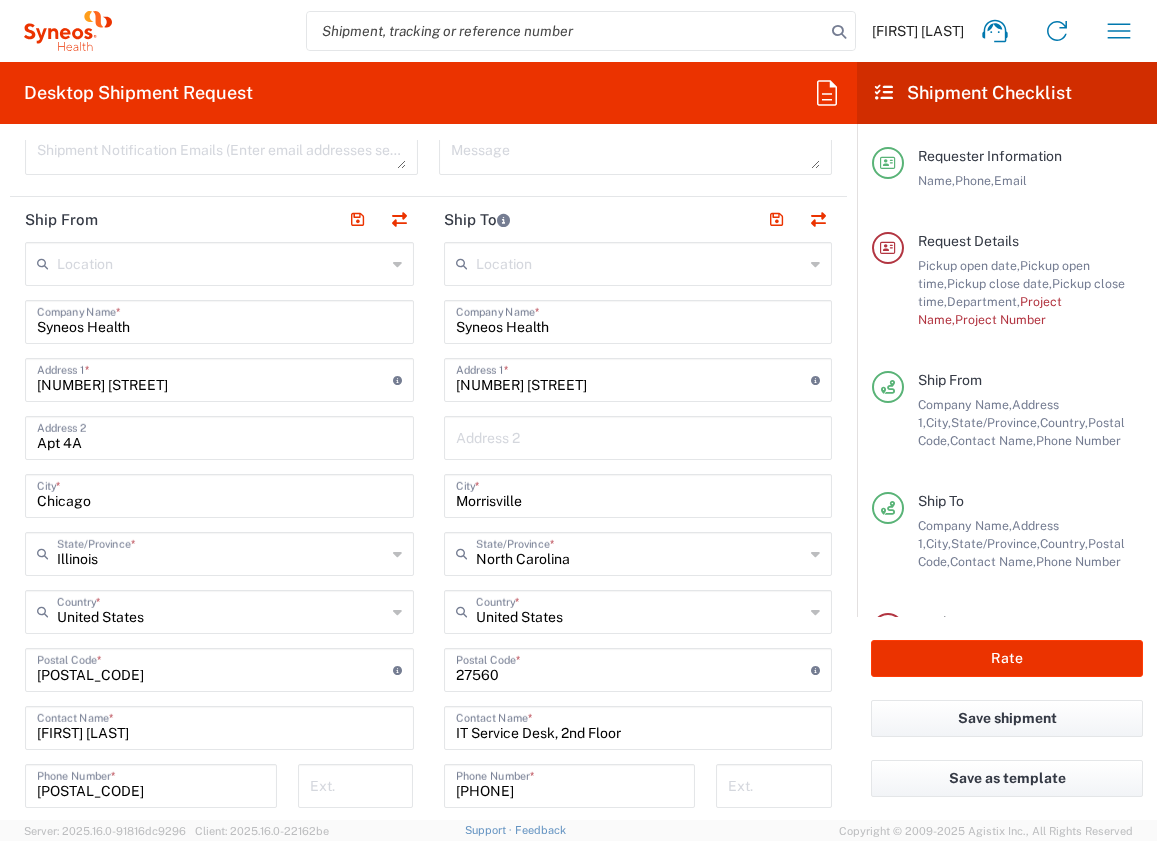 click at bounding box center (638, 436) 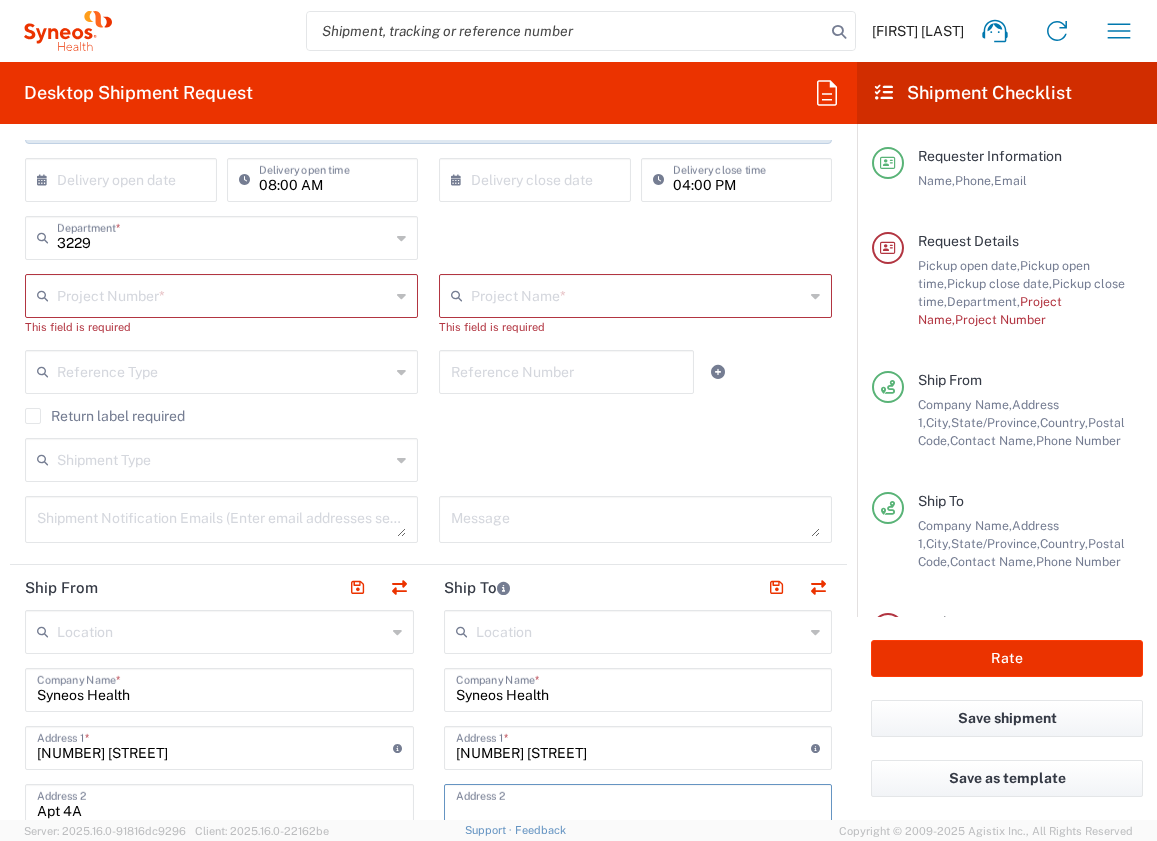 scroll, scrollTop: 433, scrollLeft: 0, axis: vertical 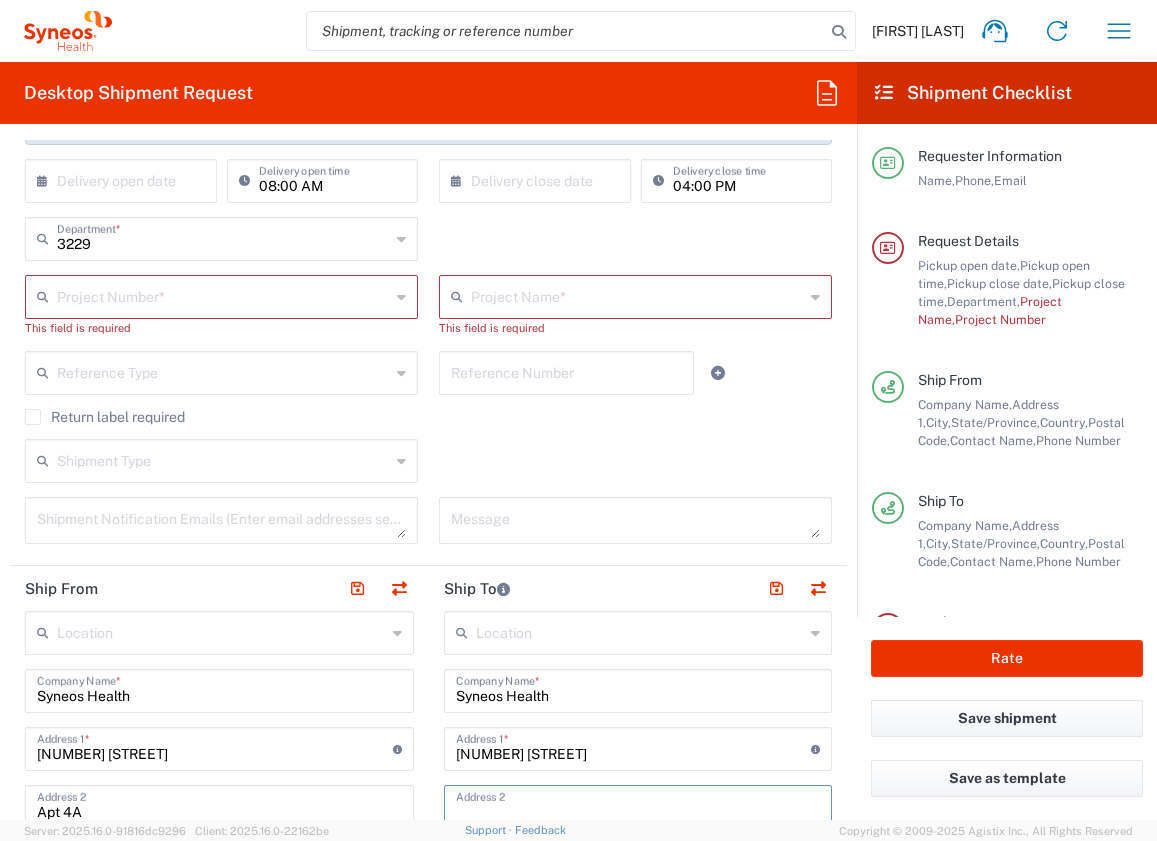 click at bounding box center (637, 295) 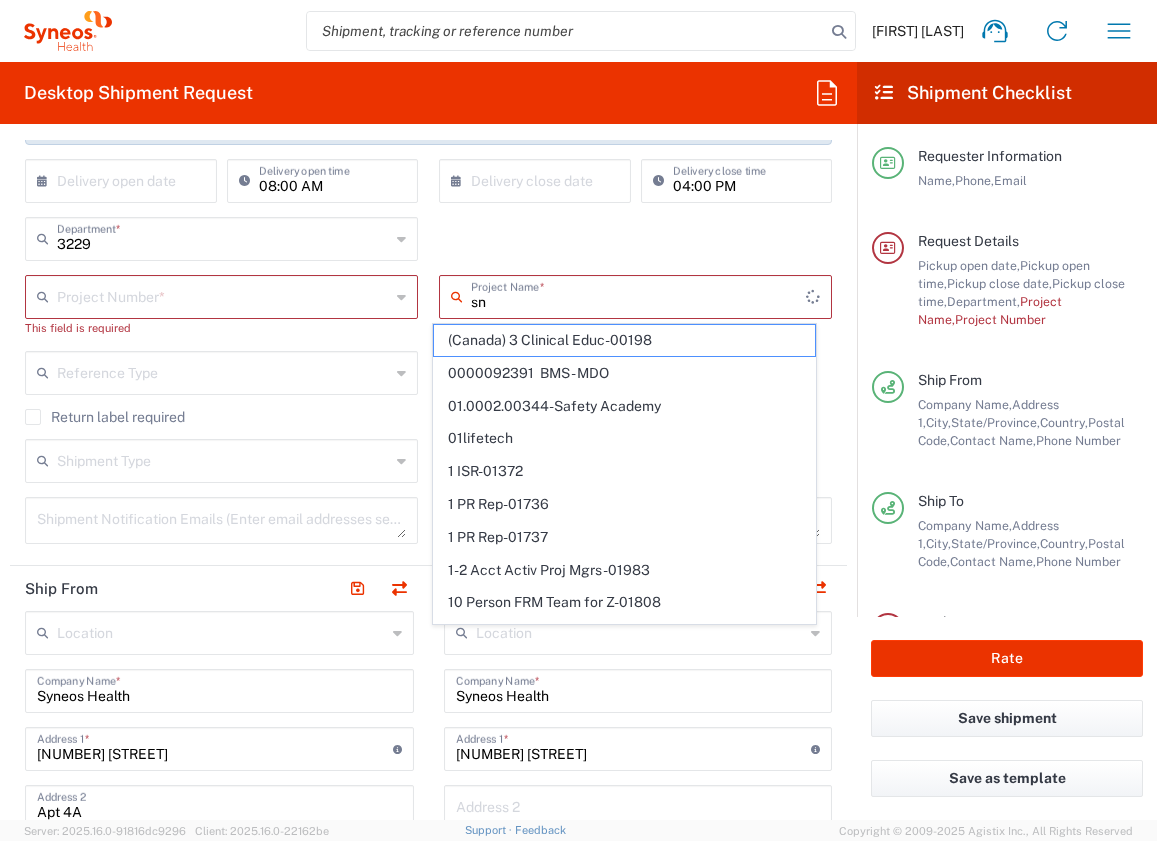 type on "s" 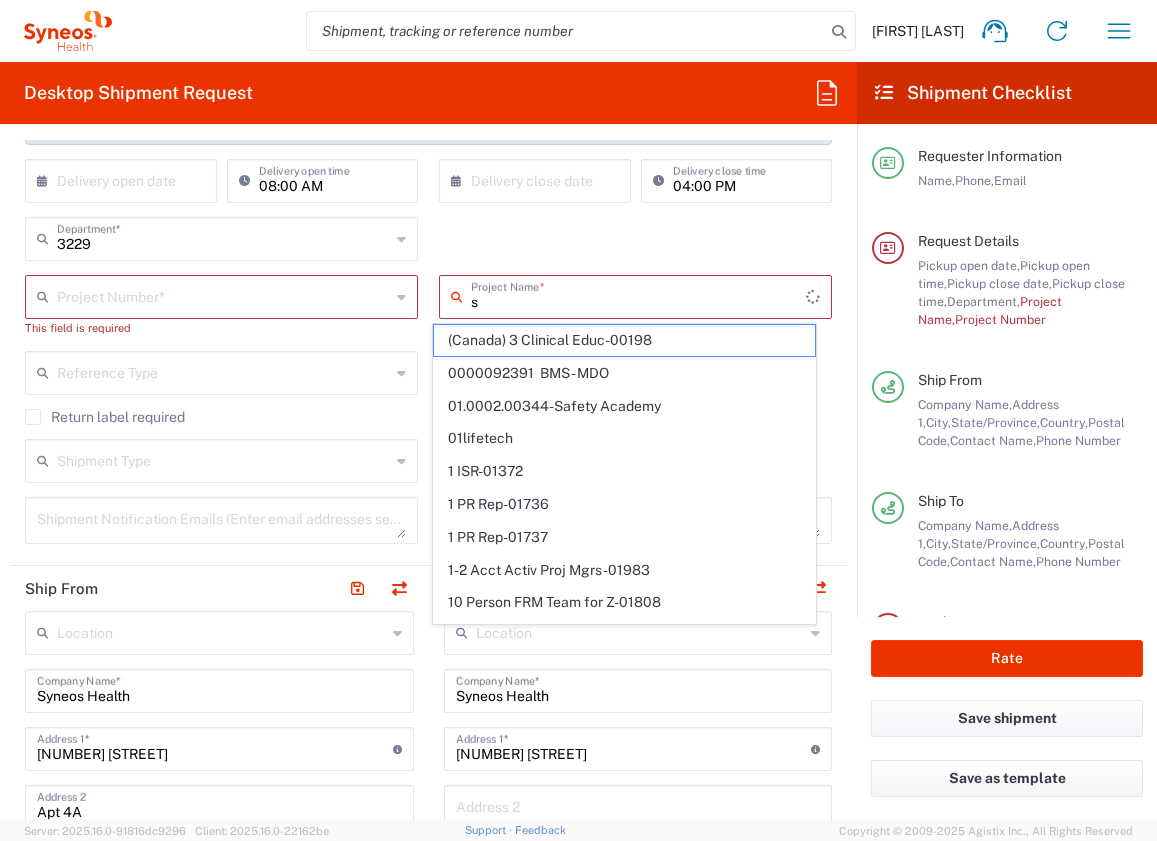 type 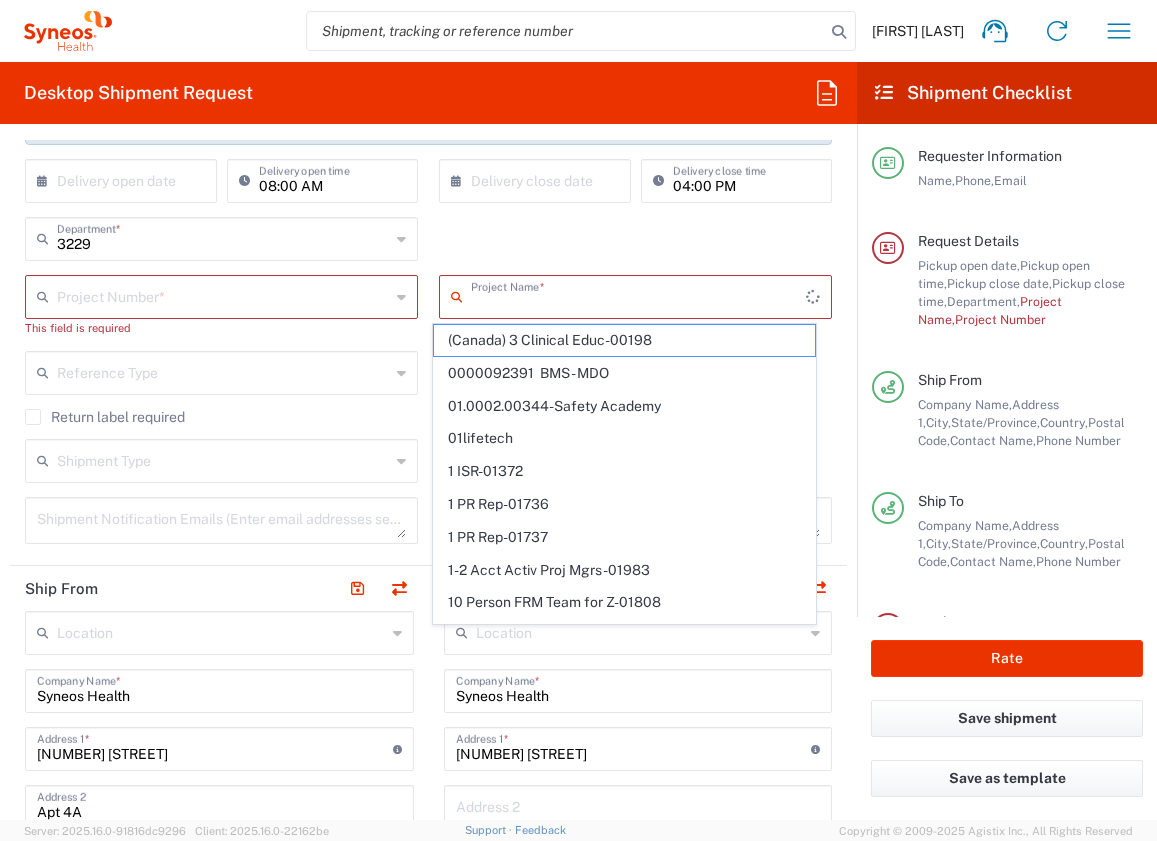 click at bounding box center (223, 295) 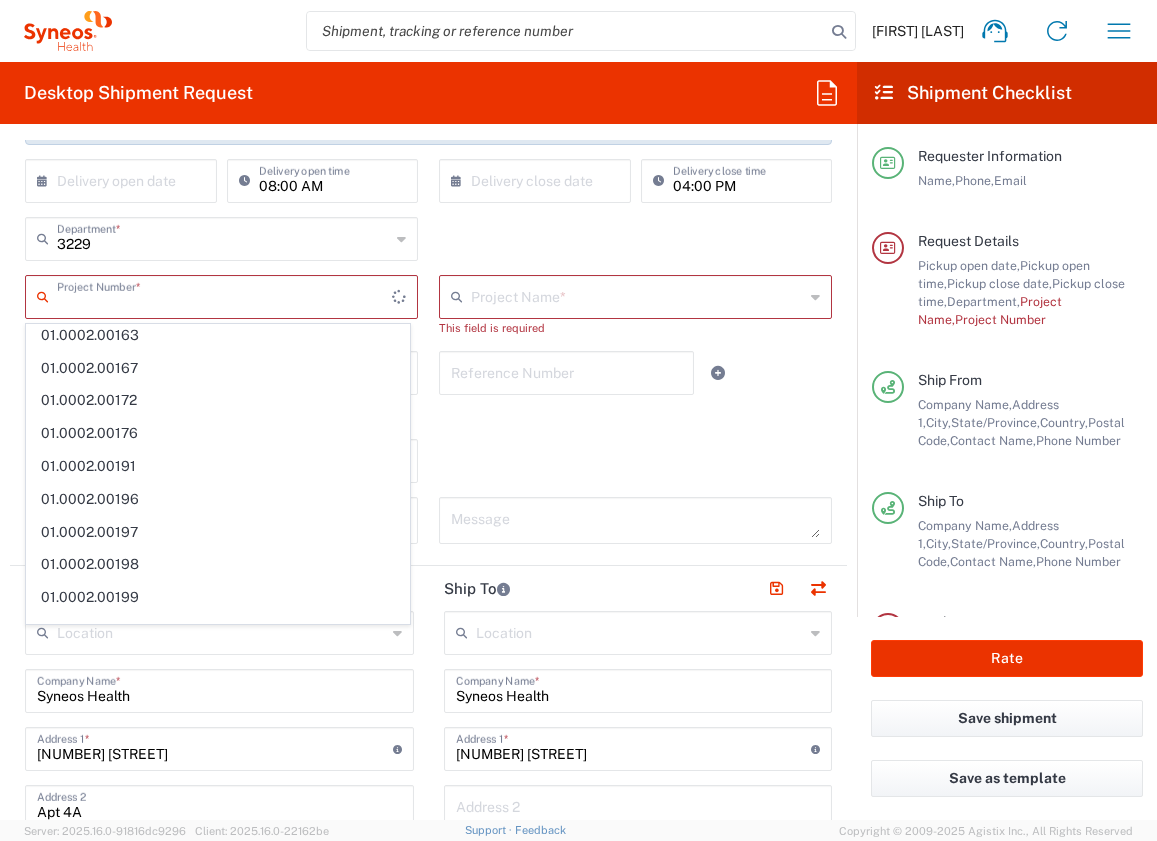 scroll, scrollTop: 0, scrollLeft: 0, axis: both 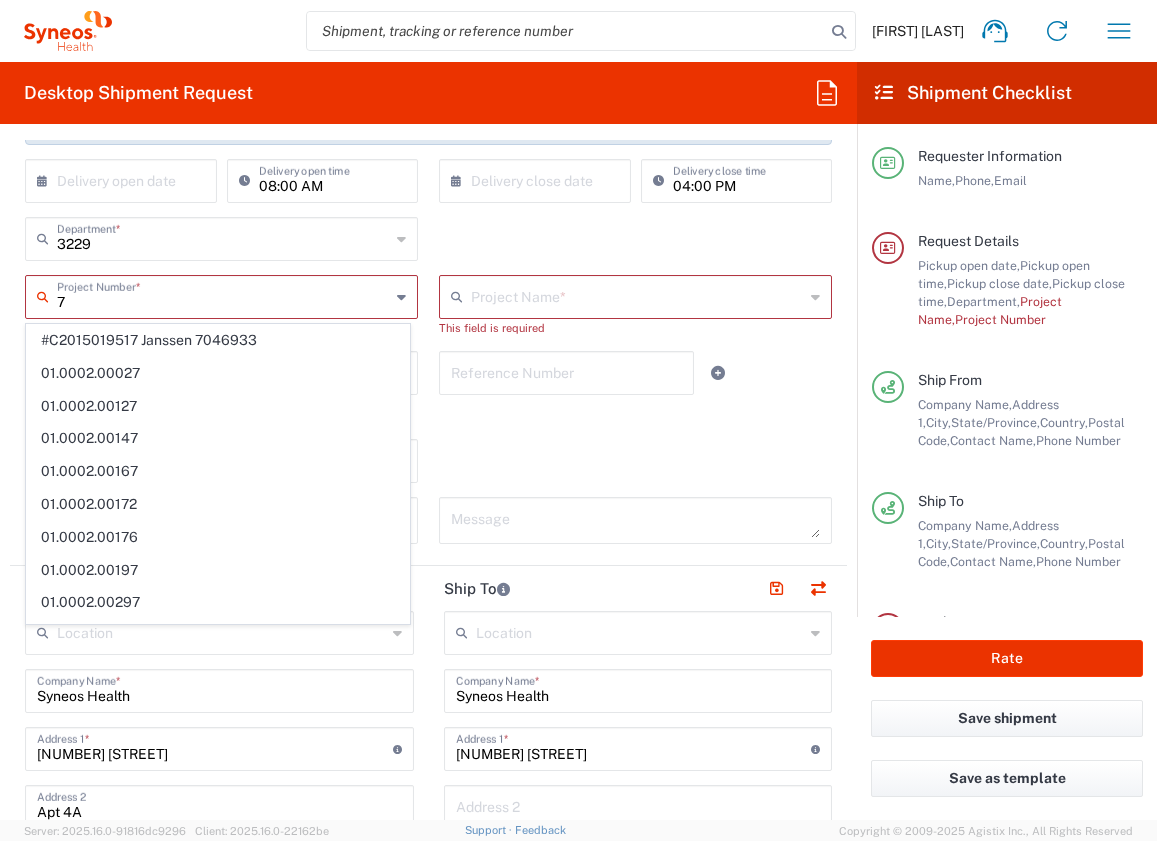 click on "7" at bounding box center [223, 295] 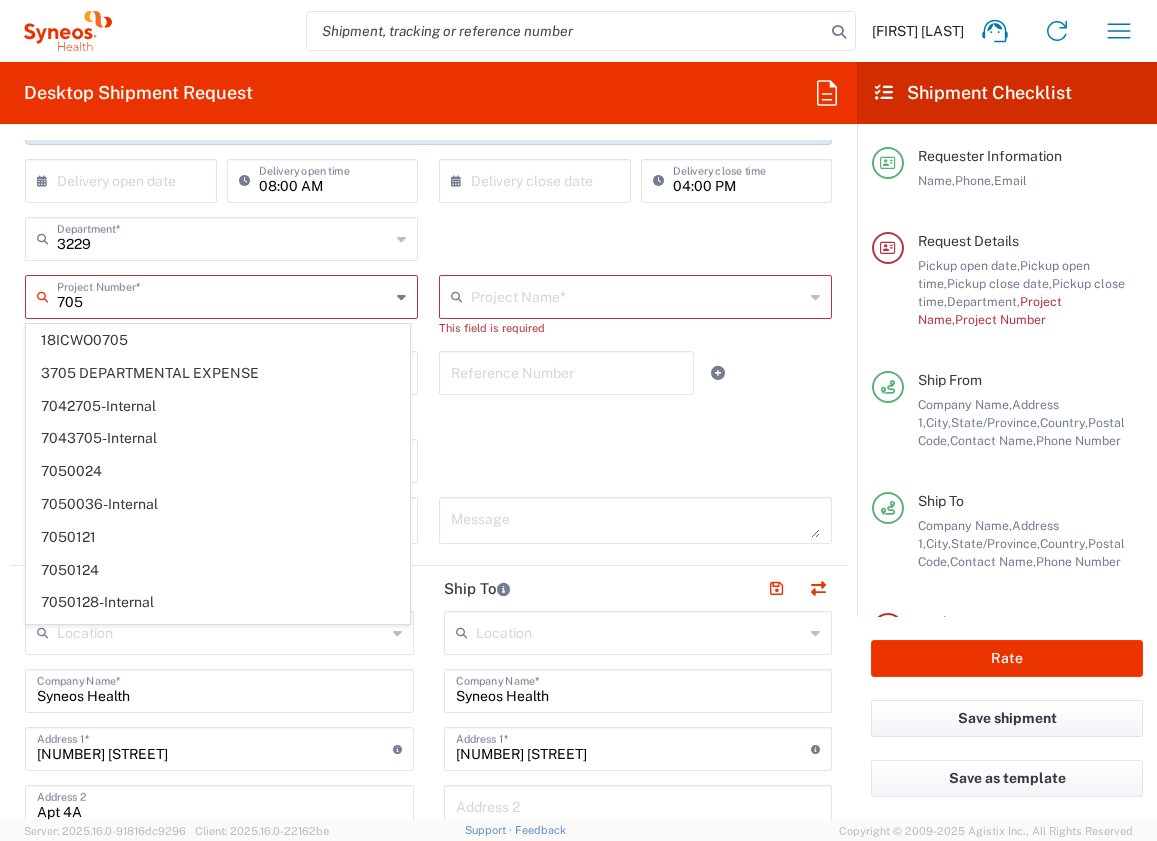click on "705" at bounding box center (223, 295) 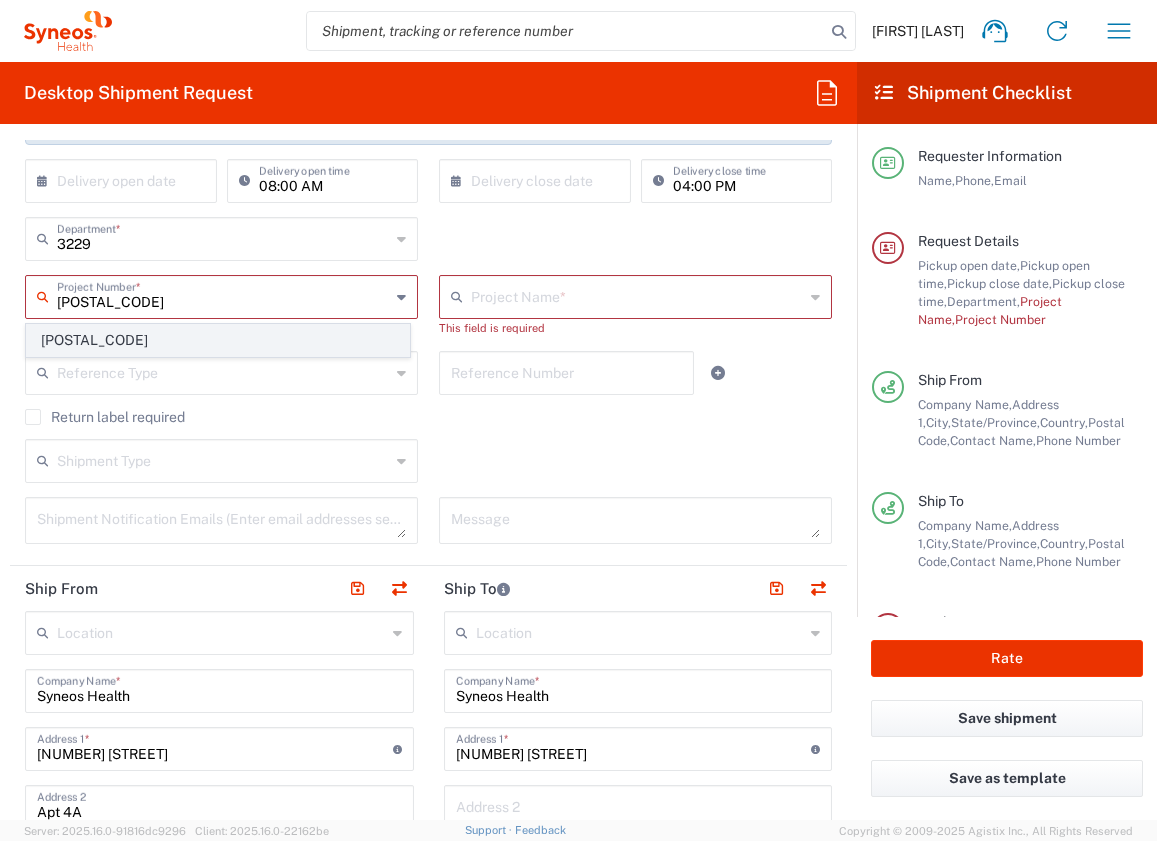 type on "[POSTAL_CODE]" 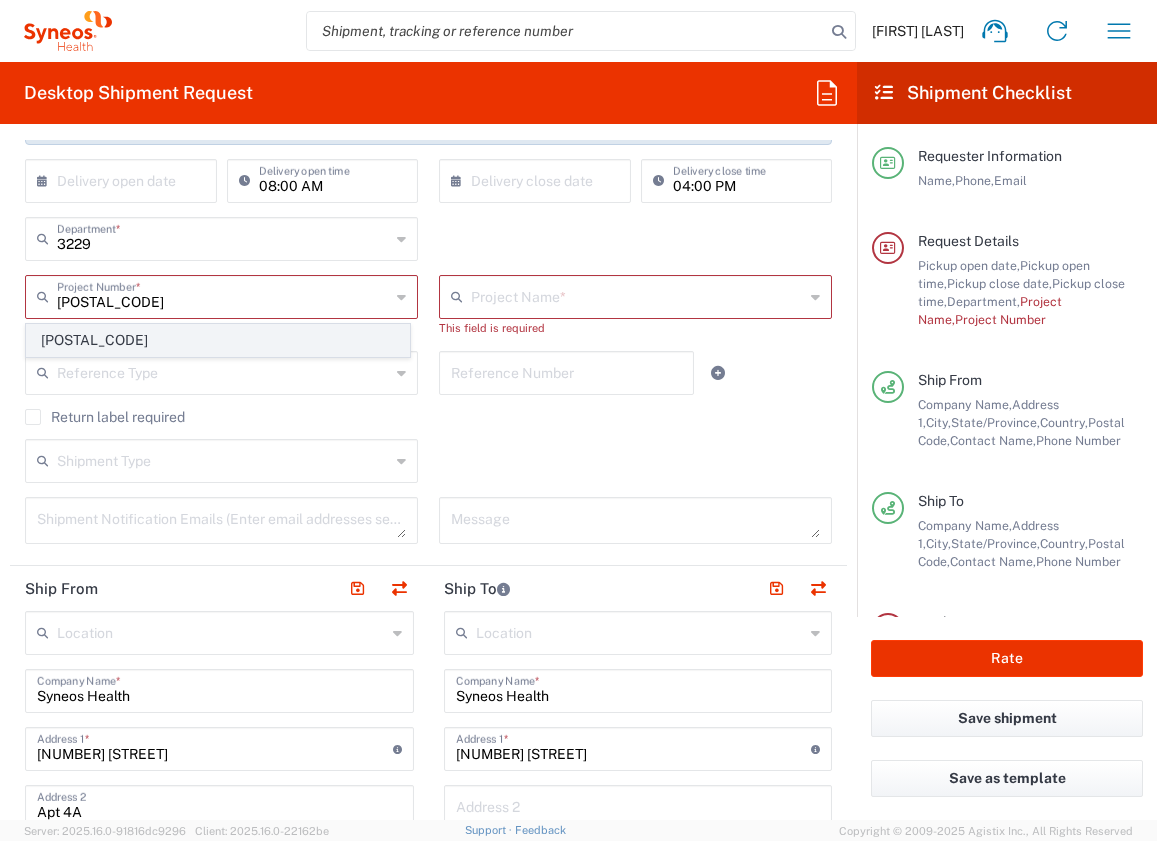 click on "[POSTAL_CODE]" 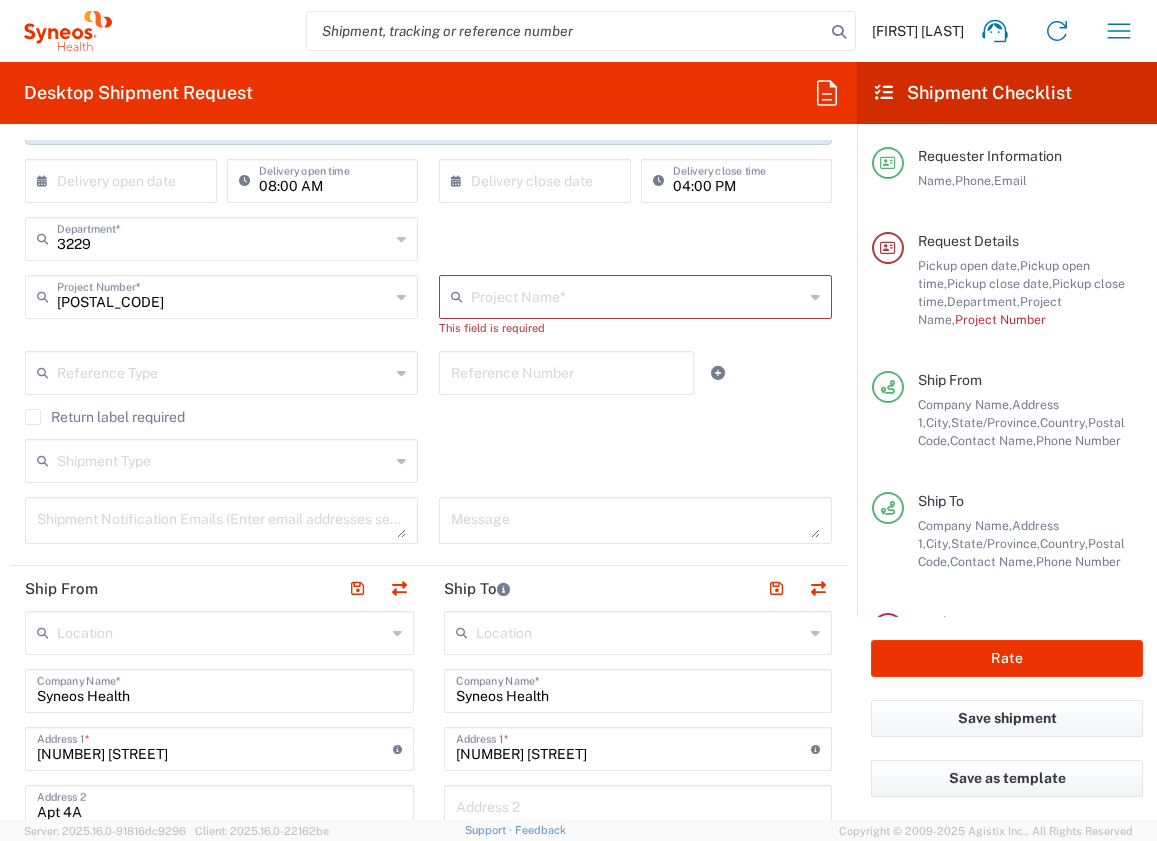 type on "[POSTAL_CODE] Apnimed" 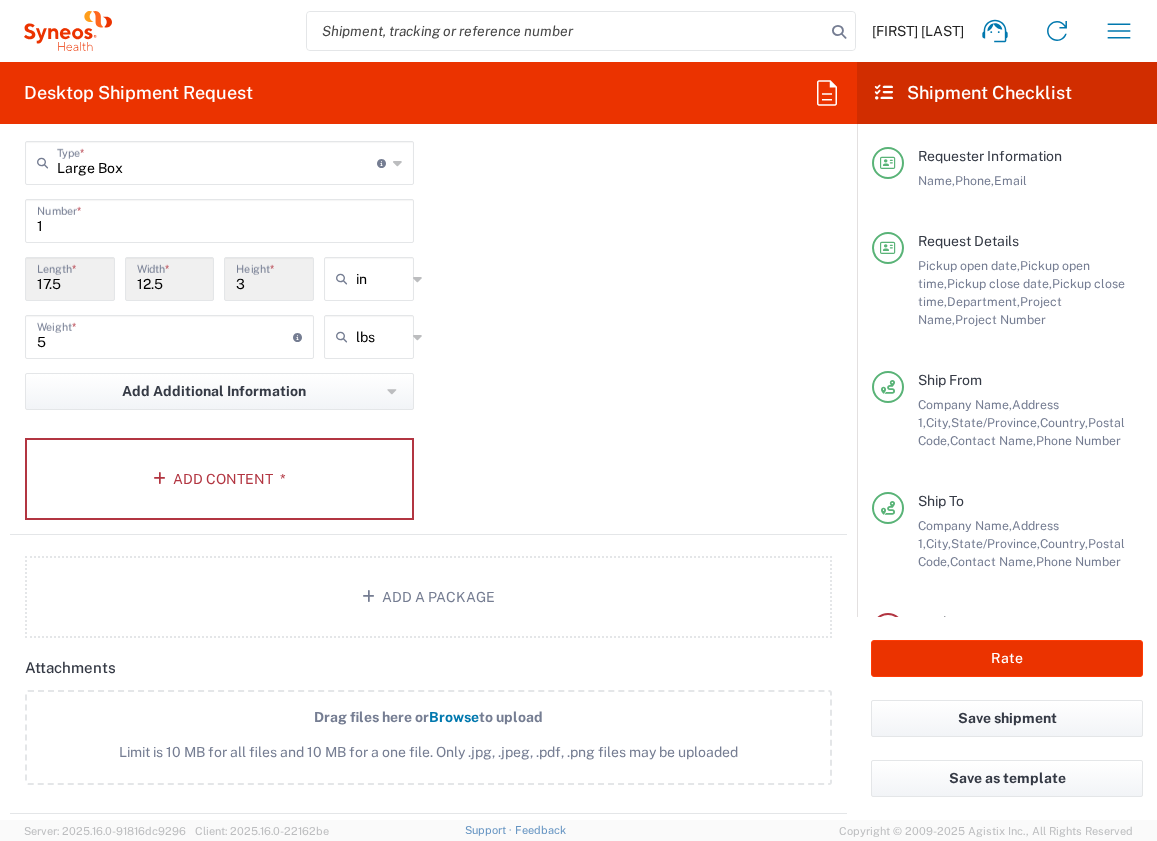 scroll, scrollTop: 1886, scrollLeft: 0, axis: vertical 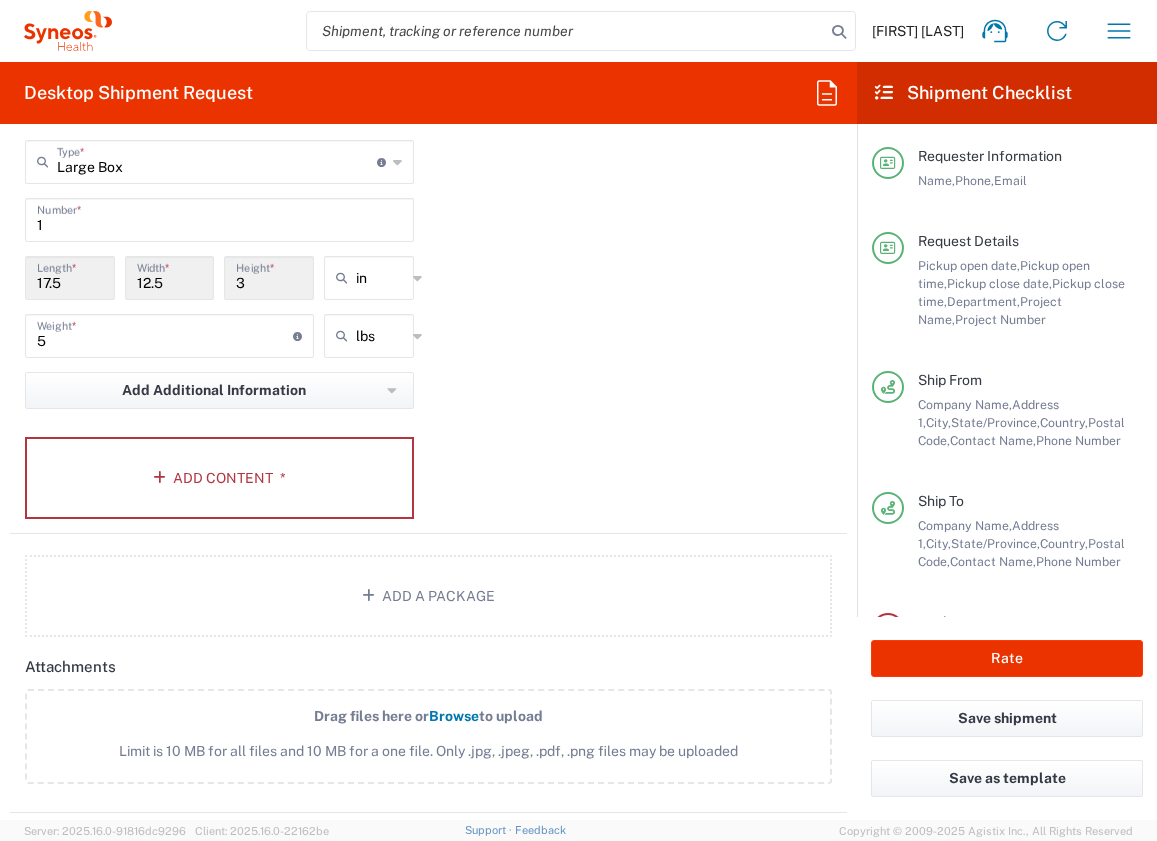drag, startPoint x: 807, startPoint y: 298, endPoint x: 651, endPoint y: 282, distance: 156.81836 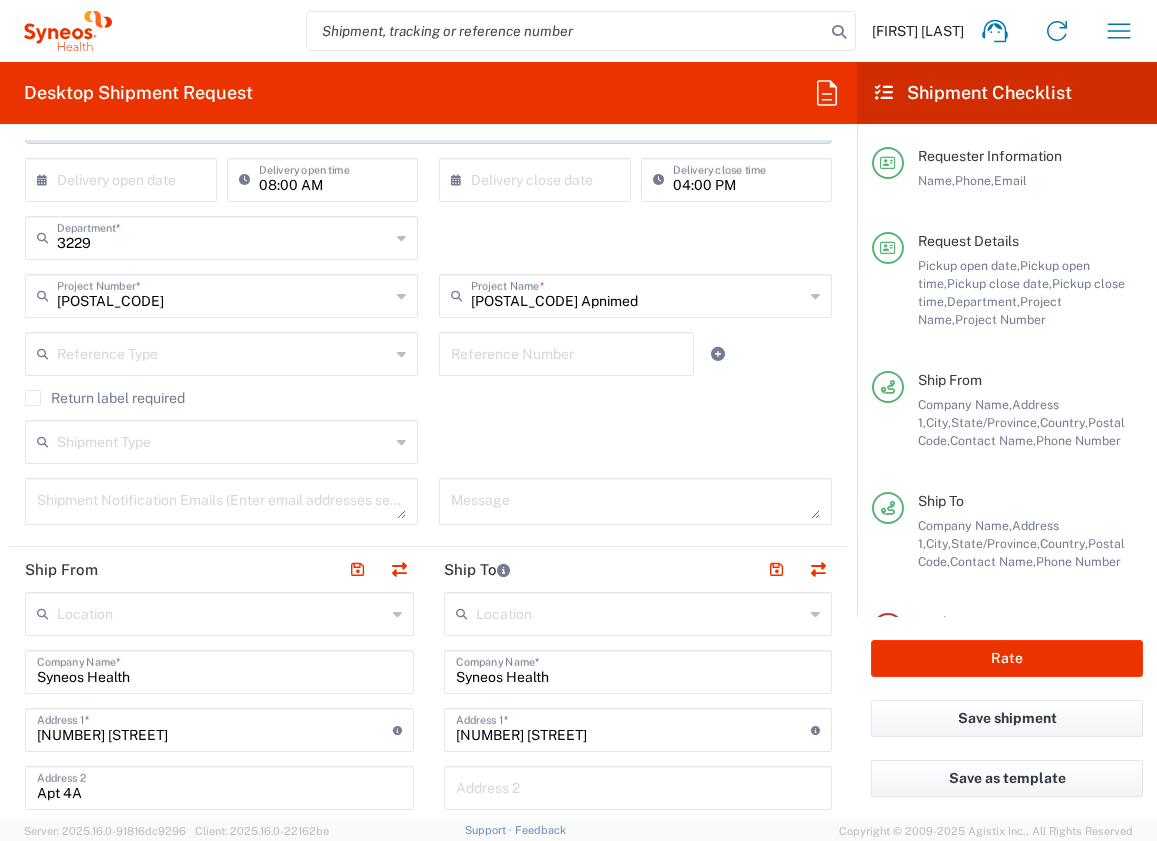 scroll, scrollTop: 433, scrollLeft: 0, axis: vertical 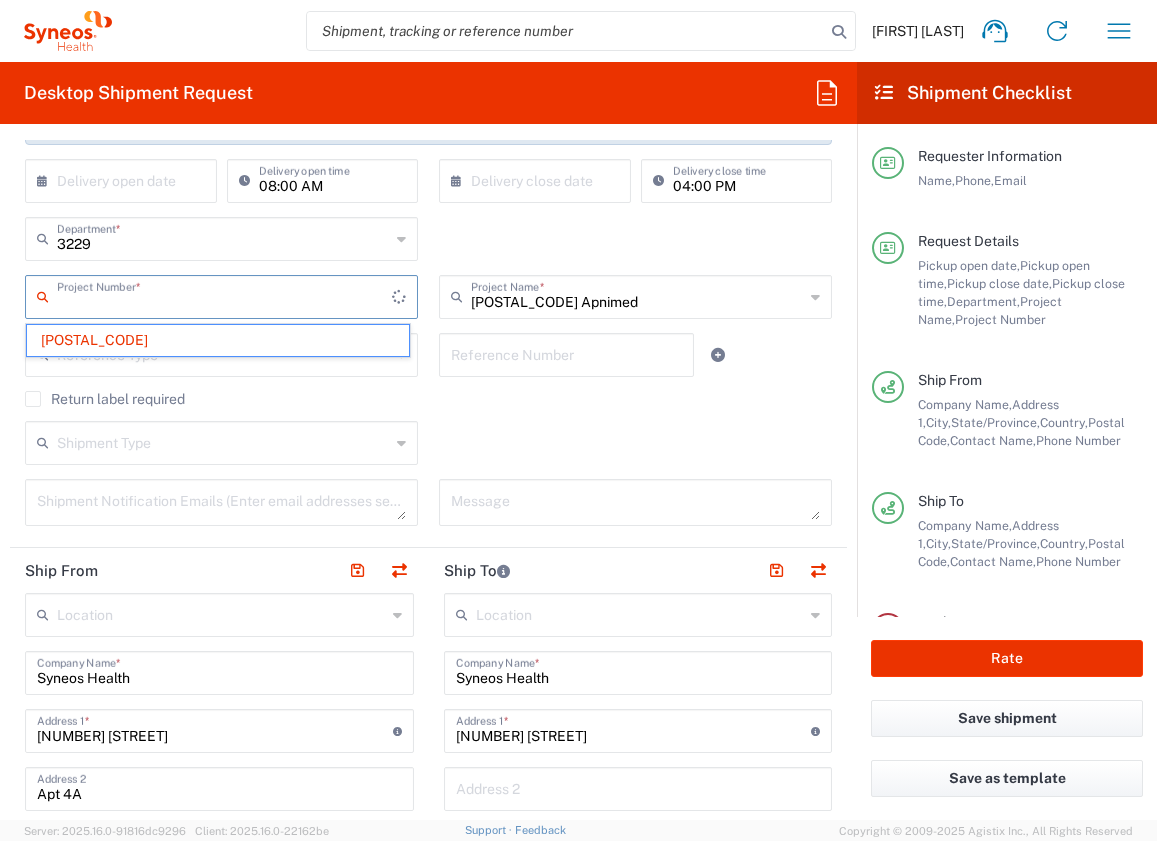 click at bounding box center [224, 295] 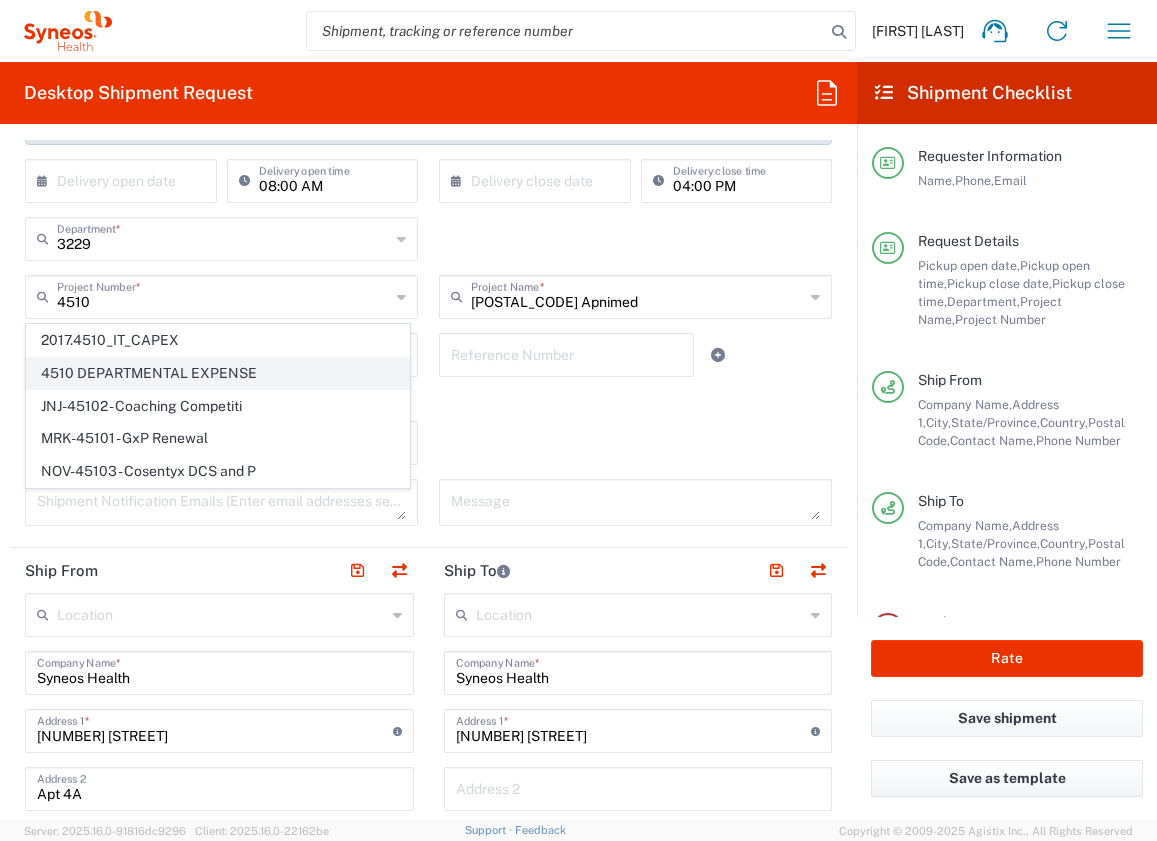 click on "4510 DEPARTMENTAL EXPENSE" 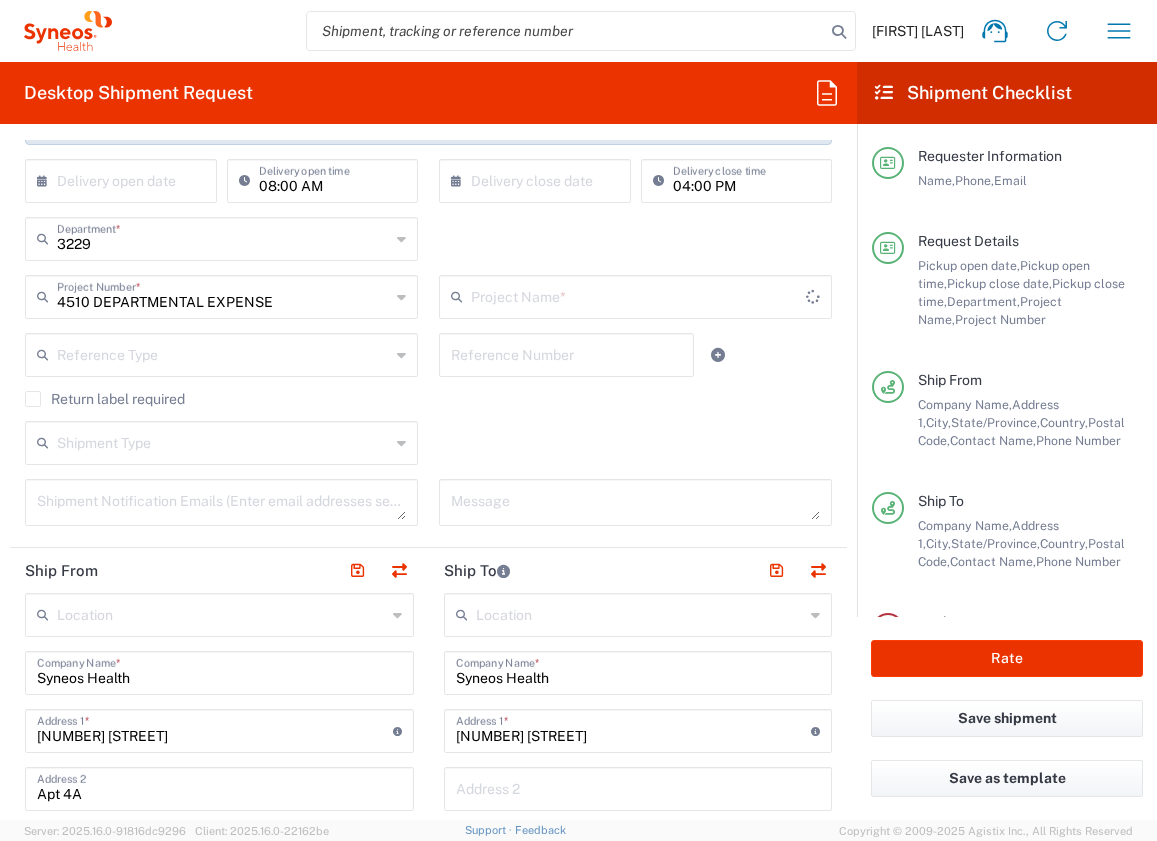 type on "4510 DEPARTMENTAL EXPENSE" 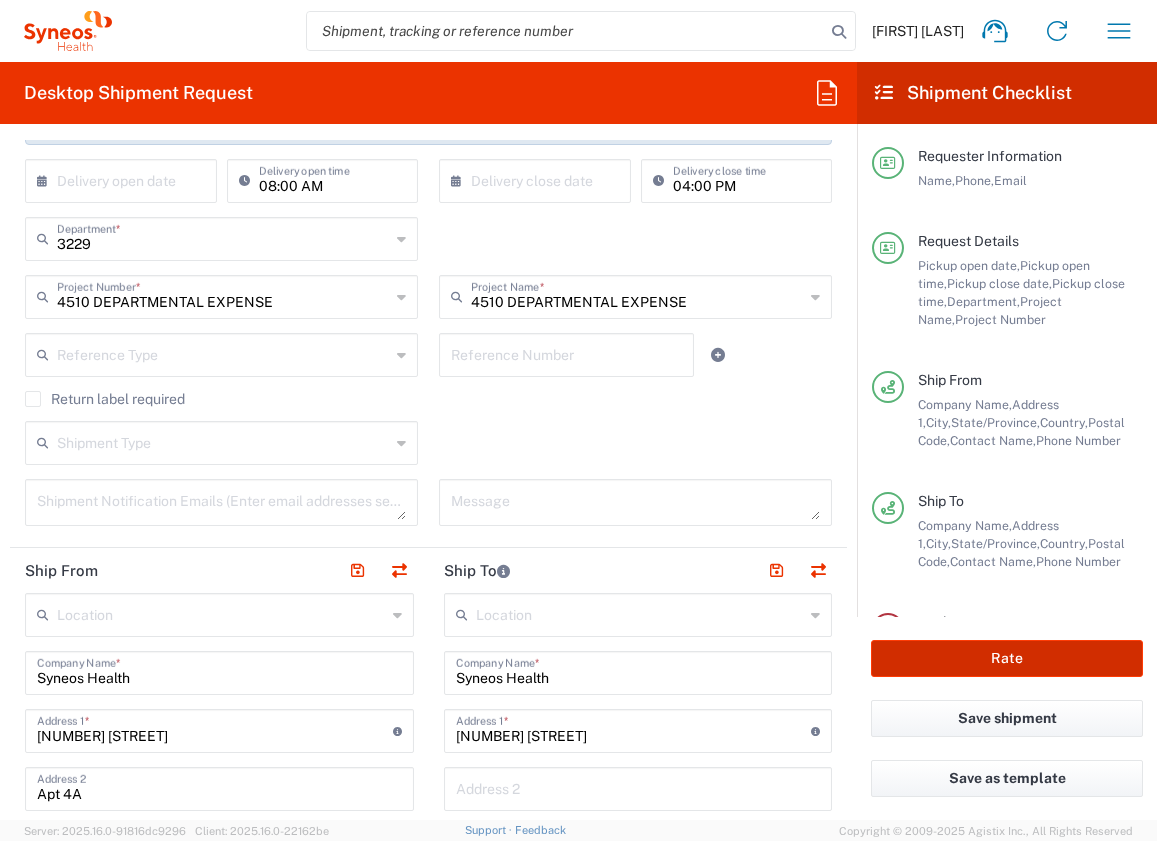 click on "Rate" 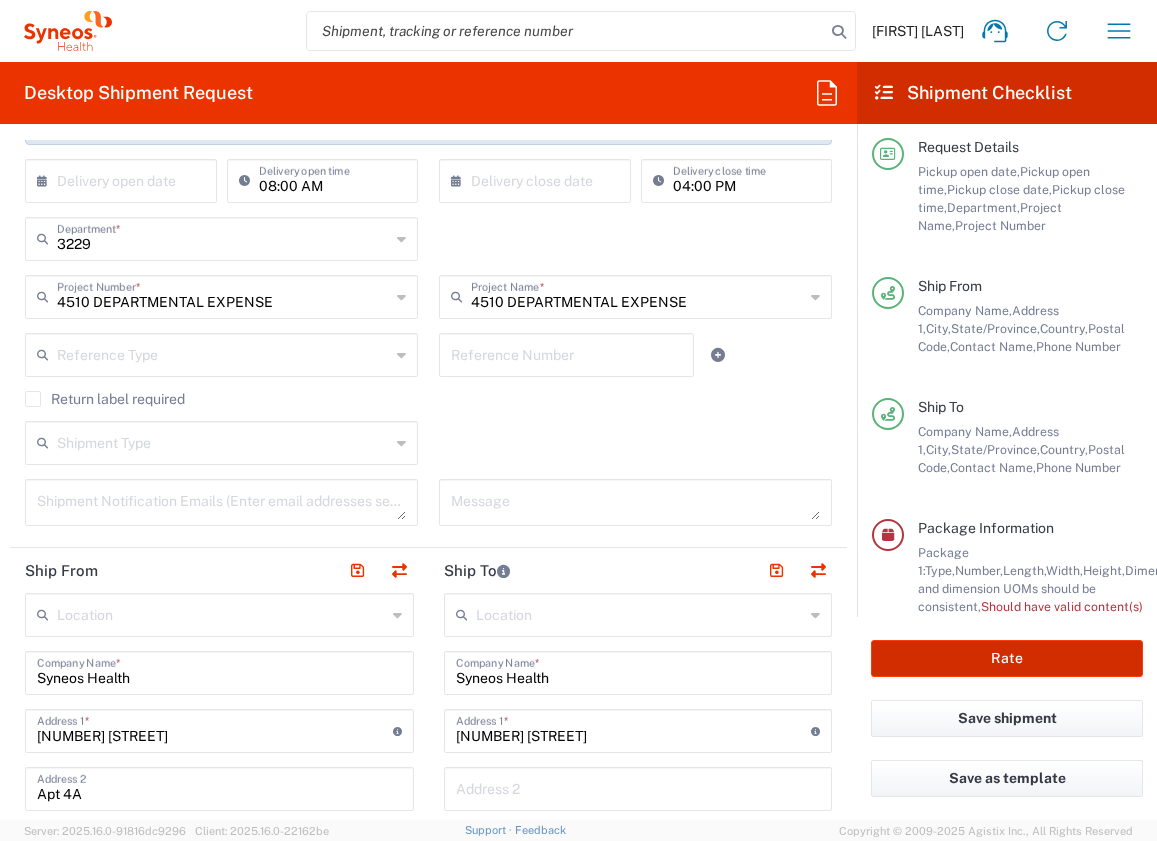 scroll, scrollTop: 153, scrollLeft: 0, axis: vertical 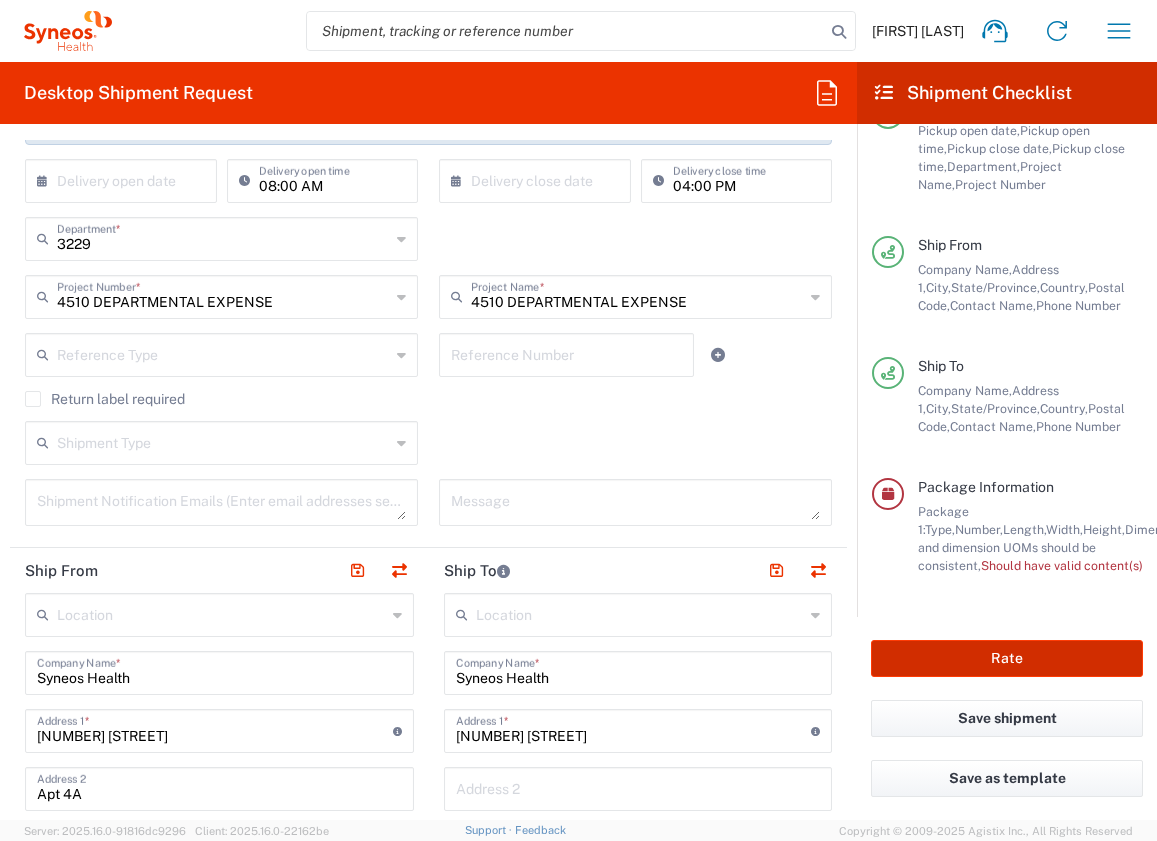 type on "4510 DEPARTMENTAL EXPENSE" 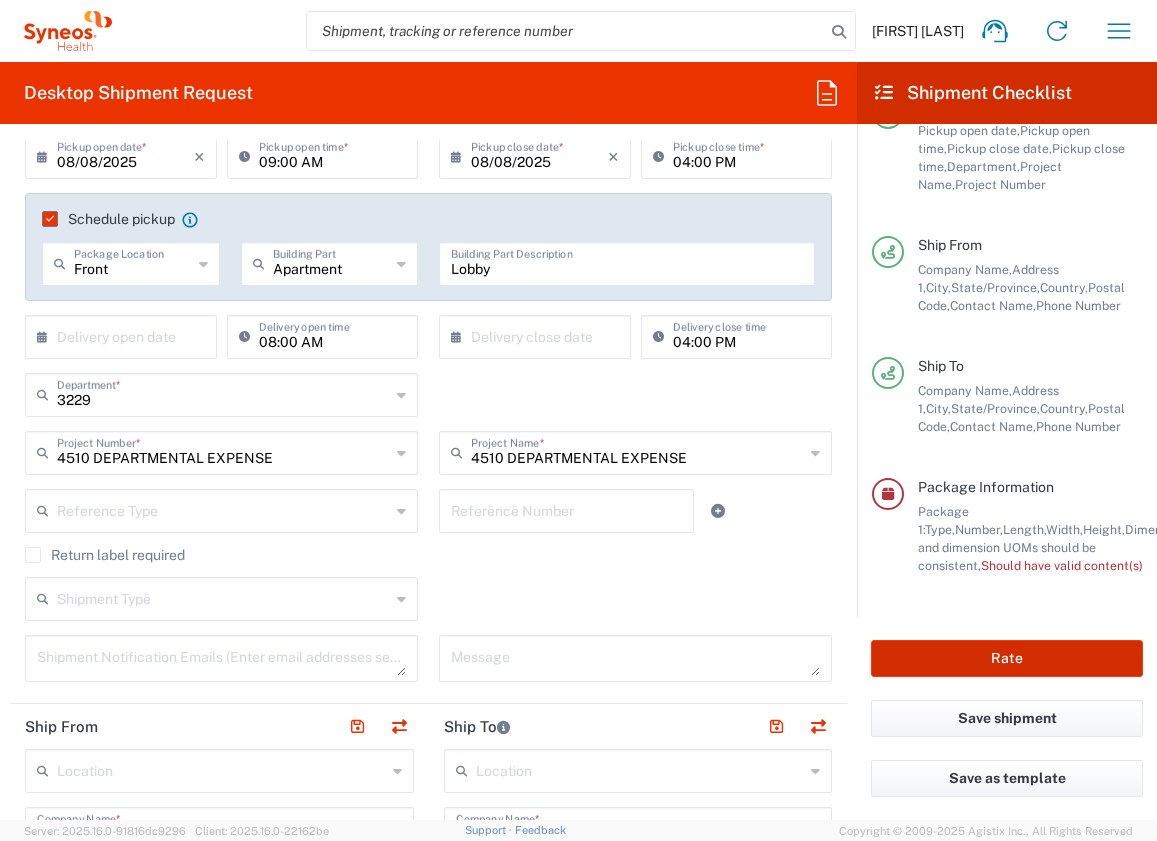 scroll, scrollTop: 0, scrollLeft: 0, axis: both 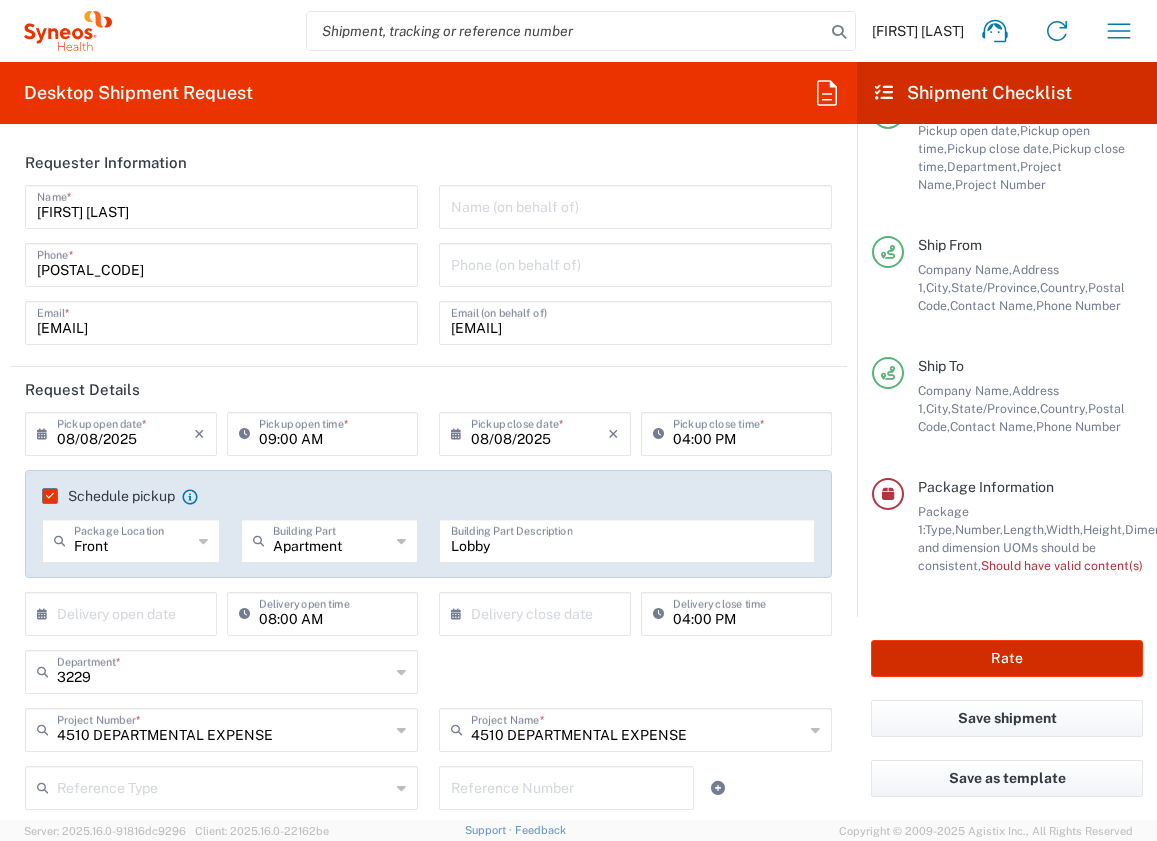 click on "Rate" 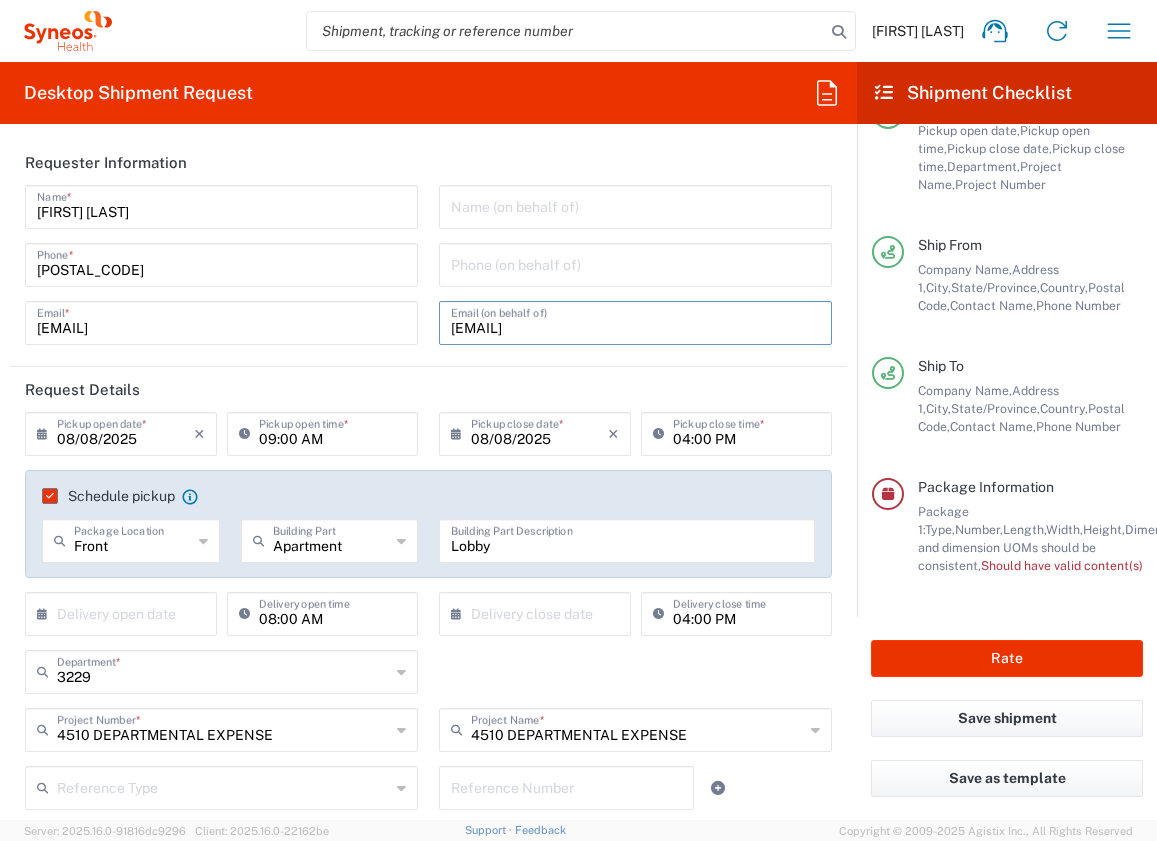 click on "[EMAIL]" at bounding box center (635, 321) 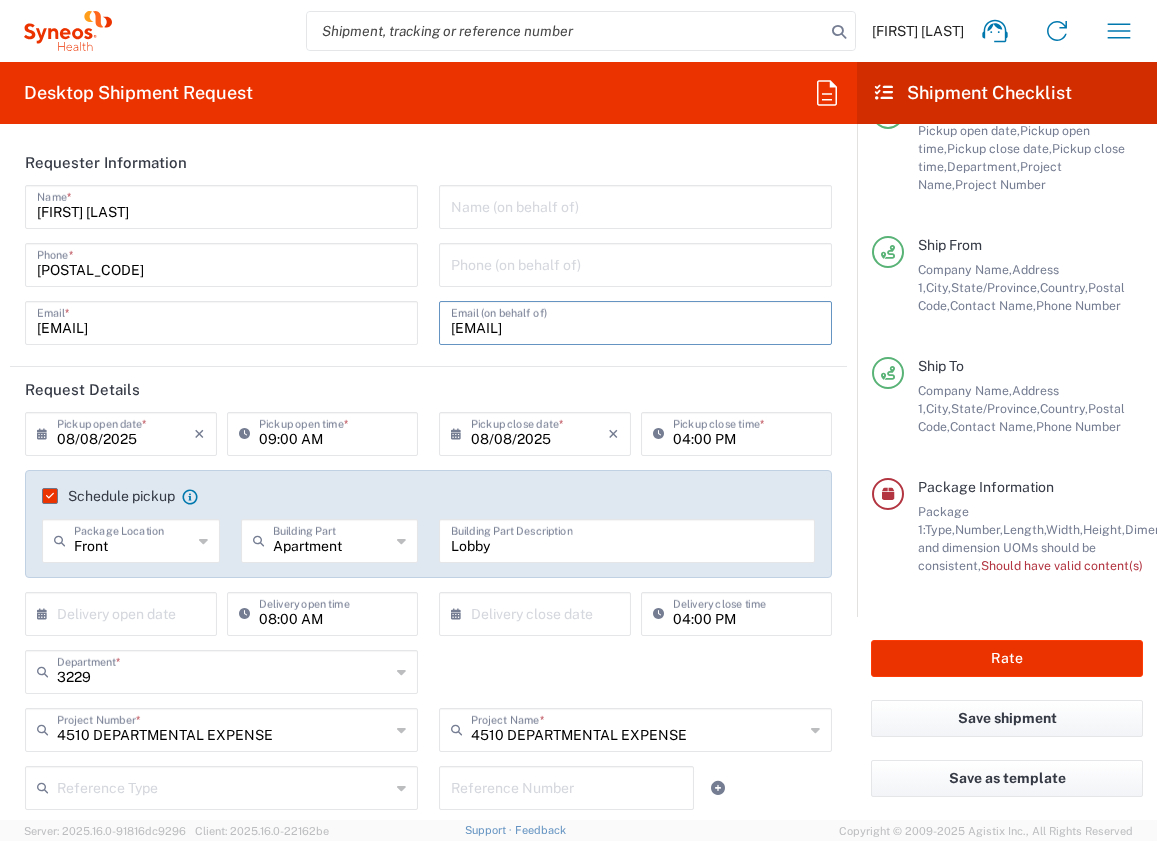 type on "[EMAIL]" 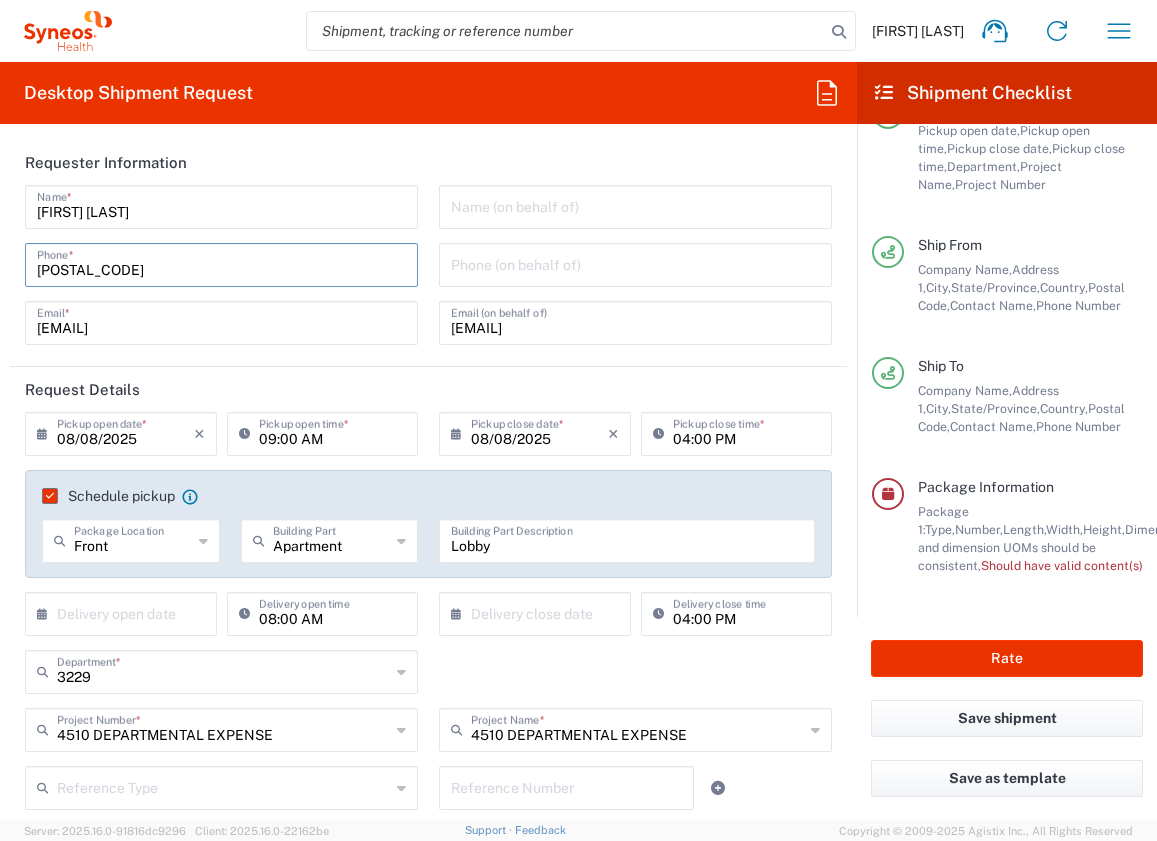 type on "[POSTAL_CODE]" 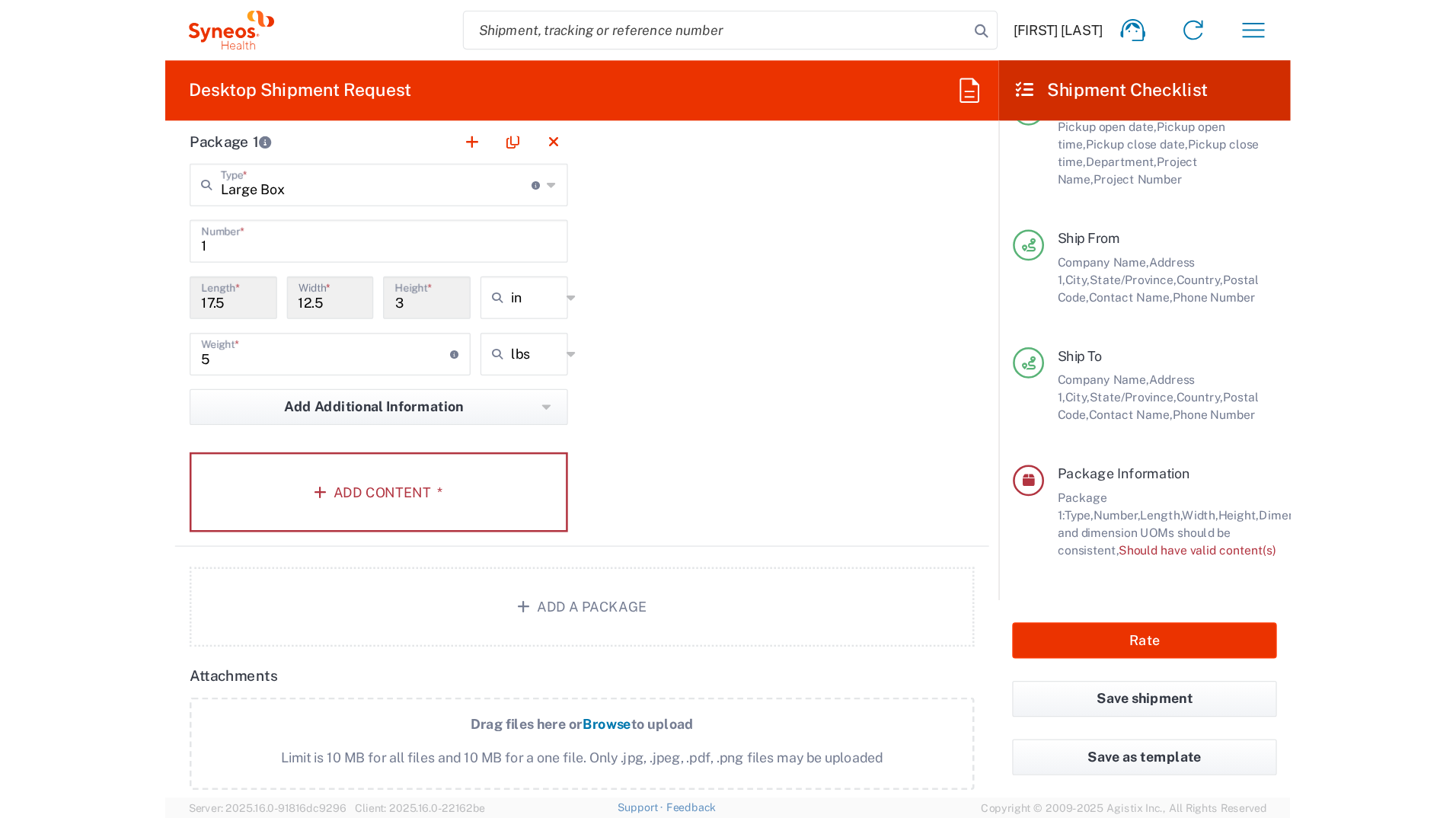 scroll, scrollTop: 1417, scrollLeft: 0, axis: vertical 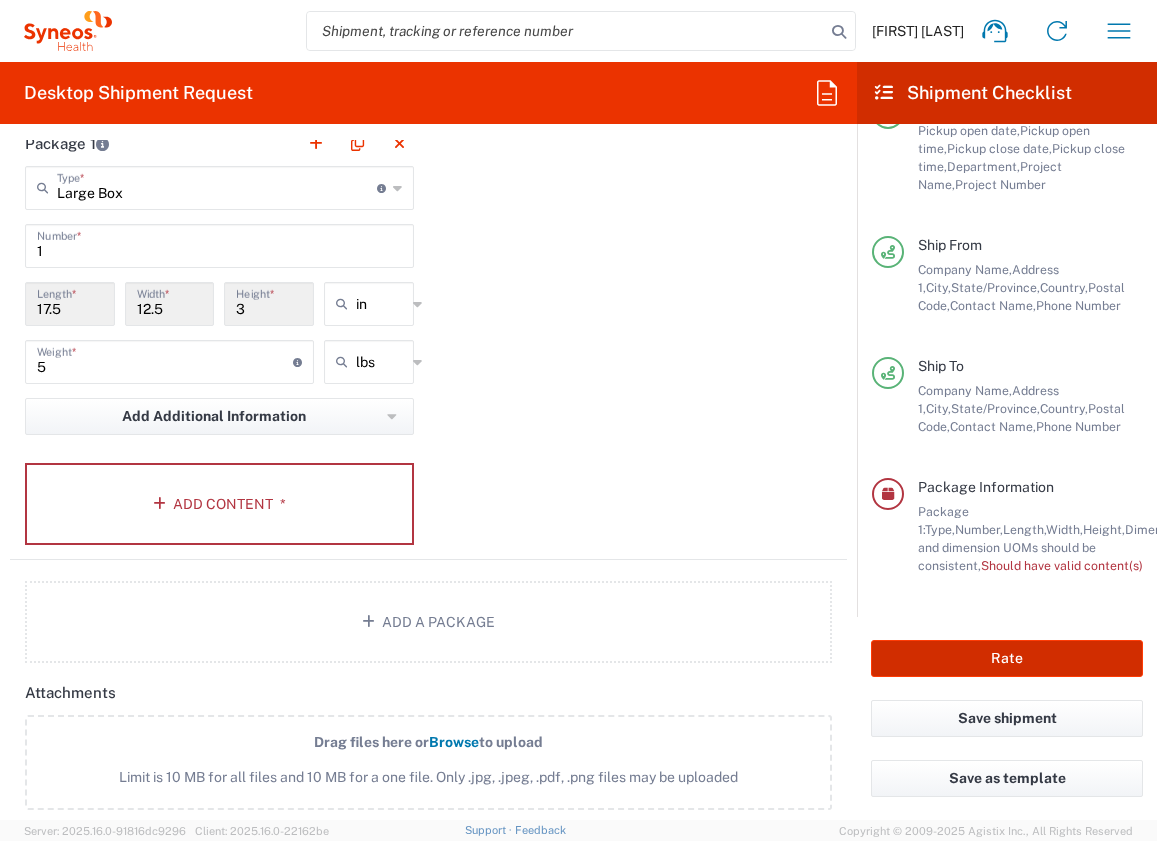 click on "Rate" 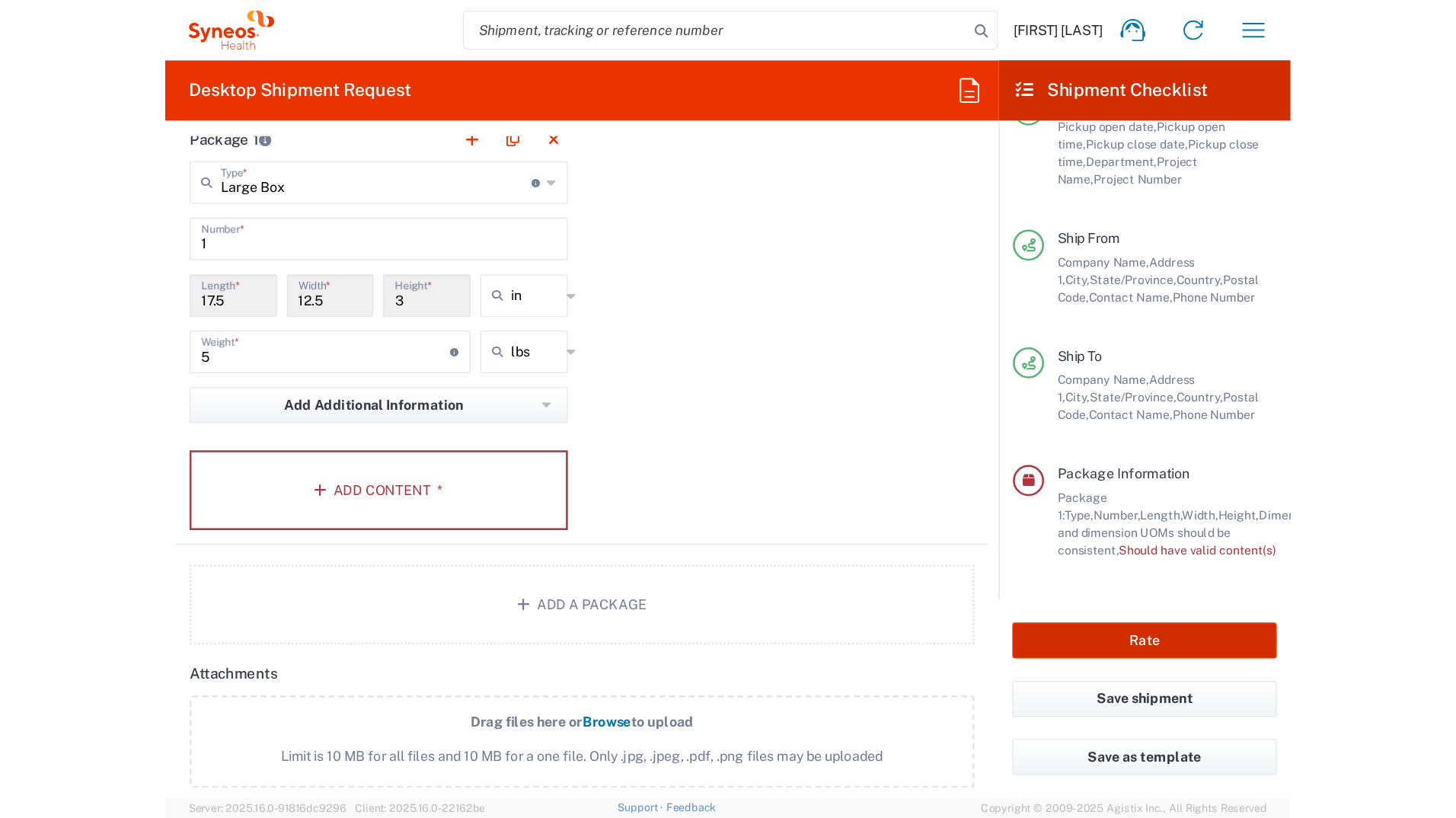 scroll, scrollTop: 0, scrollLeft: 0, axis: both 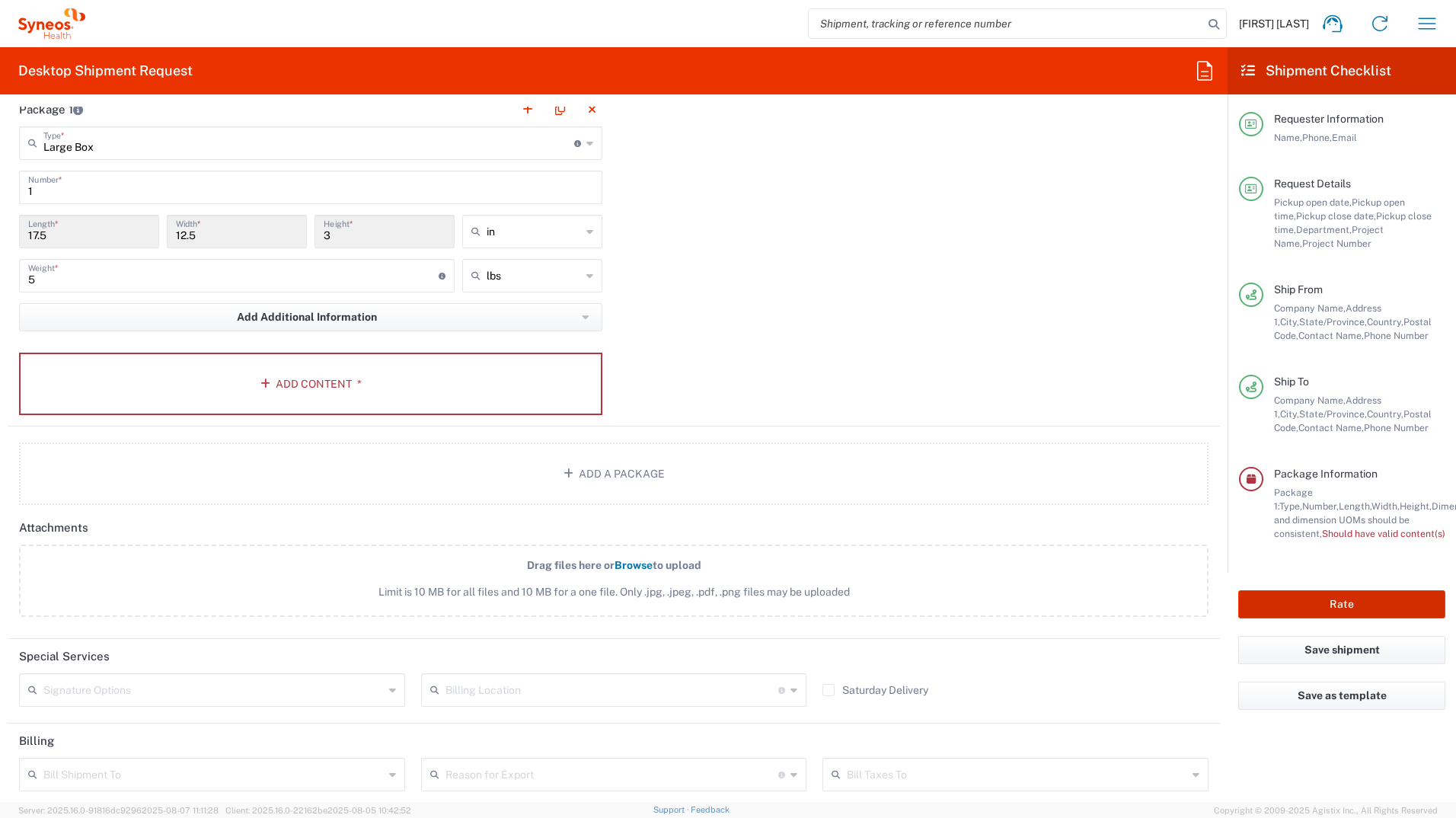 click on "Rate" 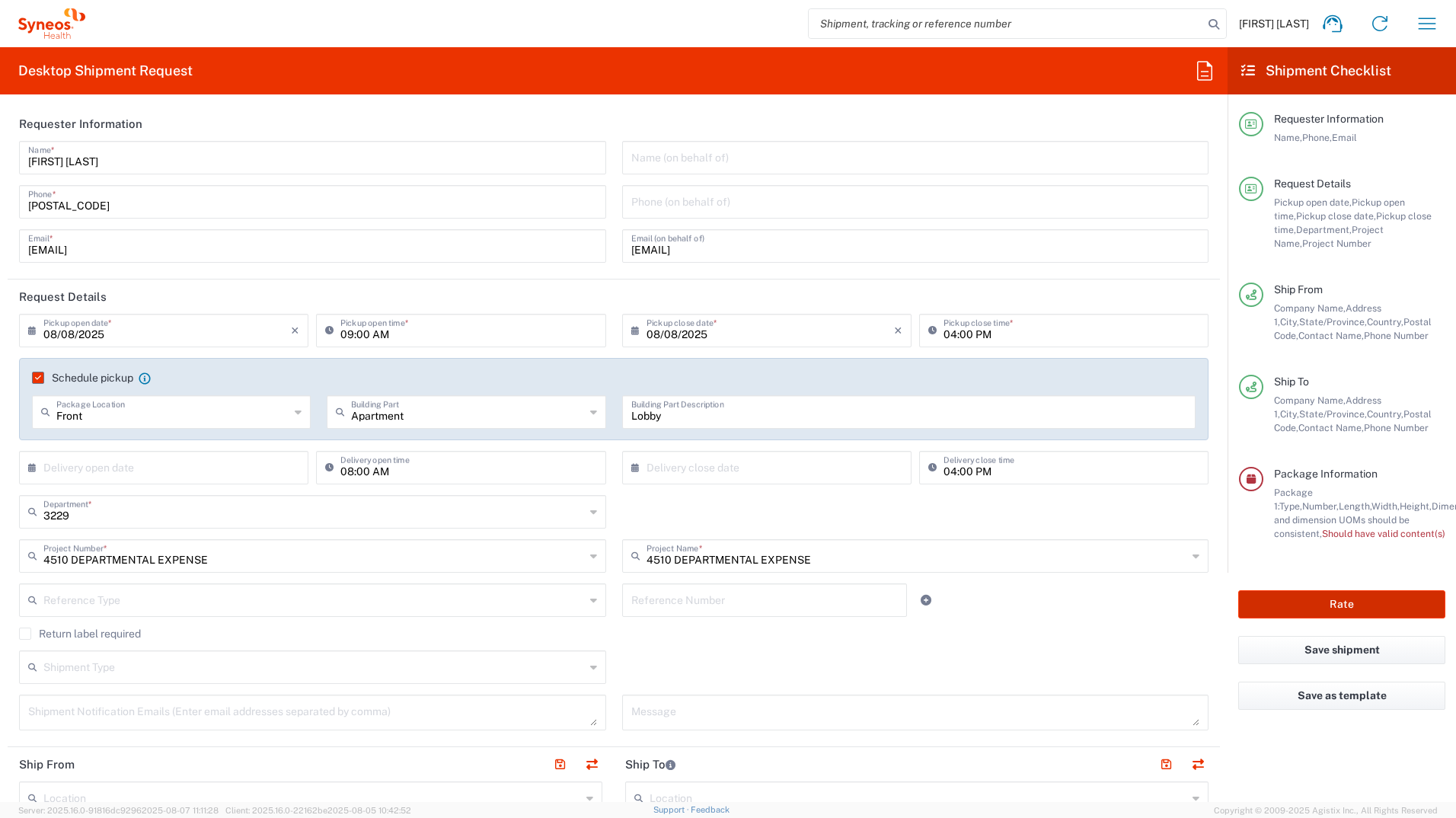 scroll, scrollTop: 0, scrollLeft: 0, axis: both 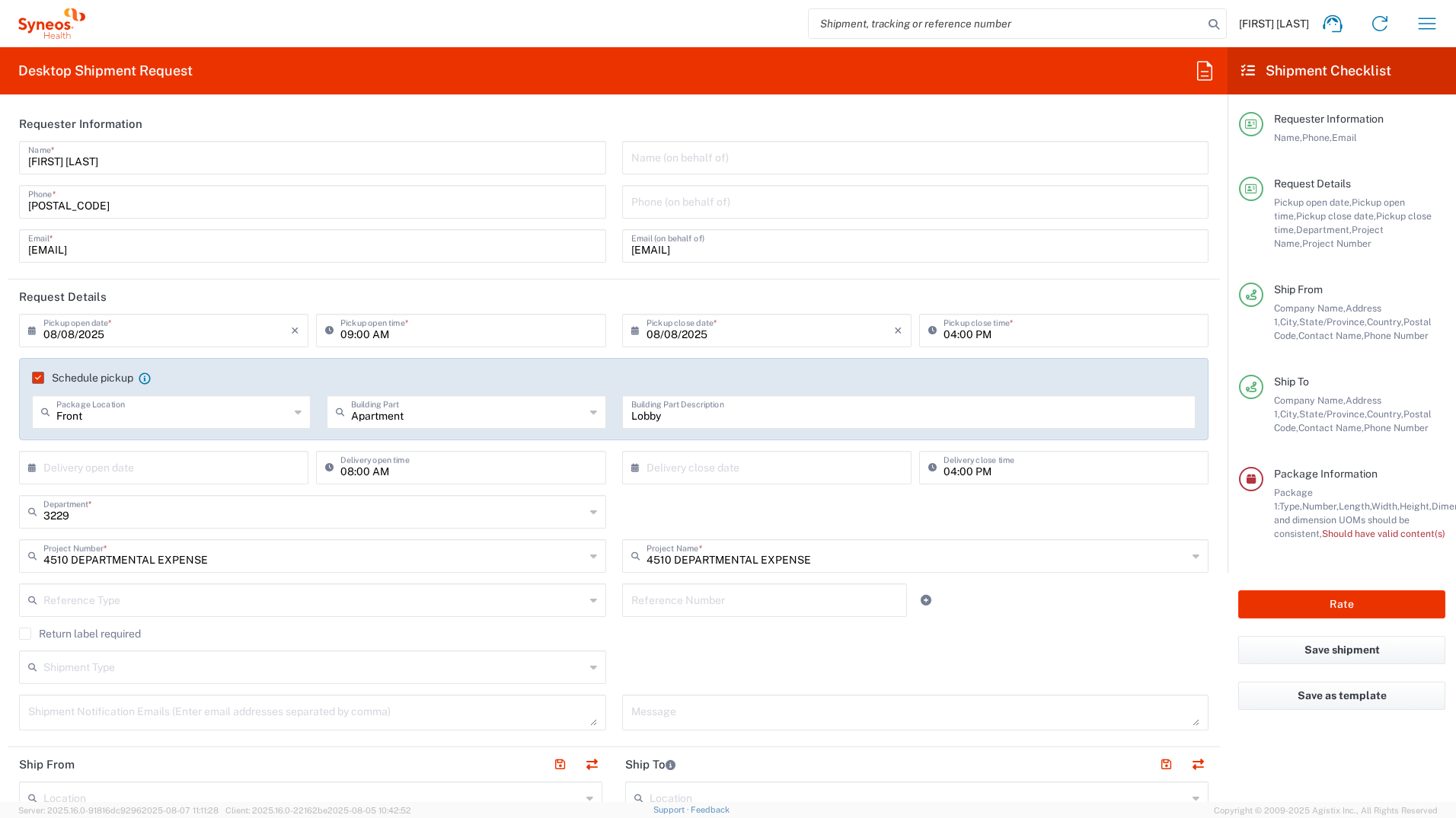 click on "[EMAIL]  Email (on behalf of)" 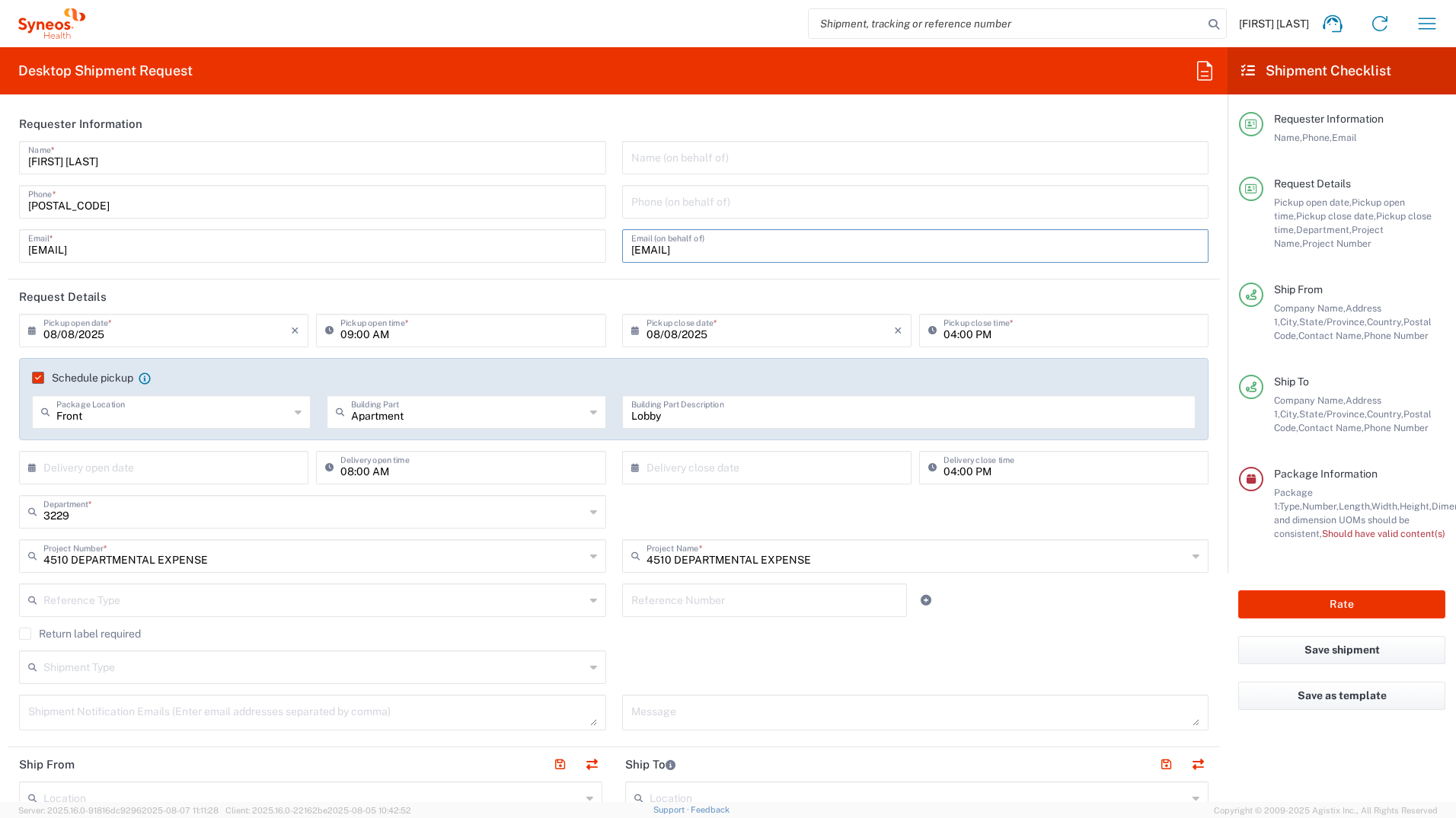 click on "[EMAIL]" at bounding box center [915, 244] 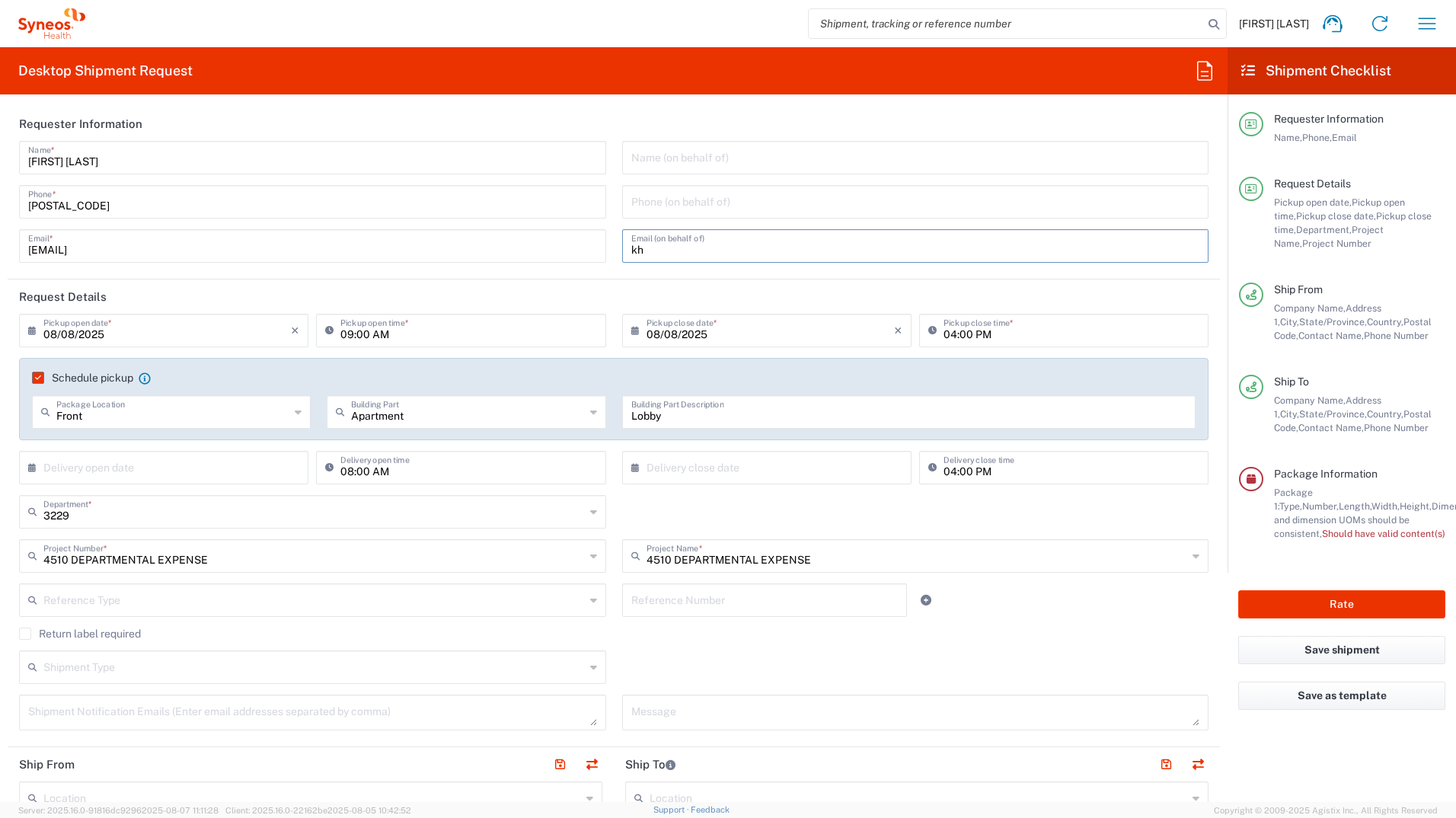 type on "k" 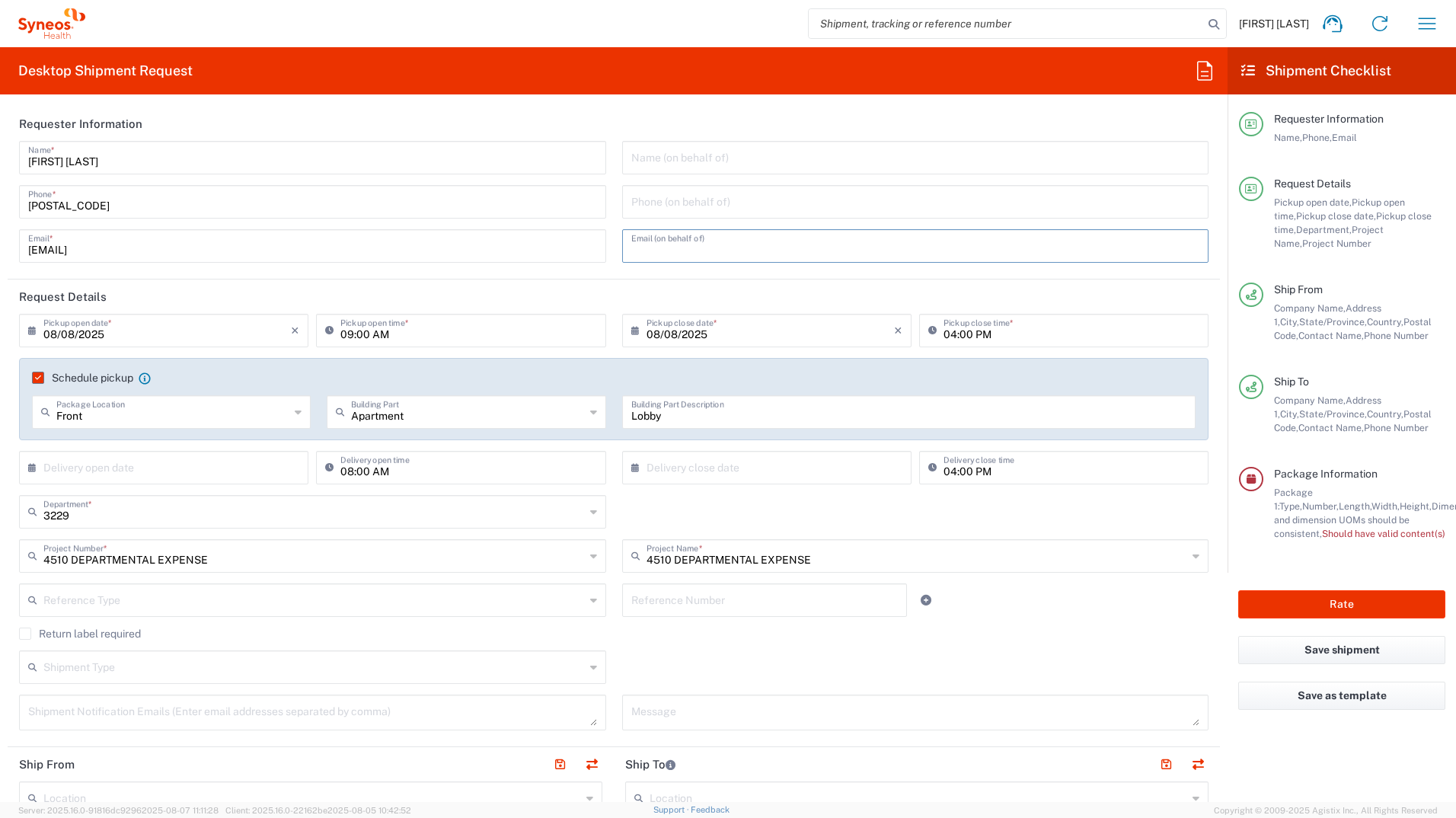 type 